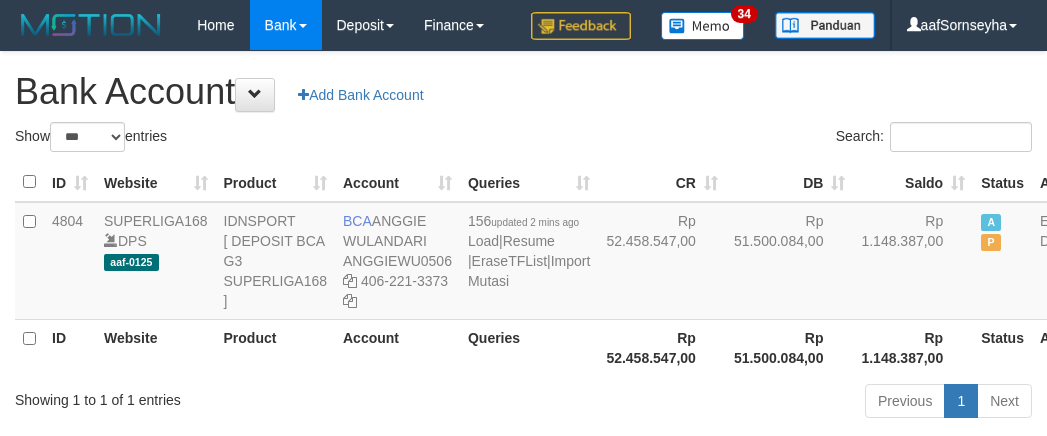 select on "***" 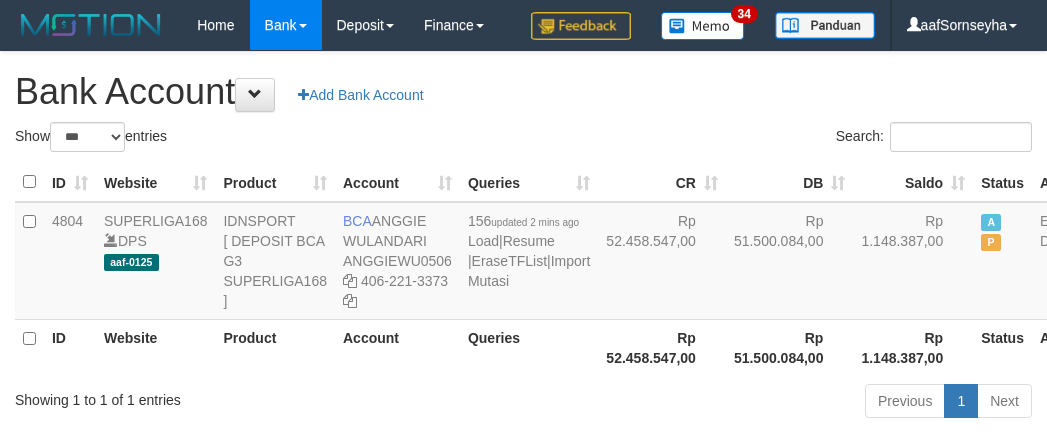 scroll, scrollTop: 121, scrollLeft: 0, axis: vertical 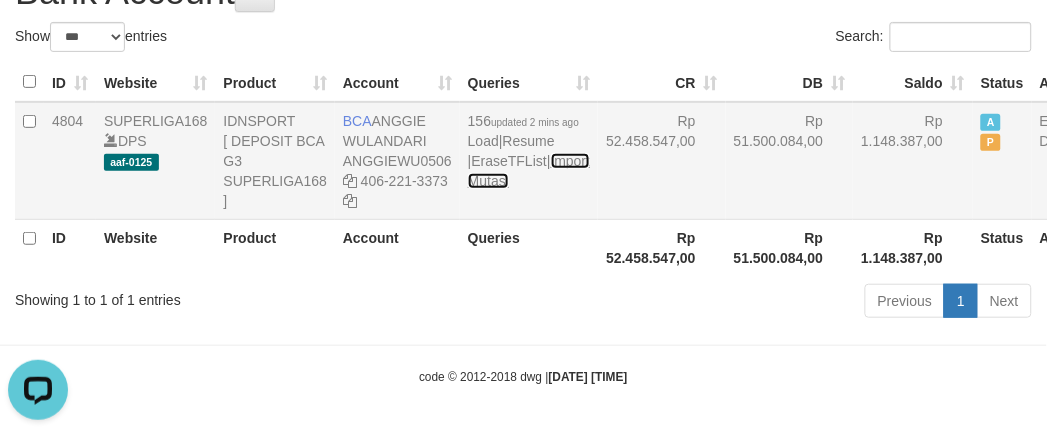 click on "Import Mutasi" at bounding box center [529, 171] 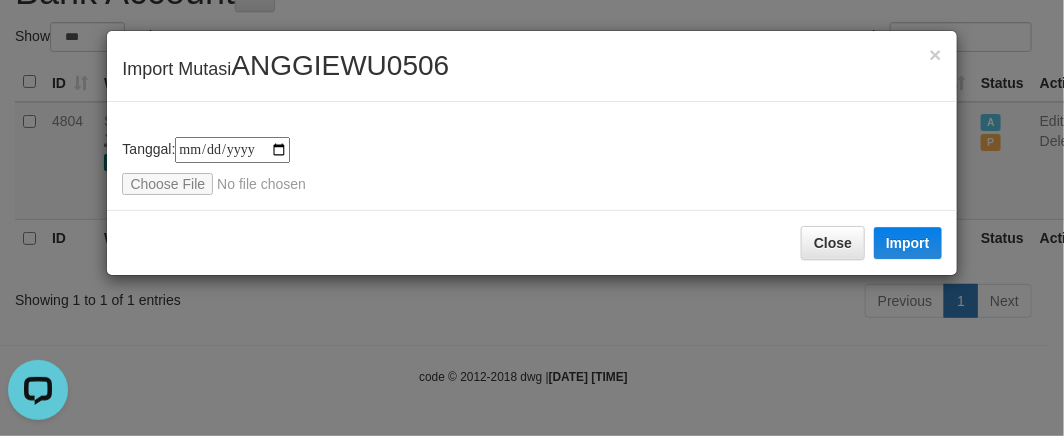 type on "**********" 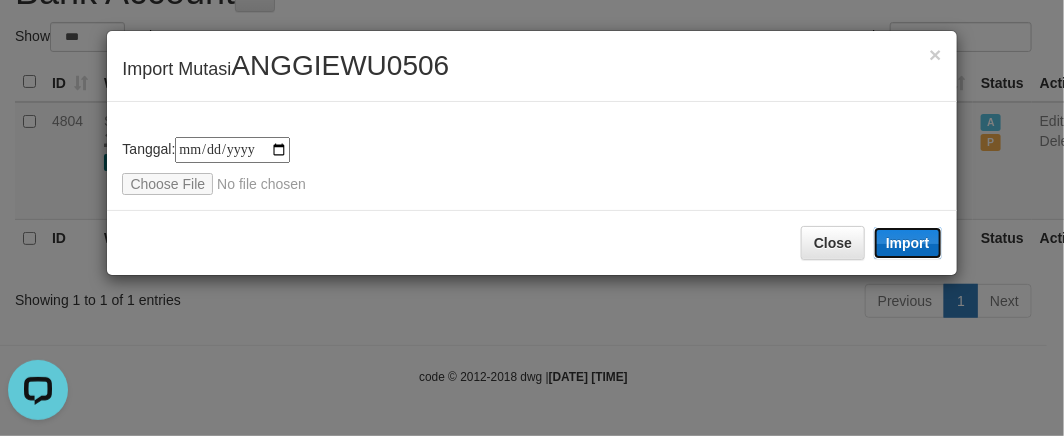 click on "Import" at bounding box center (908, 243) 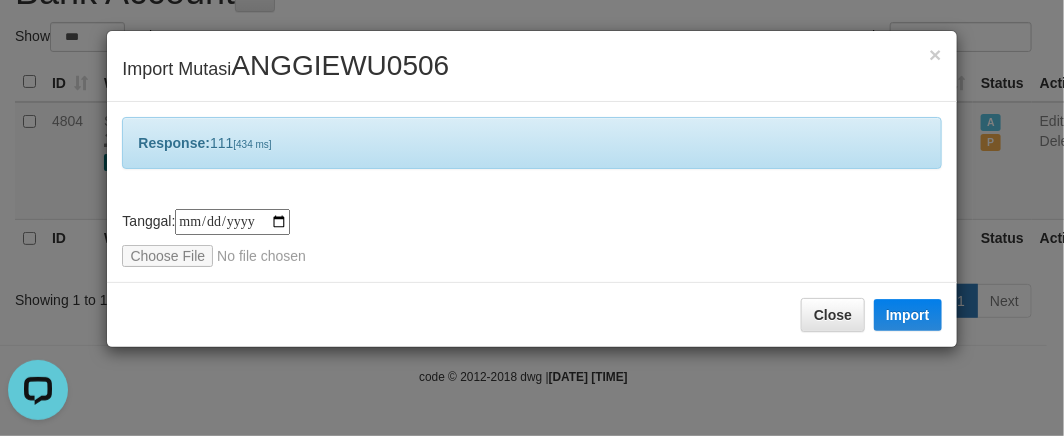 click on "**********" at bounding box center [532, 218] 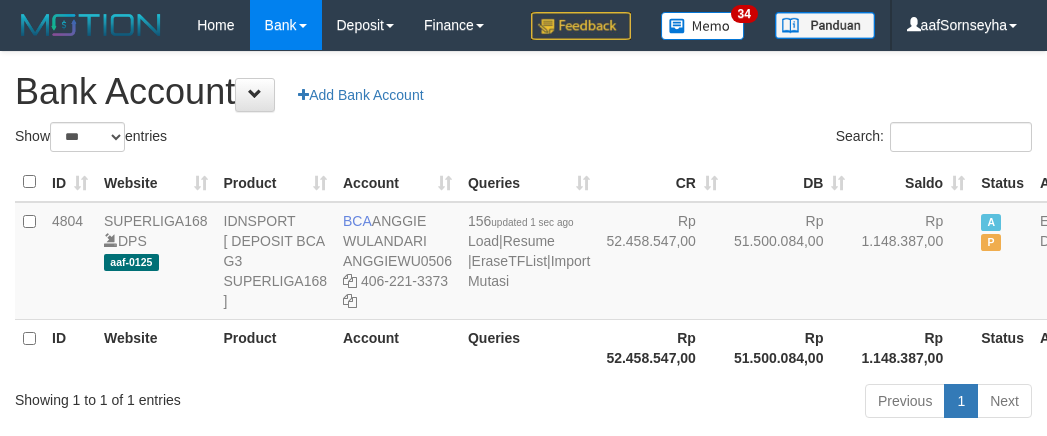 select on "***" 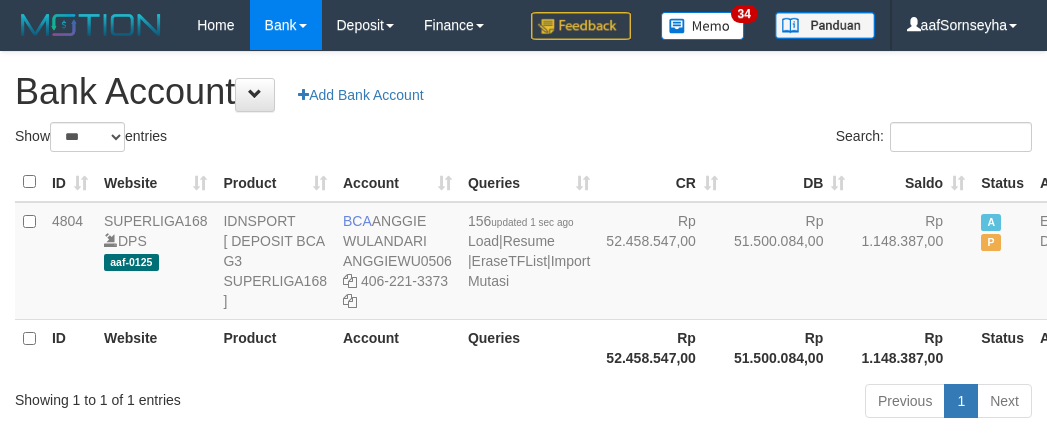 scroll, scrollTop: 121, scrollLeft: 0, axis: vertical 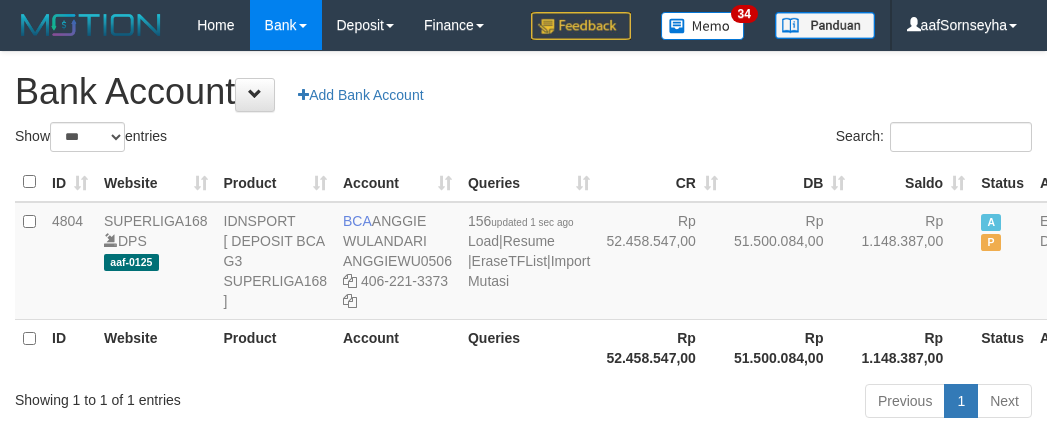 select on "***" 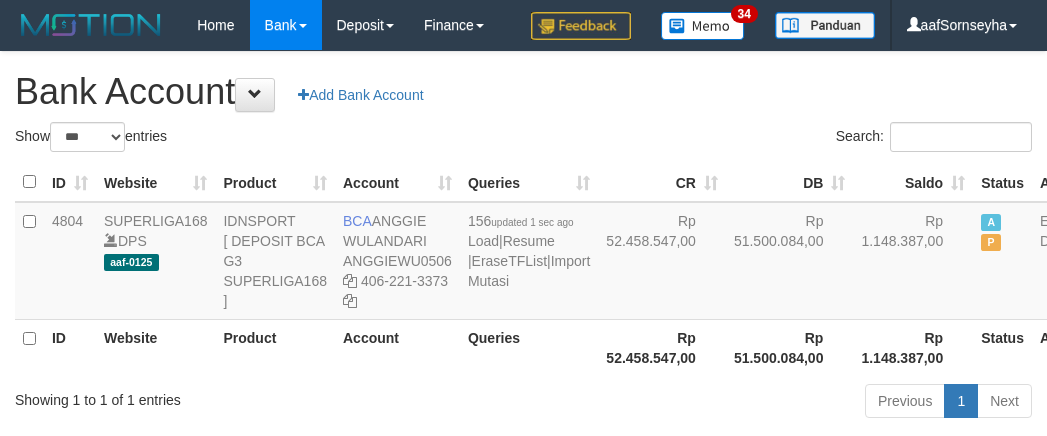 scroll, scrollTop: 121, scrollLeft: 0, axis: vertical 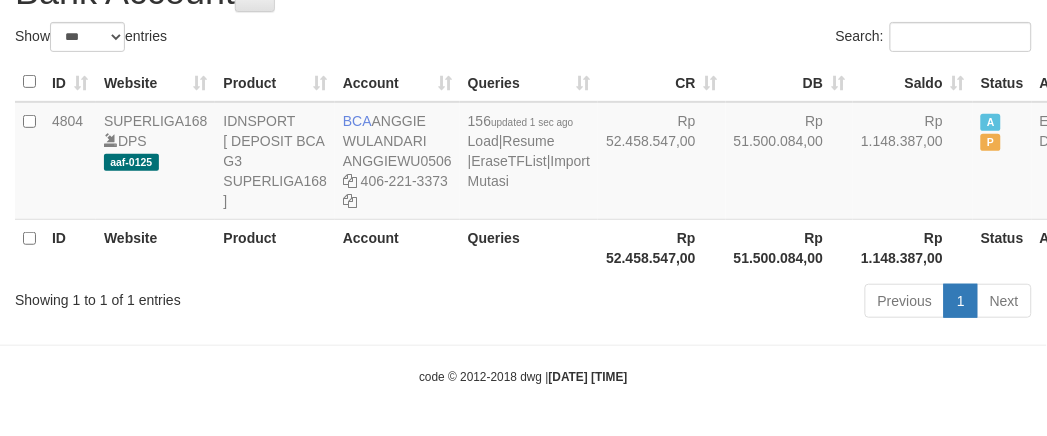 click on "Toggle navigation
Home
Bank
Account List
Load
By Website
Group
[ISPORT]													SUPERLIGA168
By Load Group (DPS)
34" at bounding box center (523, 168) 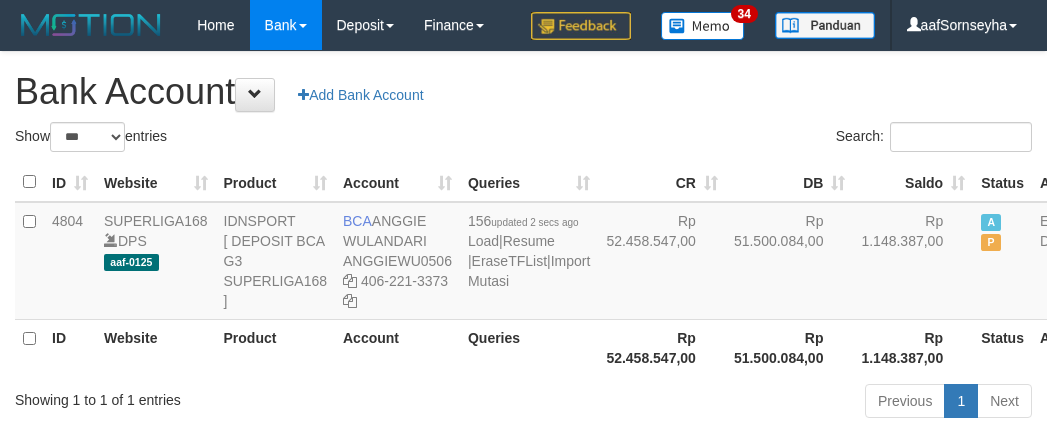 select on "***" 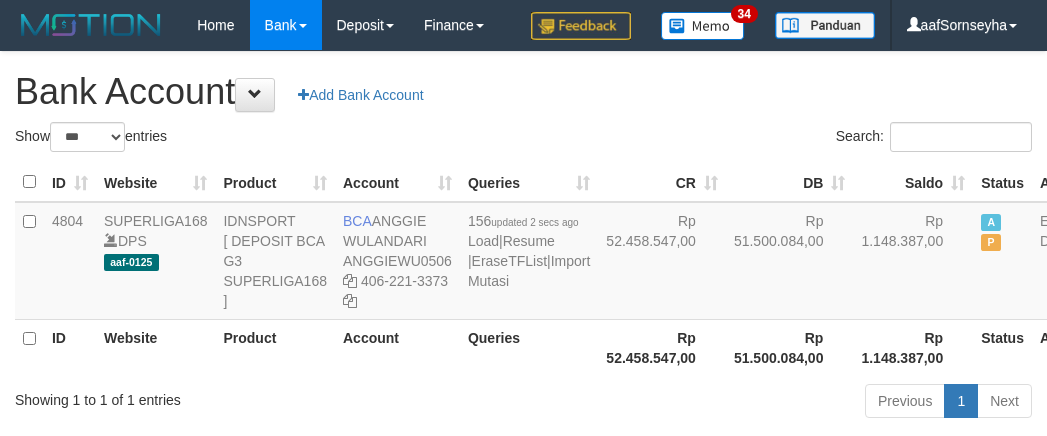 scroll, scrollTop: 121, scrollLeft: 0, axis: vertical 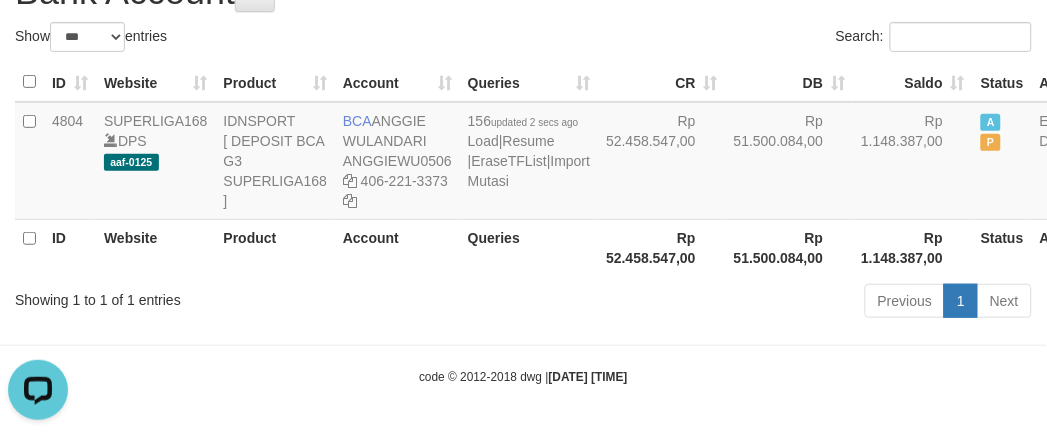 drag, startPoint x: 444, startPoint y: 331, endPoint x: 441, endPoint y: 310, distance: 21.213203 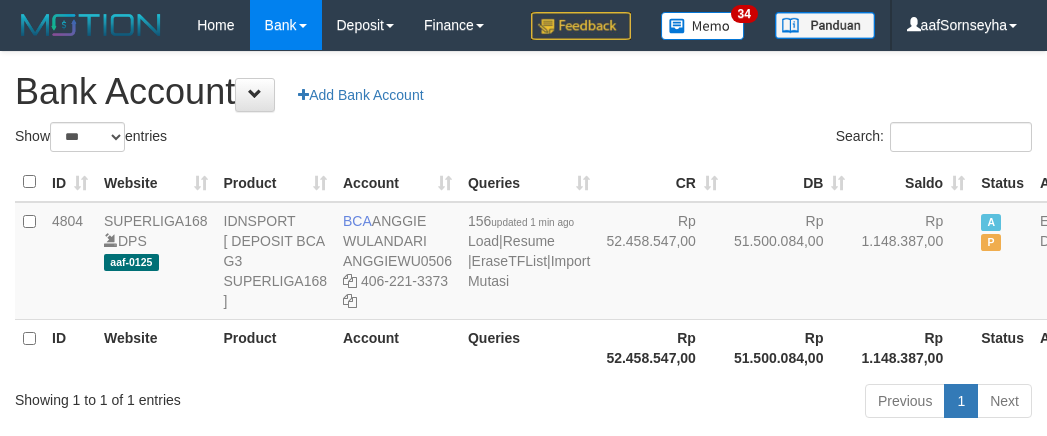 select on "***" 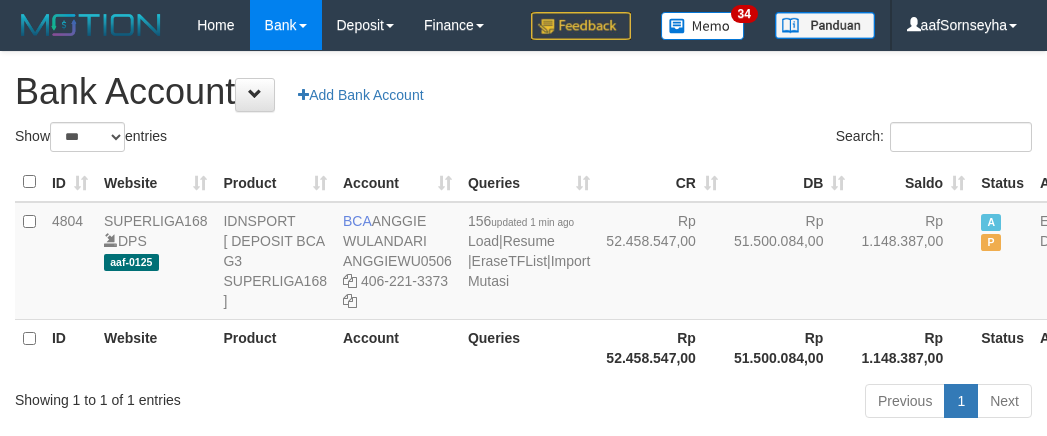 scroll, scrollTop: 121, scrollLeft: 0, axis: vertical 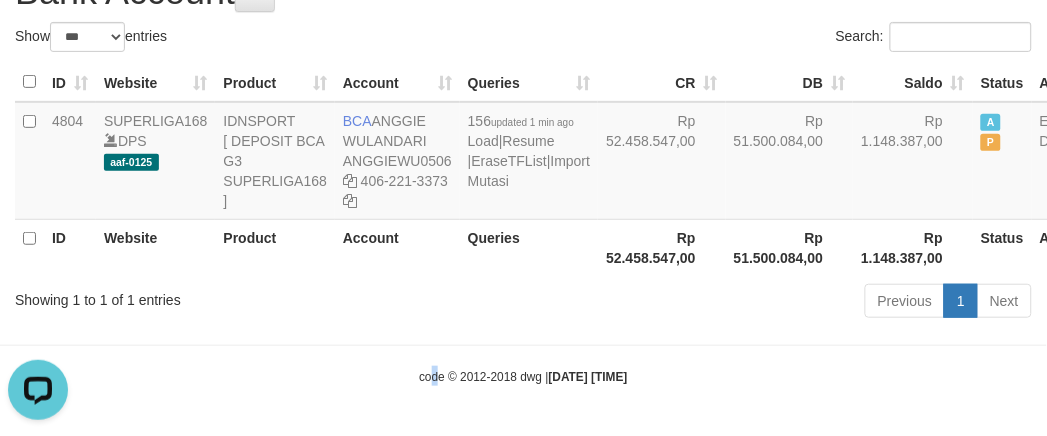 drag, startPoint x: 416, startPoint y: 411, endPoint x: 416, endPoint y: 371, distance: 40 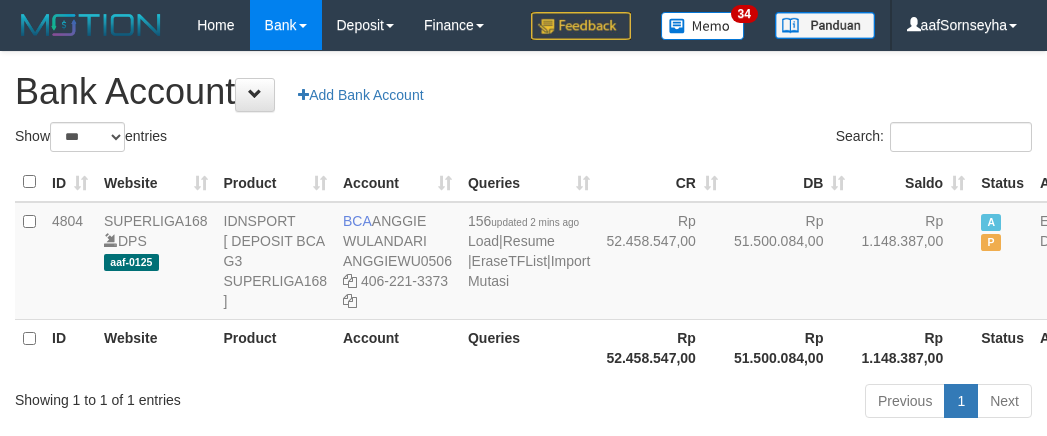 select on "***" 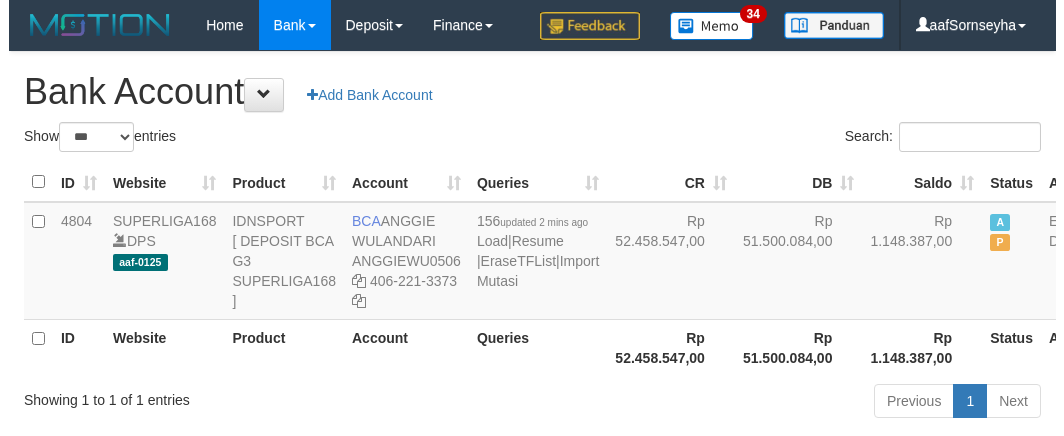 scroll, scrollTop: 121, scrollLeft: 0, axis: vertical 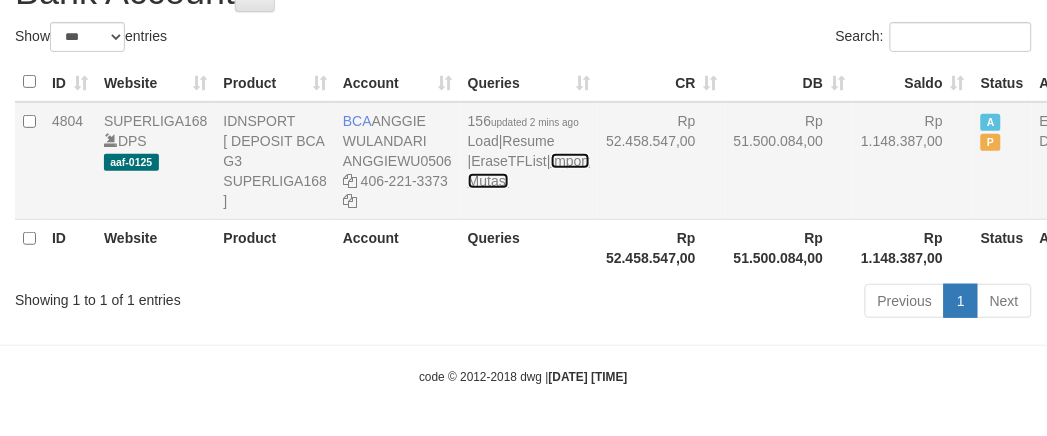 click on "Import Mutasi" at bounding box center [529, 171] 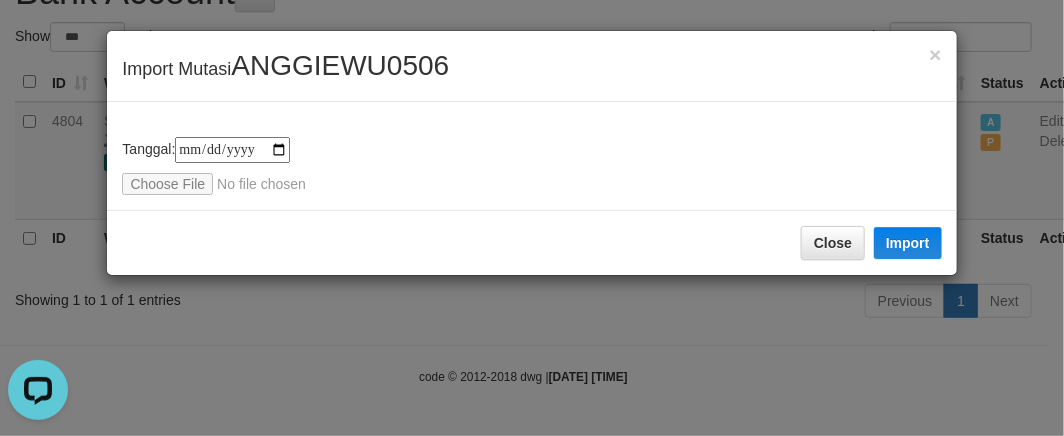 scroll, scrollTop: 0, scrollLeft: 0, axis: both 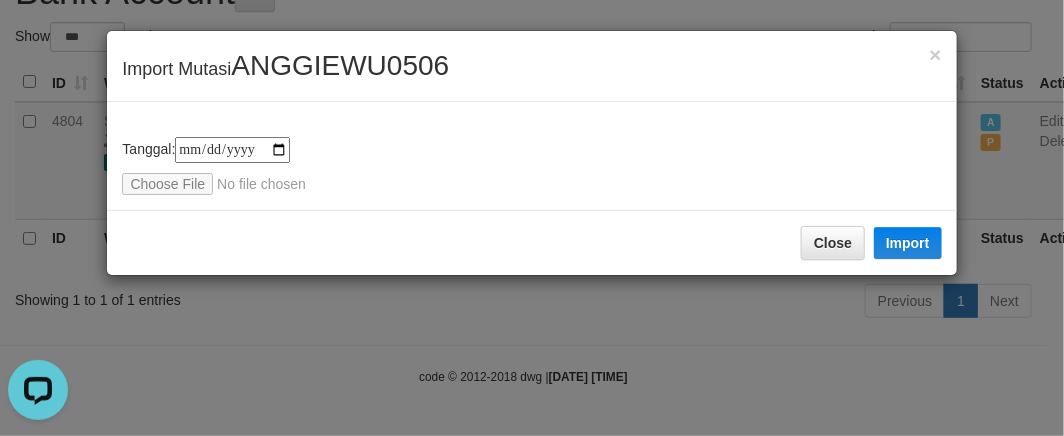 type on "**********" 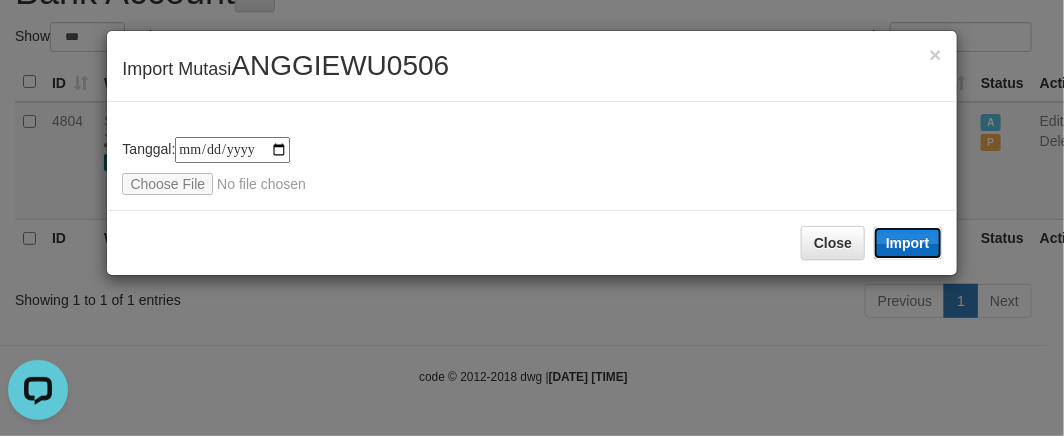 click on "Import" at bounding box center (908, 243) 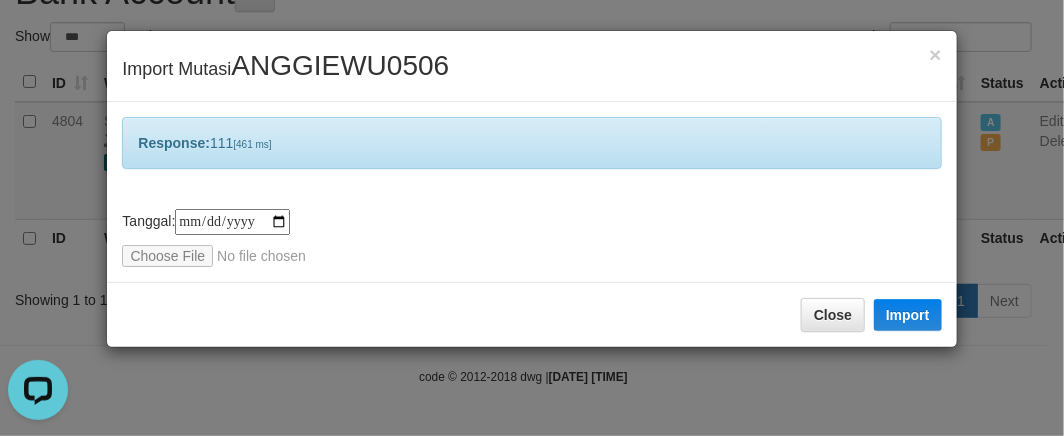 click on "Close
Import" at bounding box center [531, 314] 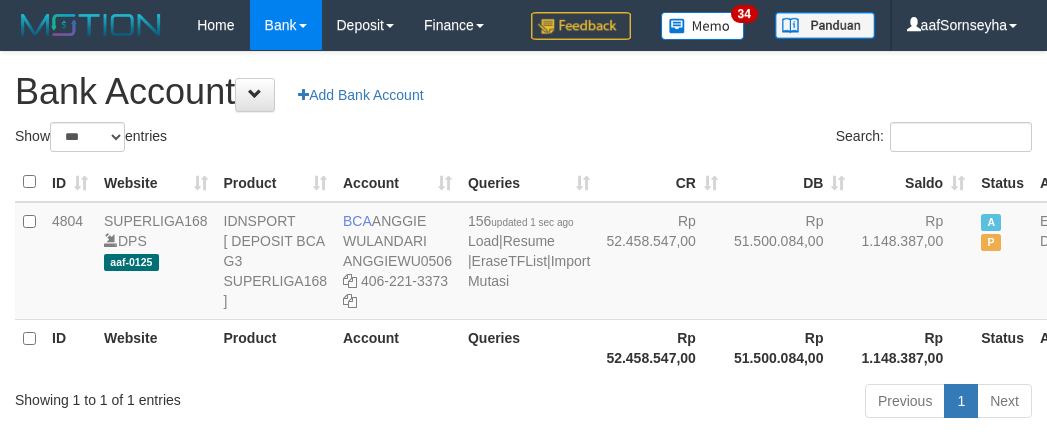 select on "***" 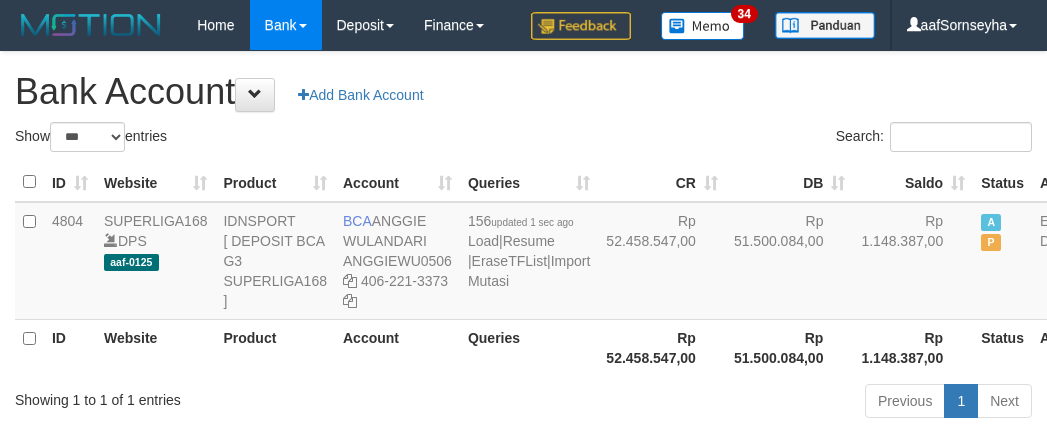 scroll, scrollTop: 121, scrollLeft: 0, axis: vertical 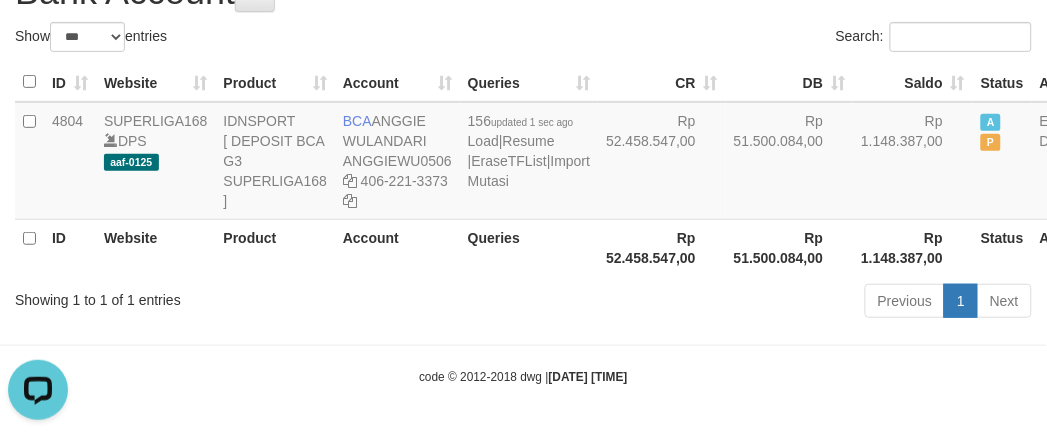 click on "Product" at bounding box center [275, 247] 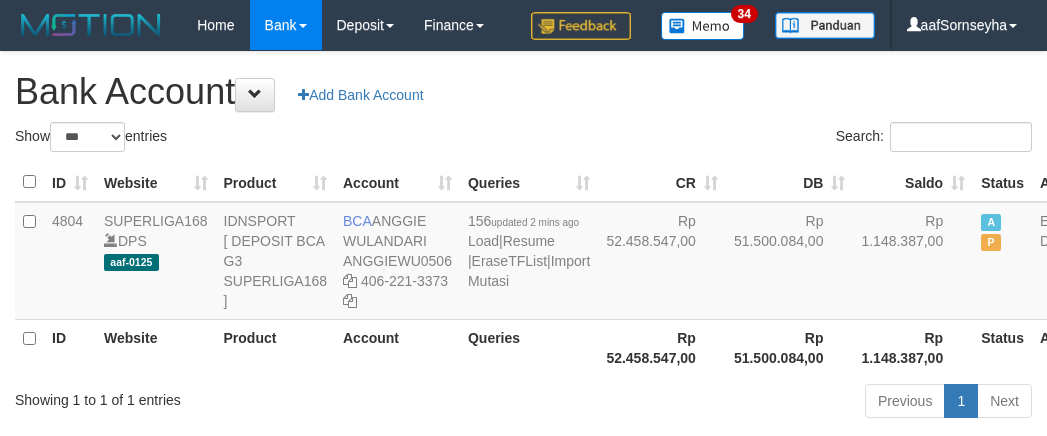 select on "***" 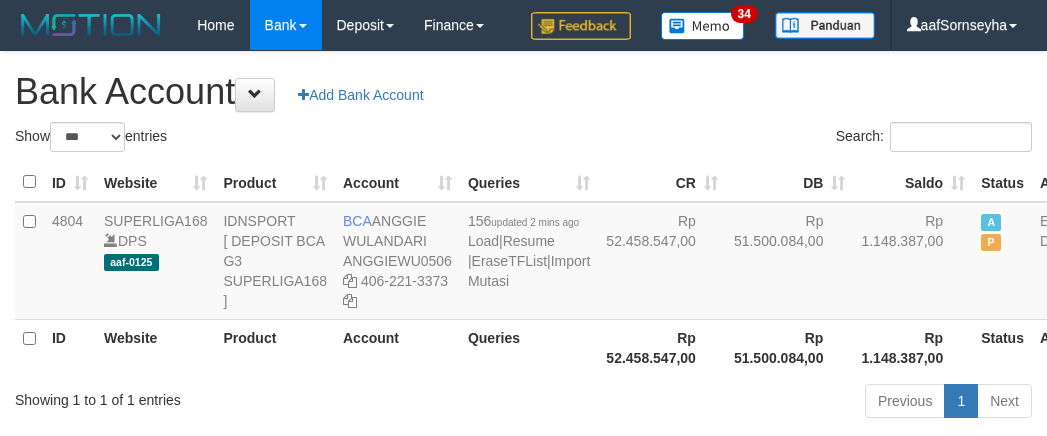 scroll, scrollTop: 121, scrollLeft: 0, axis: vertical 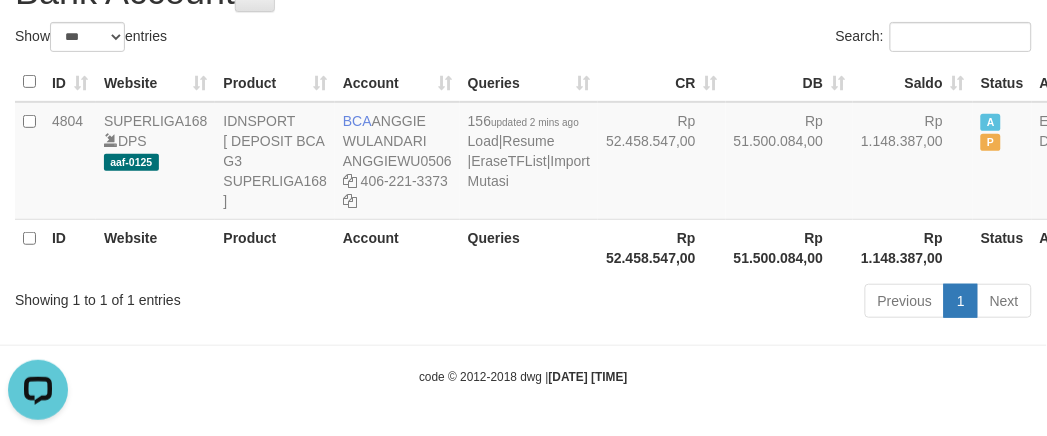 click on "Showing 1 to 1 of 1 entries" at bounding box center (218, 296) 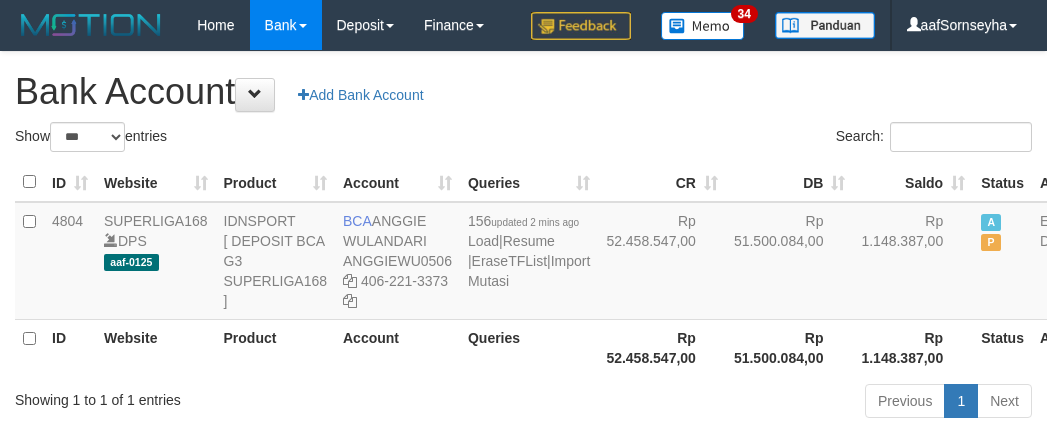 select on "***" 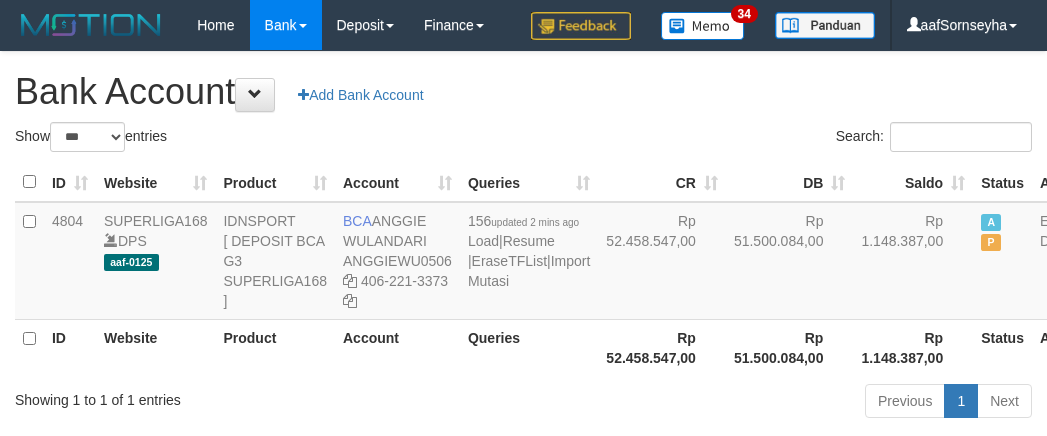 scroll, scrollTop: 121, scrollLeft: 0, axis: vertical 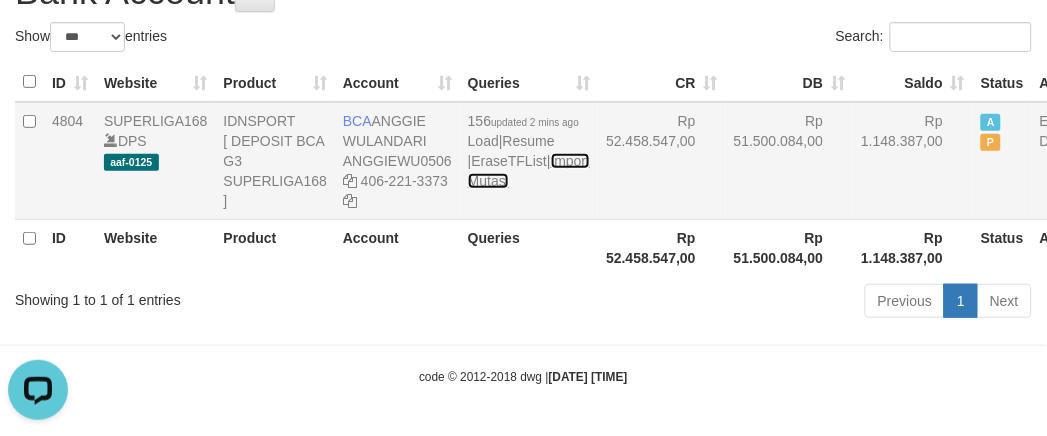 click on "Import Mutasi" at bounding box center (529, 171) 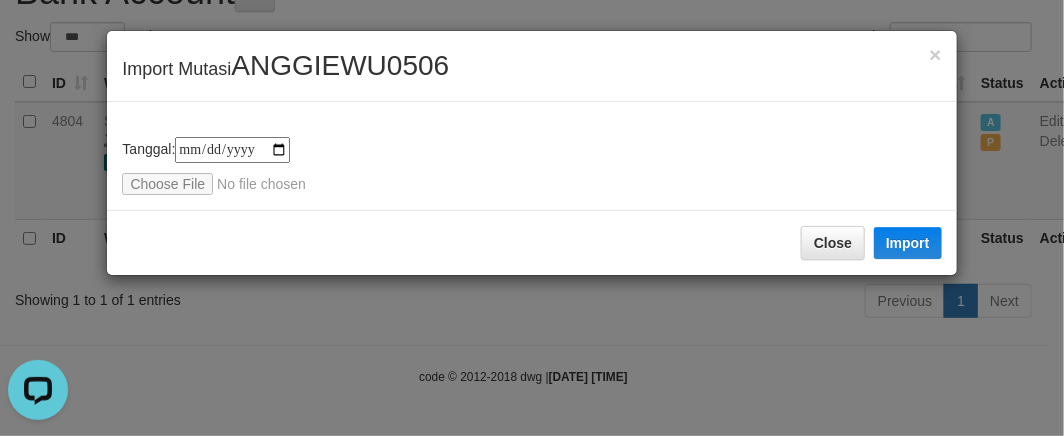 type on "**********" 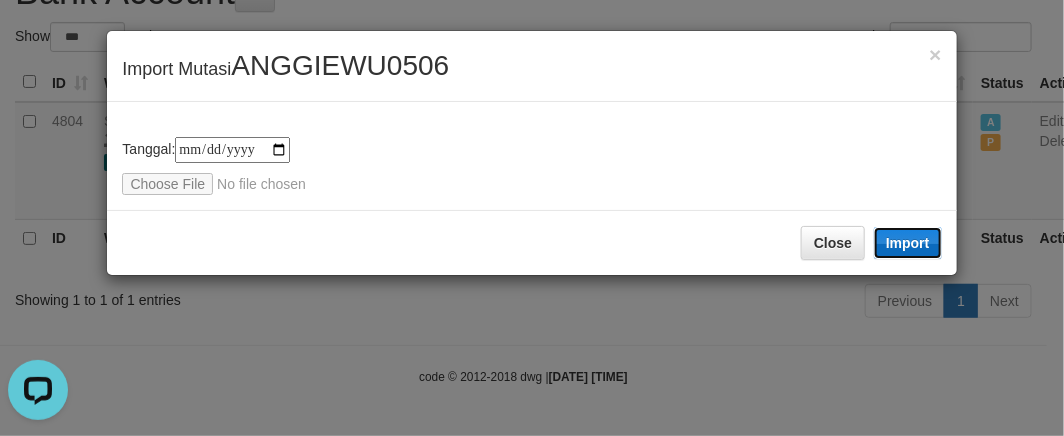 click on "Import" at bounding box center (908, 243) 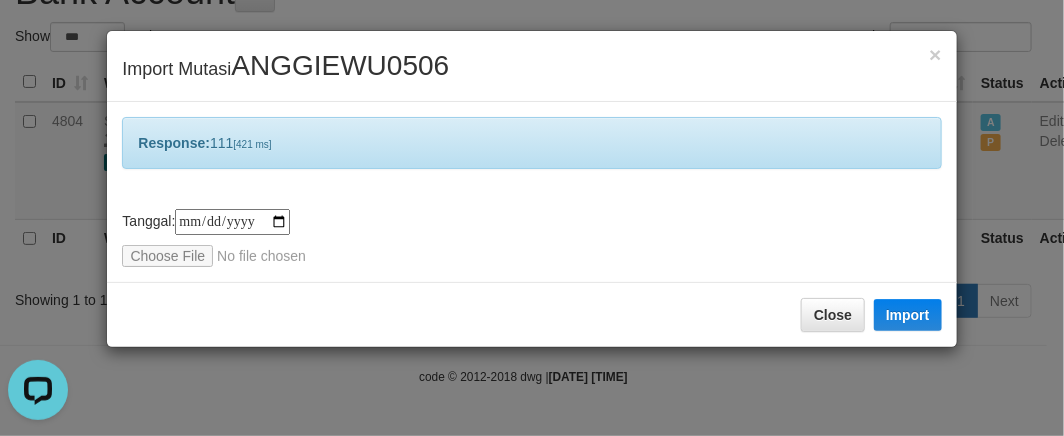 drag, startPoint x: 216, startPoint y: 391, endPoint x: 245, endPoint y: 391, distance: 29 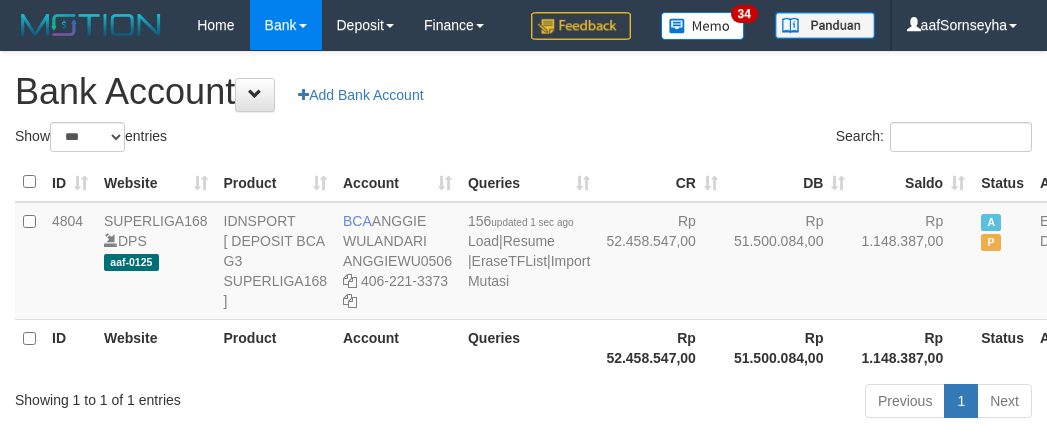 select on "***" 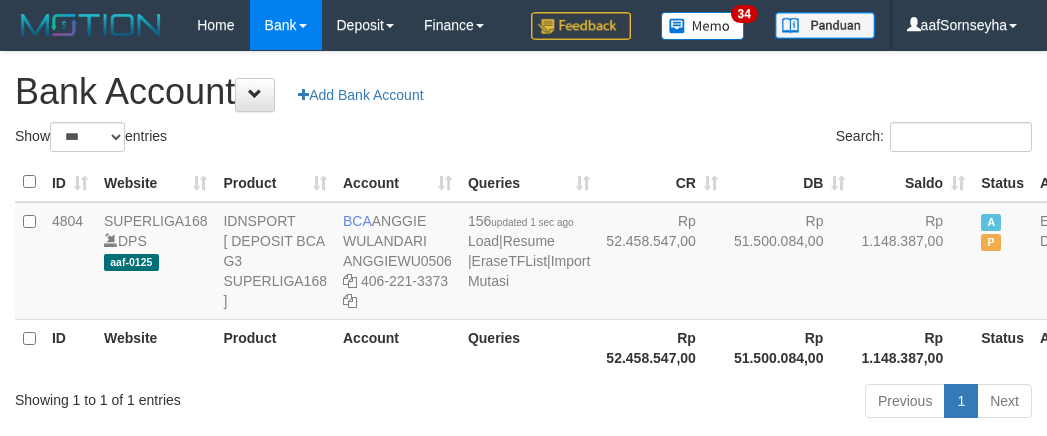 scroll, scrollTop: 121, scrollLeft: 0, axis: vertical 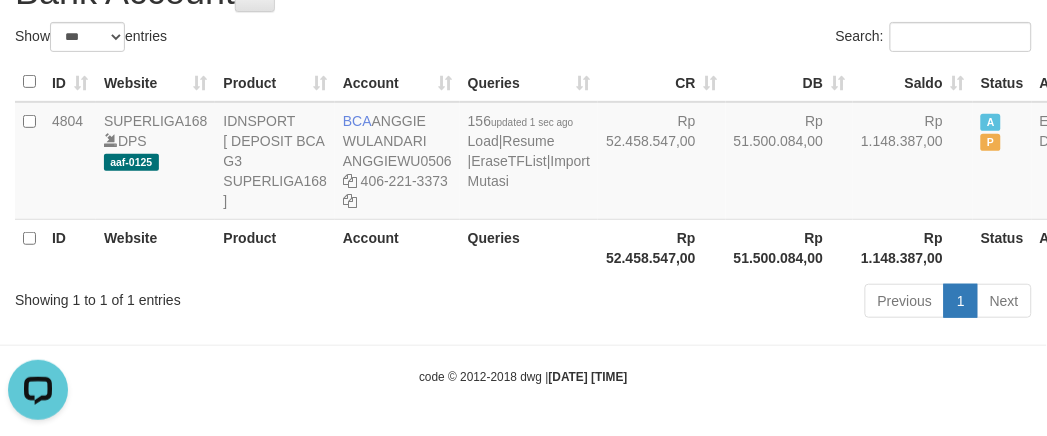click on "Previous 1 Next" at bounding box center [741, 303] 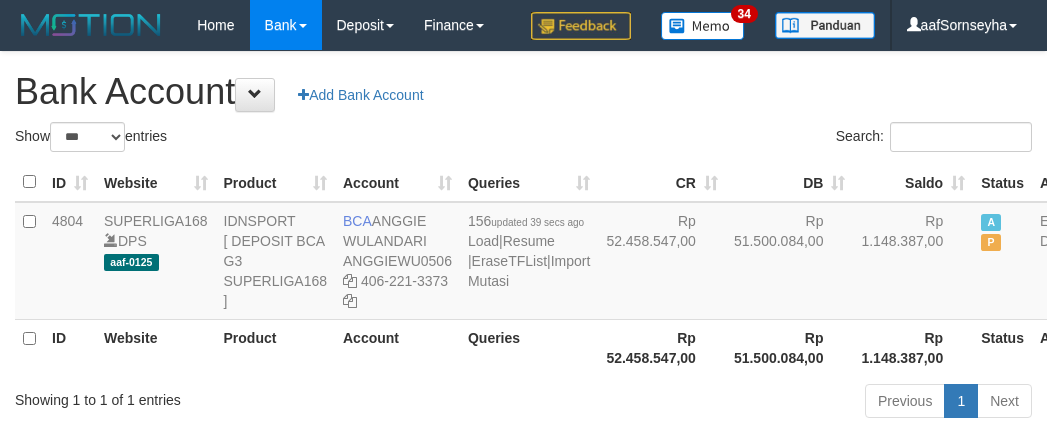 select on "***" 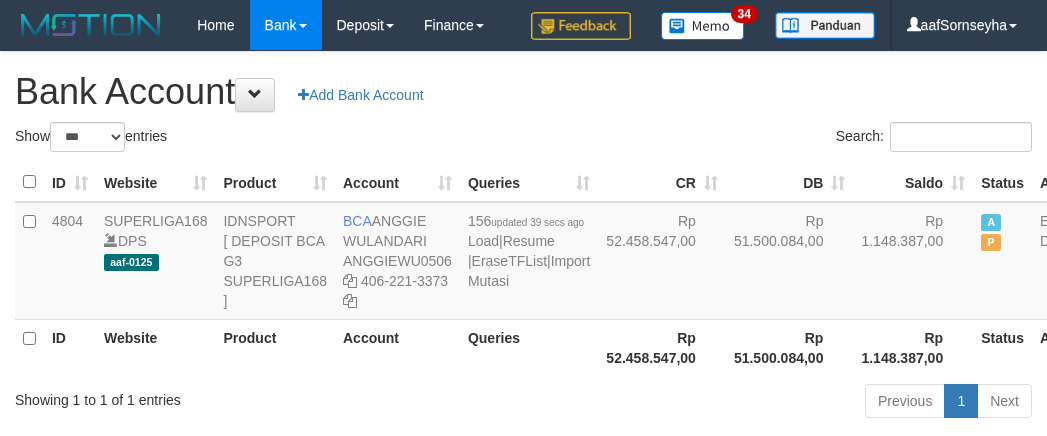scroll, scrollTop: 121, scrollLeft: 0, axis: vertical 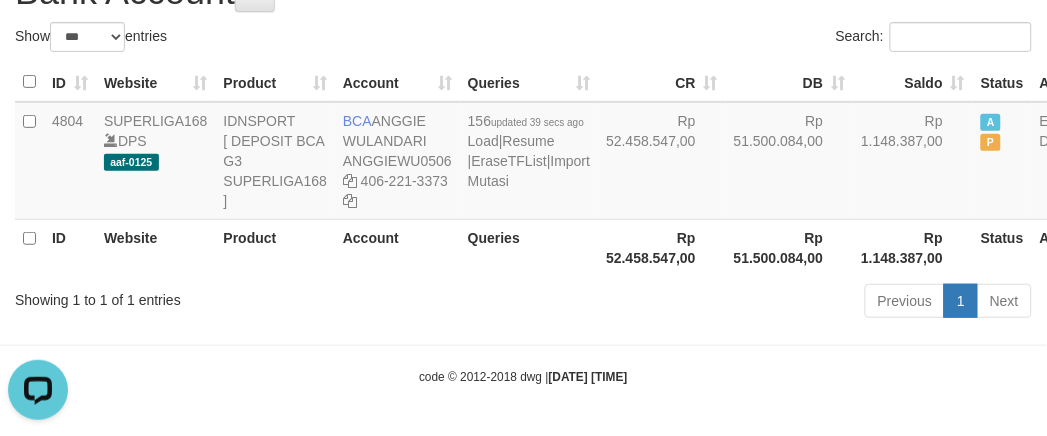 drag, startPoint x: 257, startPoint y: 320, endPoint x: 45, endPoint y: 284, distance: 215.03488 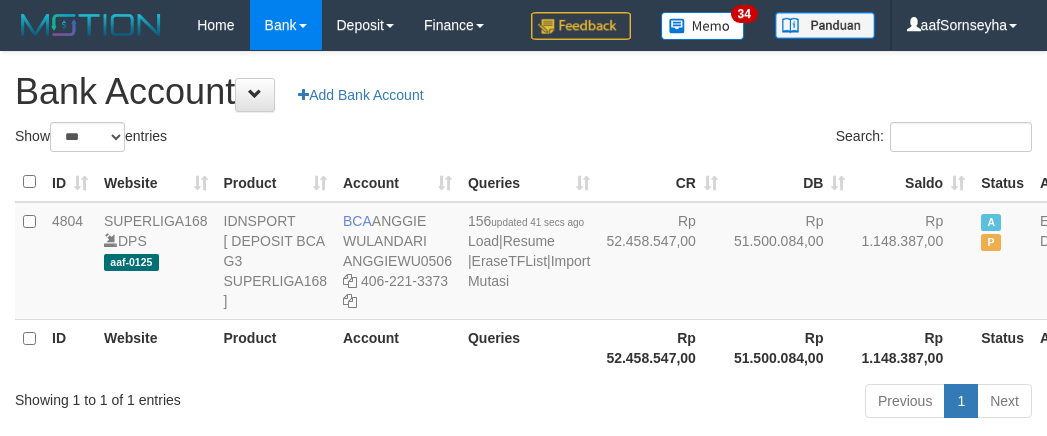 select on "***" 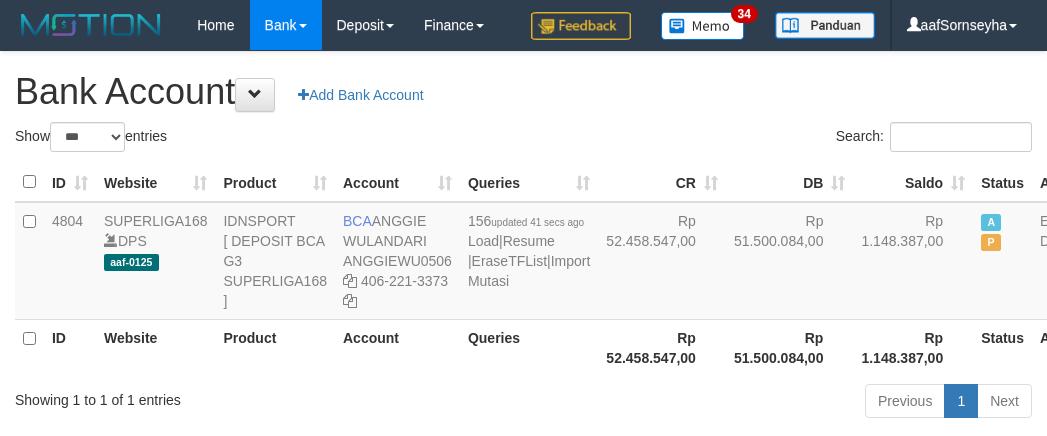 scroll, scrollTop: 121, scrollLeft: 0, axis: vertical 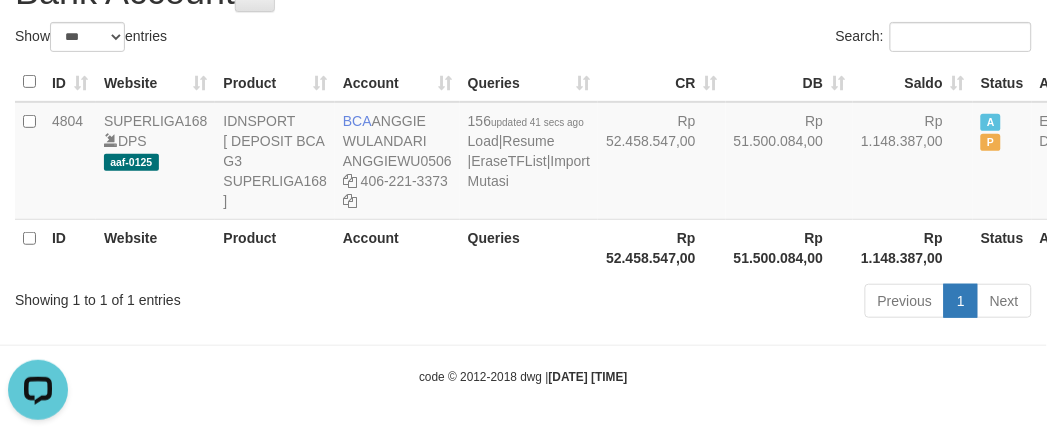 click on "Toggle navigation
Home
Bank
Account List
Load
By Website
Group
[ISPORT]													SUPERLIGA168
By Load Group (DPS)
34" at bounding box center (523, 168) 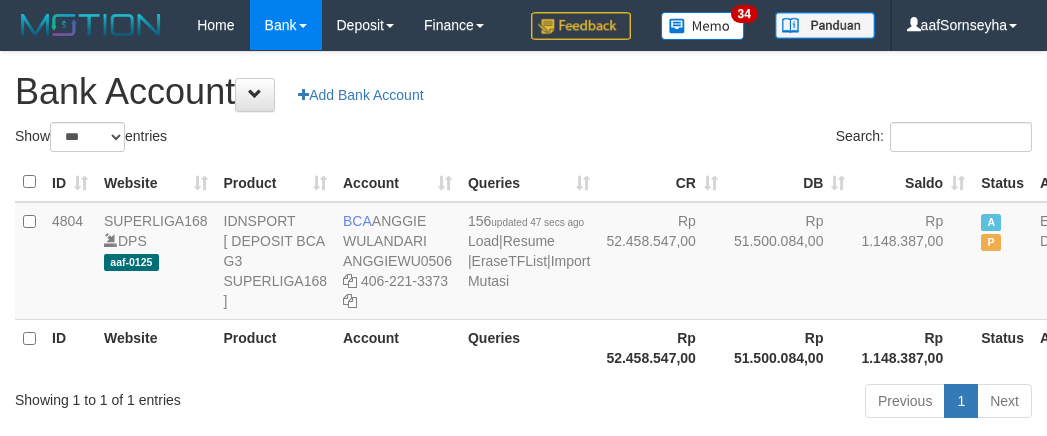 select on "***" 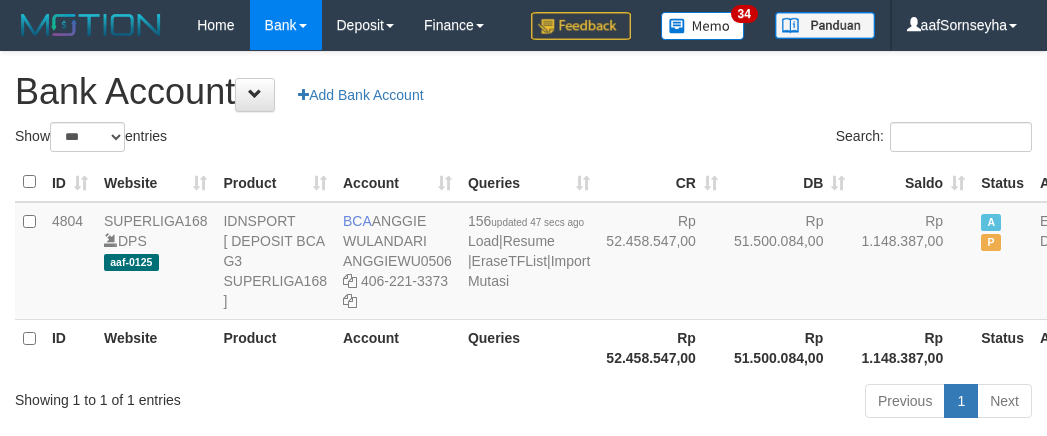 scroll, scrollTop: 121, scrollLeft: 0, axis: vertical 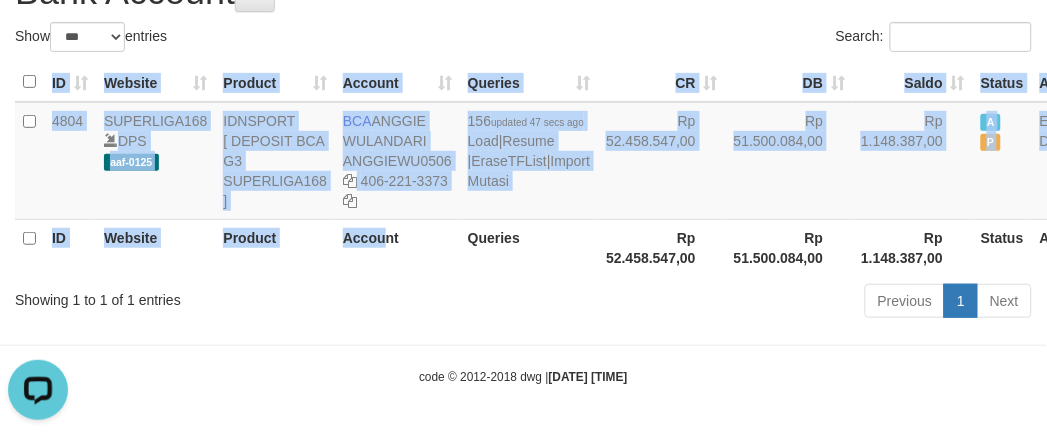 click on "ID Website Product Account Queries CR DB Saldo Status Action
4804
SUPERLIGA168
DPS
aaf-0125
IDNSPORT
[ DEPOSIT BCA G3 SUPERLIGA168 ]
BCA
ANGGIE WULANDARI
ANGGIEWU0506
406-221-3373
156  updated 47 secs ago
Load
|
Resume
|
EraseTFList
|
Import Mutasi
Rp 52.458.547,00
Rp 51.500.084,00
Rp 1.148.387,00
A
P
Edit
Delete
ID Website Product Account Queries Rp 52.458.547,00 Rp 51.500.084,00" at bounding box center [523, 169] 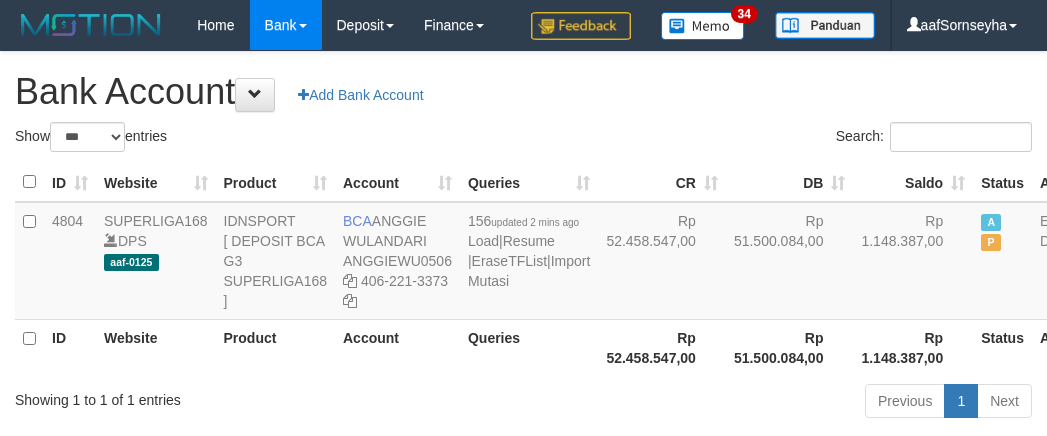 select on "***" 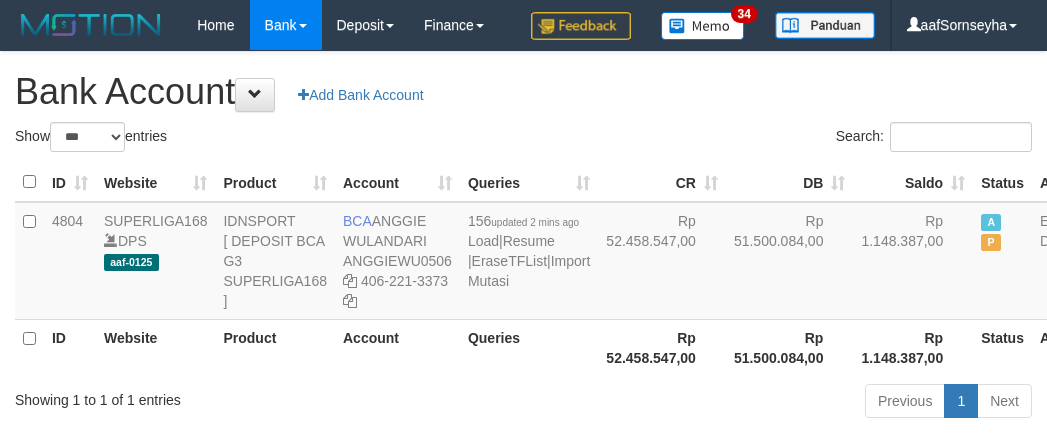 scroll, scrollTop: 121, scrollLeft: 0, axis: vertical 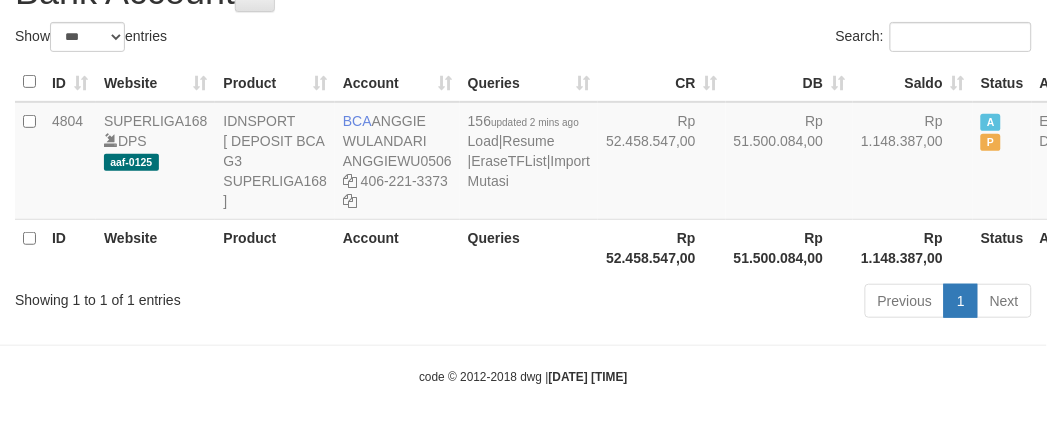 click on "Showing 1 to 1 of 1 entries" at bounding box center [218, 296] 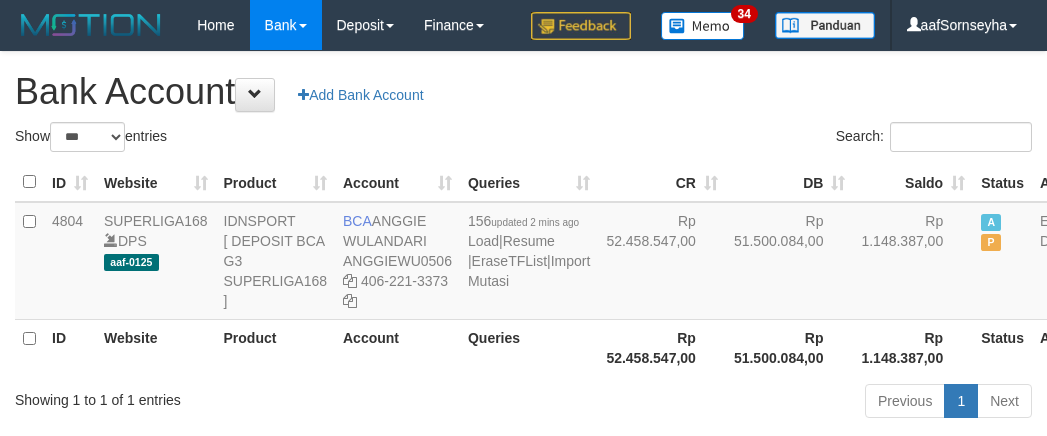 select on "***" 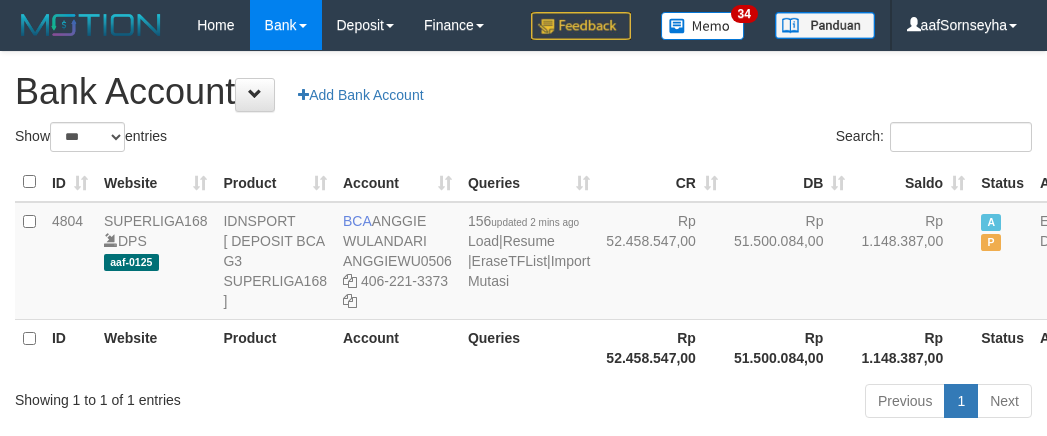scroll, scrollTop: 121, scrollLeft: 0, axis: vertical 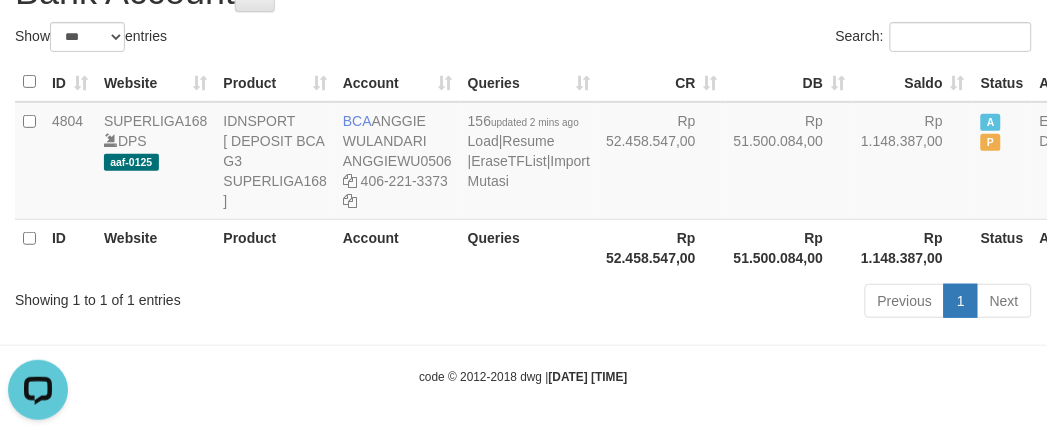 drag, startPoint x: 373, startPoint y: 312, endPoint x: 383, endPoint y: 322, distance: 14.142136 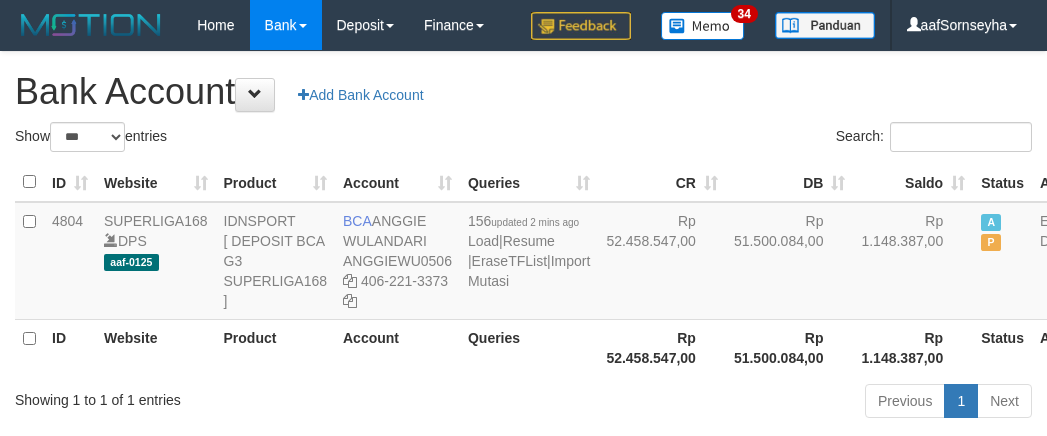 select on "***" 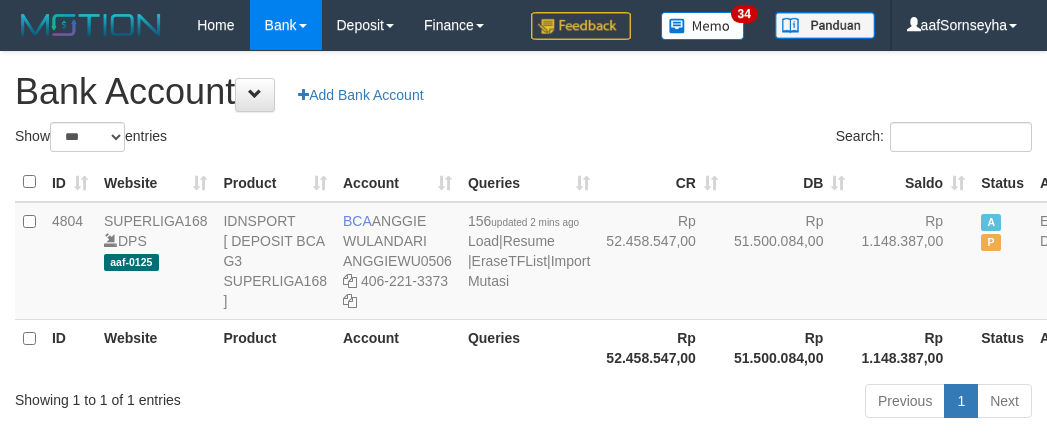 scroll, scrollTop: 121, scrollLeft: 0, axis: vertical 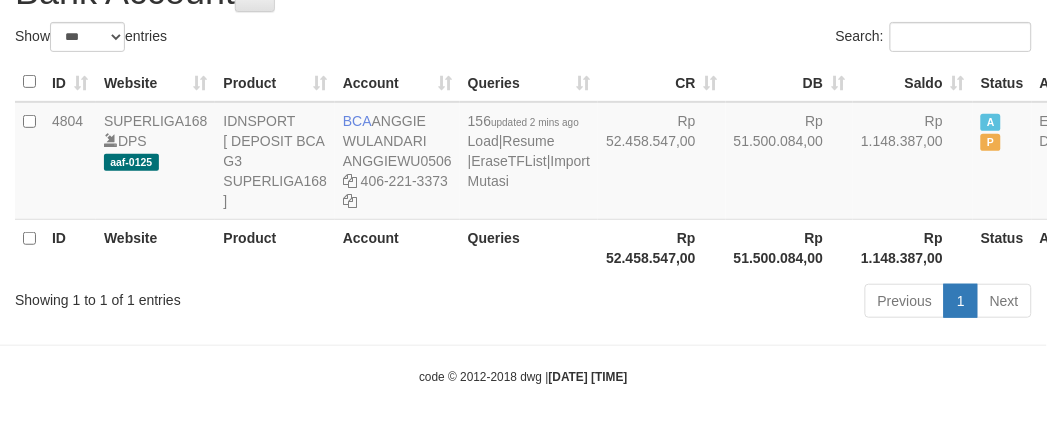 drag, startPoint x: 482, startPoint y: 338, endPoint x: 493, endPoint y: 323, distance: 18.601076 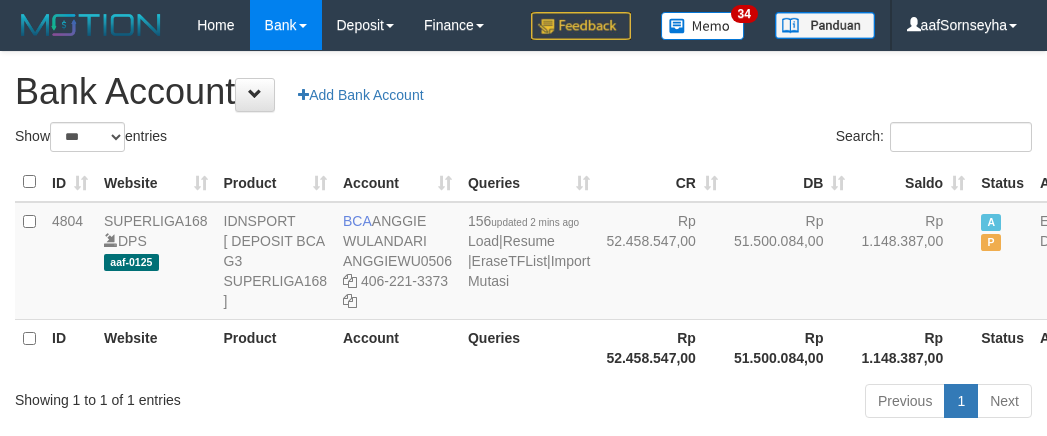 select on "***" 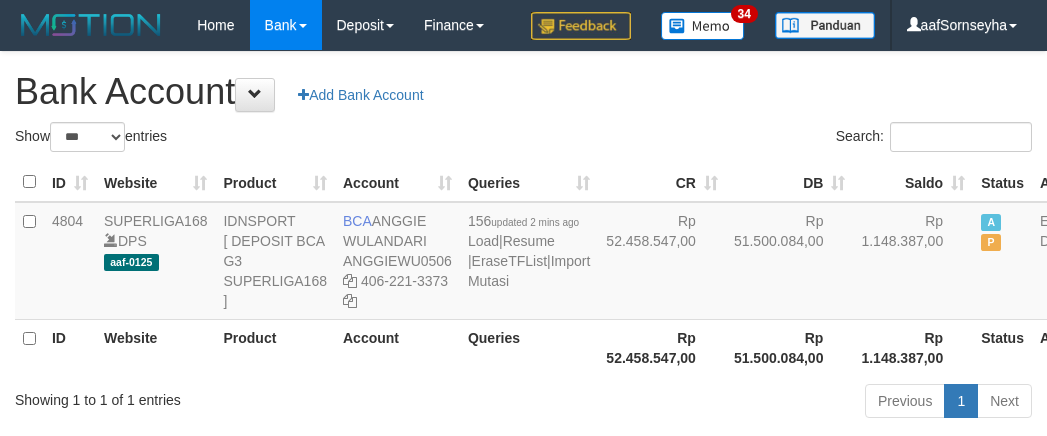 scroll, scrollTop: 121, scrollLeft: 0, axis: vertical 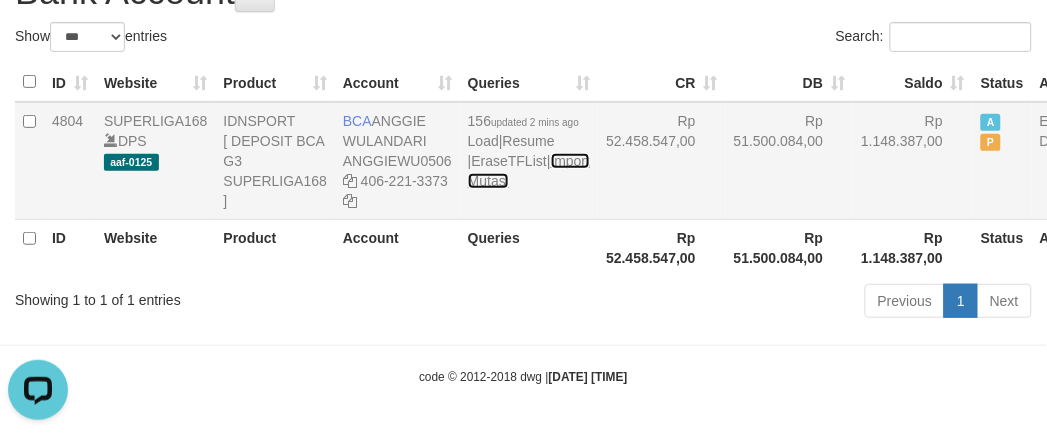 click on "Import Mutasi" at bounding box center (529, 171) 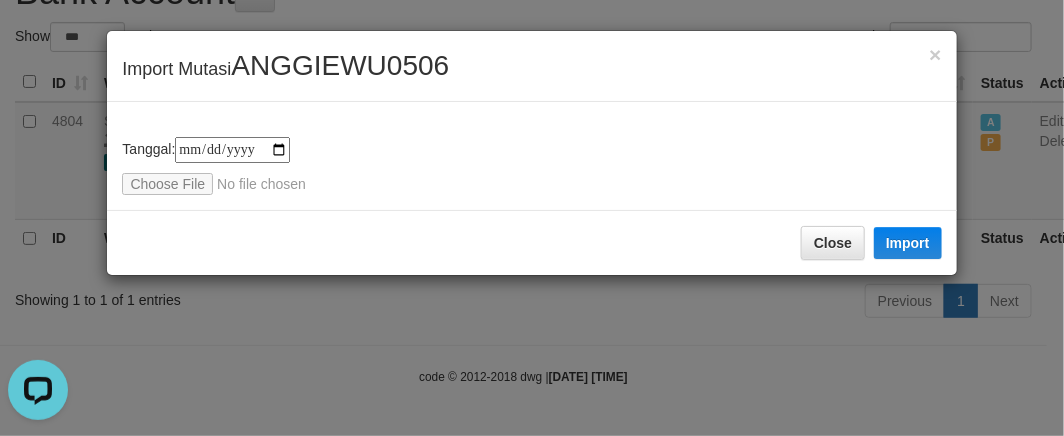 type on "**********" 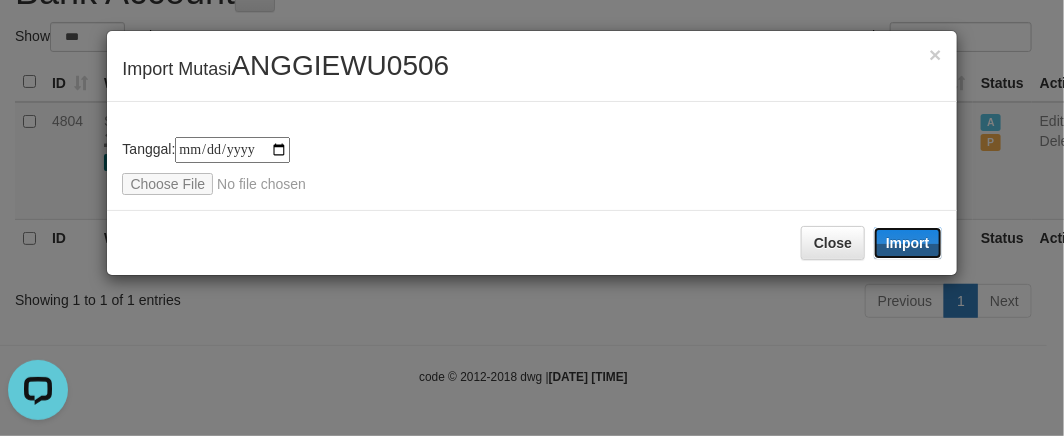 drag, startPoint x: 904, startPoint y: 238, endPoint x: 343, endPoint y: 346, distance: 571.30115 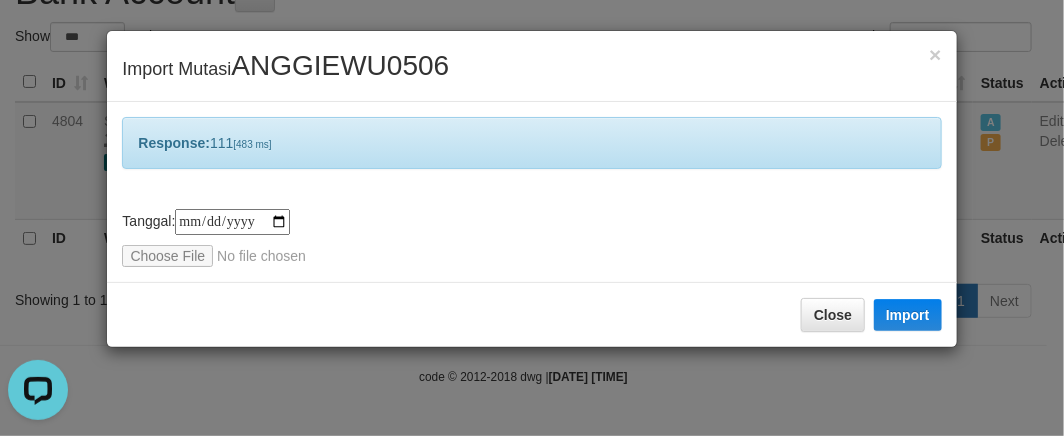 click on "**********" at bounding box center [532, 218] 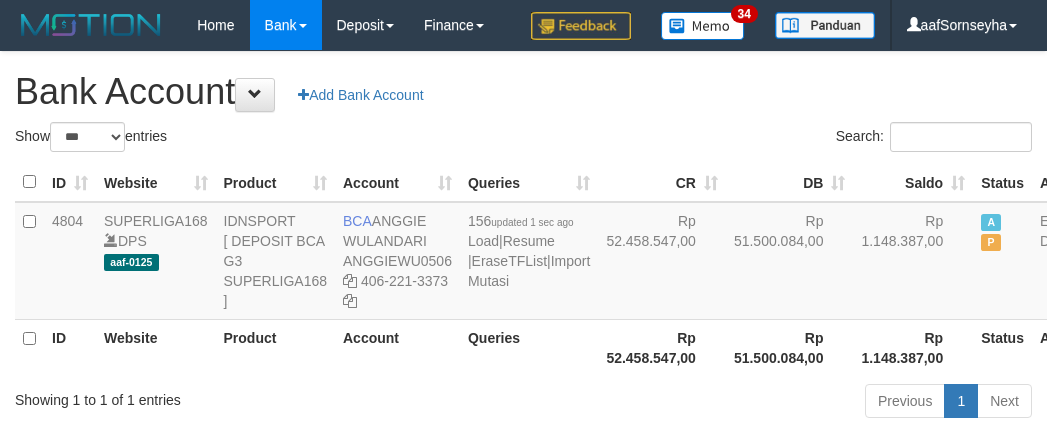 select on "***" 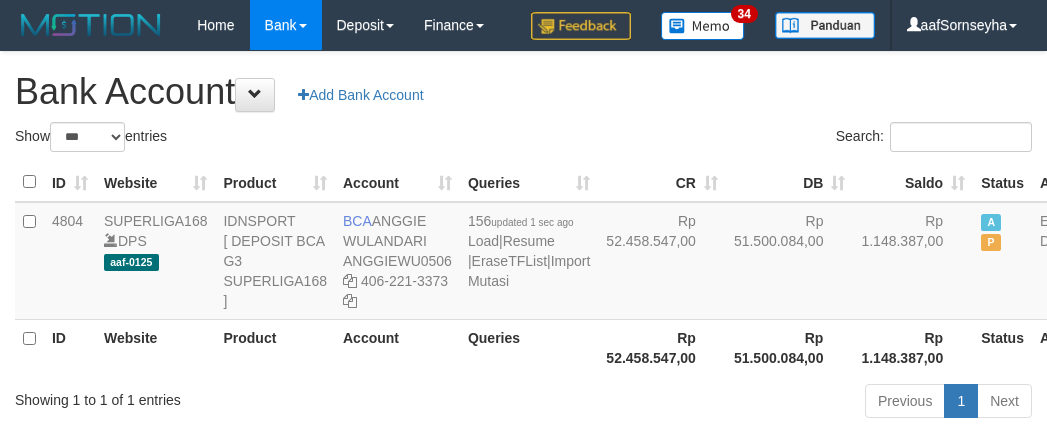 scroll, scrollTop: 121, scrollLeft: 0, axis: vertical 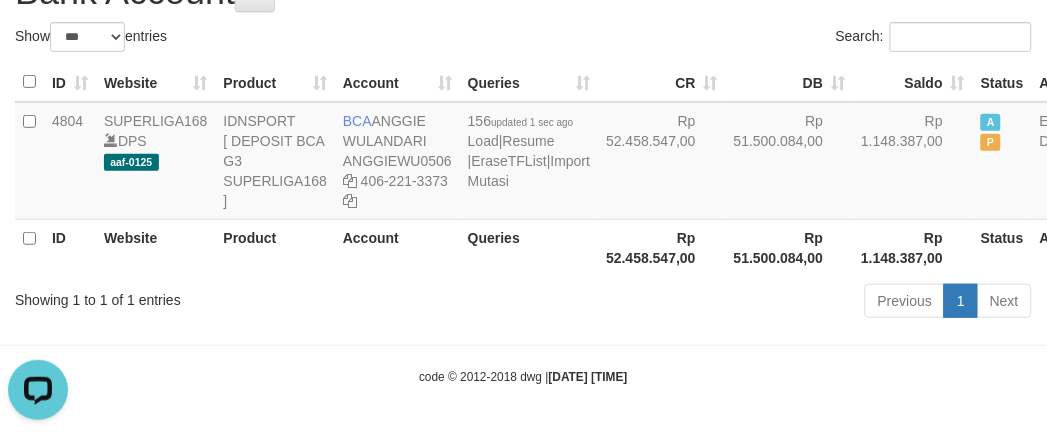 click on "Showing 1 to 1 of 1 entries" at bounding box center (218, 296) 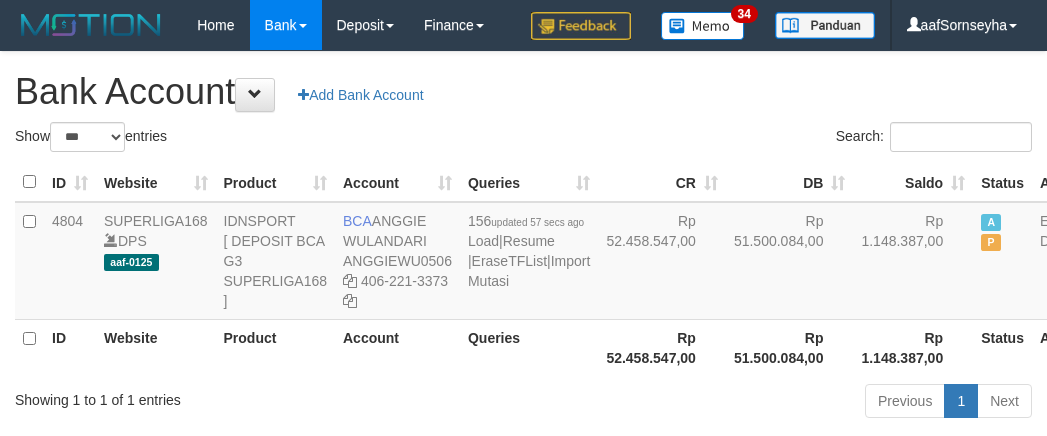 select on "***" 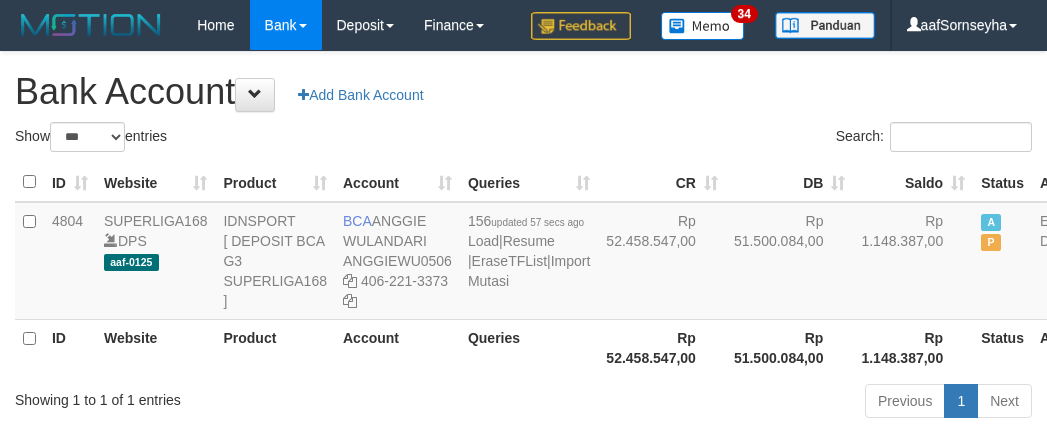 scroll, scrollTop: 121, scrollLeft: 0, axis: vertical 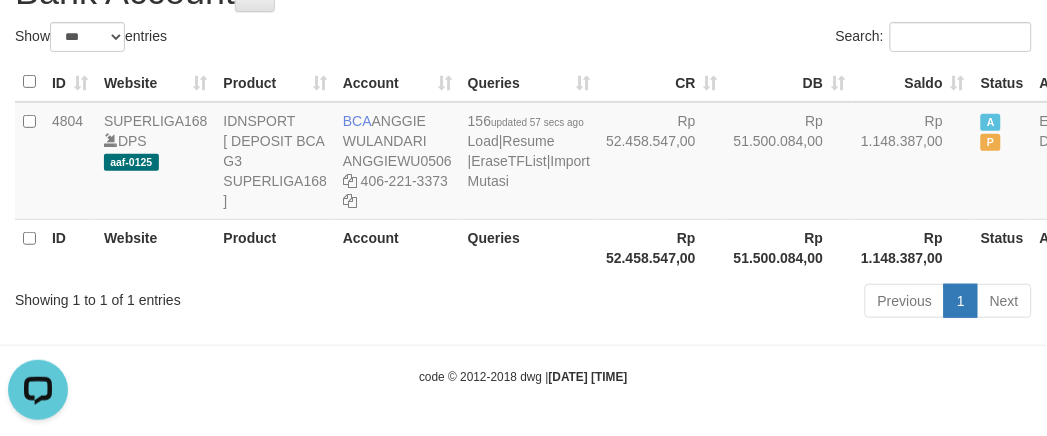 drag, startPoint x: 308, startPoint y: 352, endPoint x: 122, endPoint y: 403, distance: 192.86523 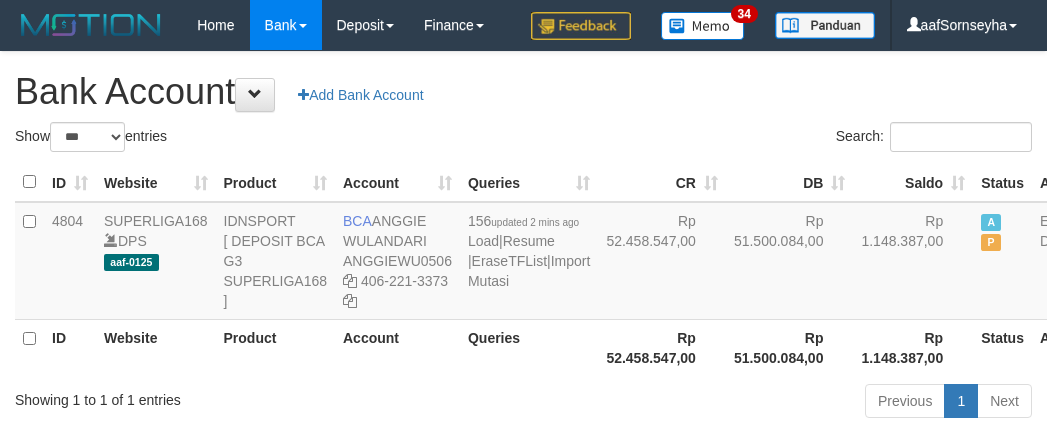 select on "***" 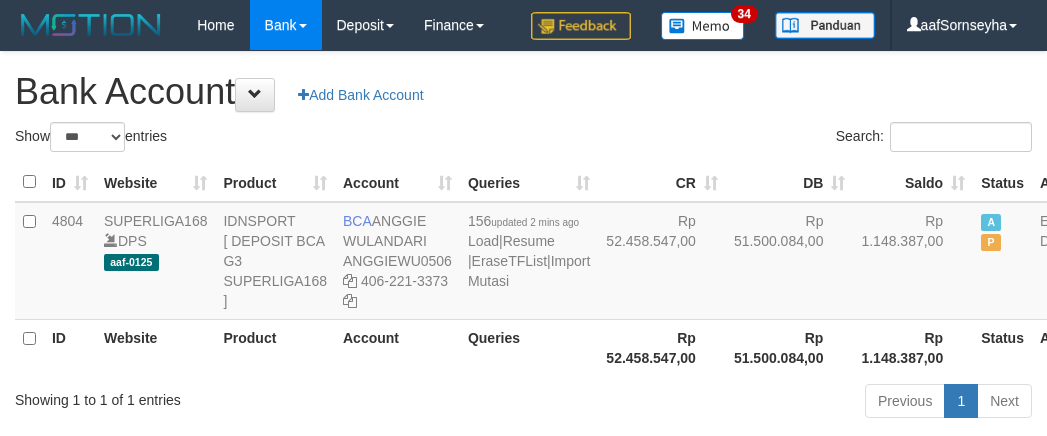 scroll, scrollTop: 121, scrollLeft: 0, axis: vertical 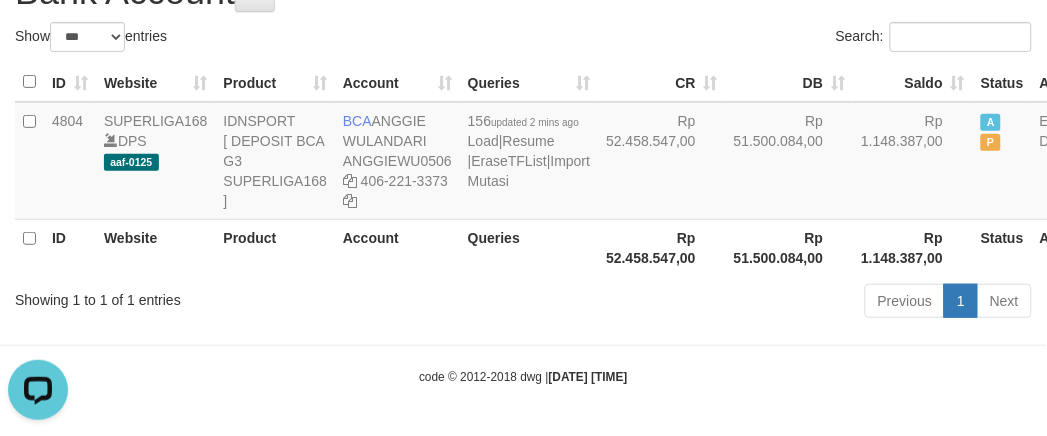 click on "Showing 1 to 1 of 1 entries Previous 1 Next" at bounding box center (523, 303) 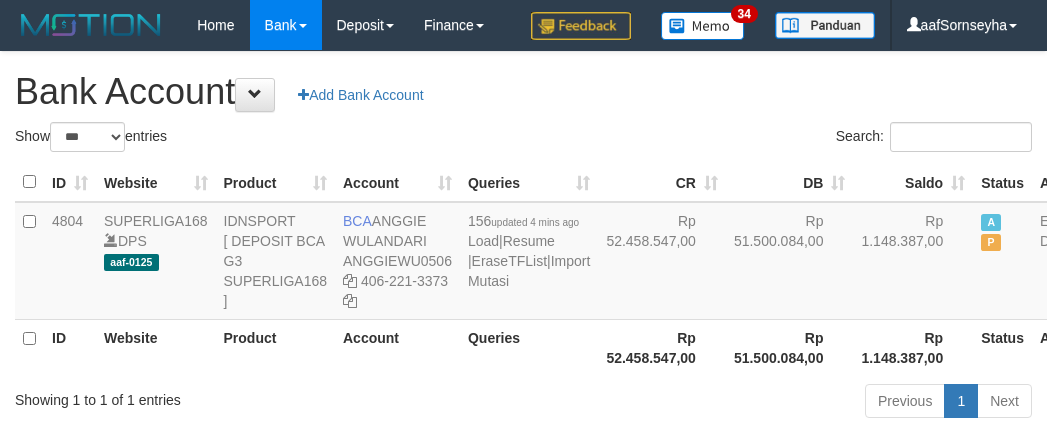 select on "***" 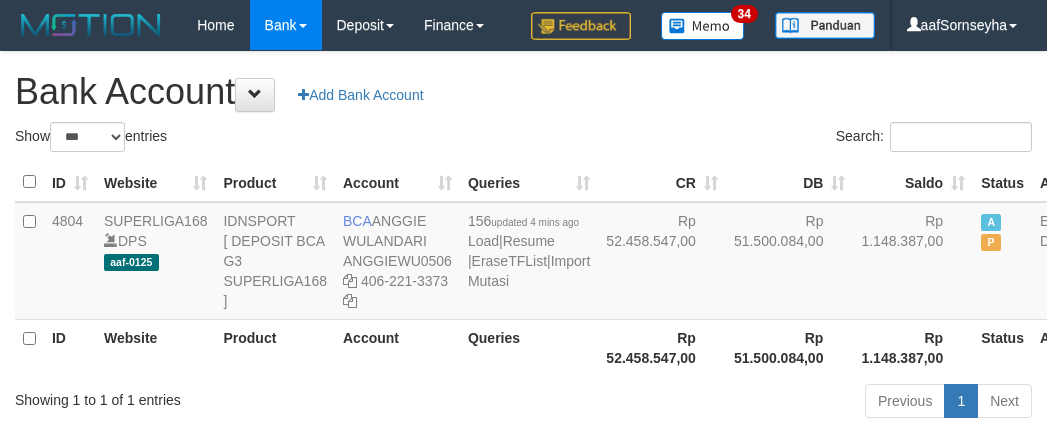 scroll, scrollTop: 121, scrollLeft: 0, axis: vertical 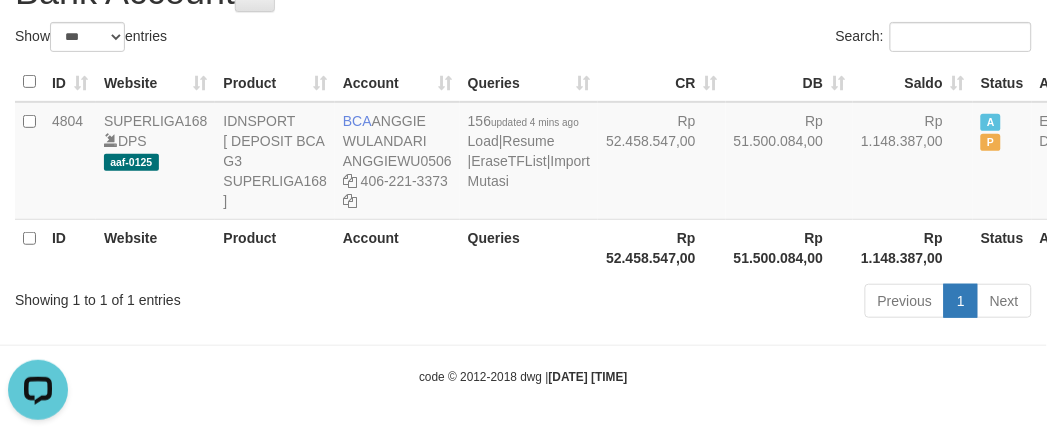 click on "code © [YEAR]-[YEAR] dwg |  [DATE] [TIME]" at bounding box center [523, 376] 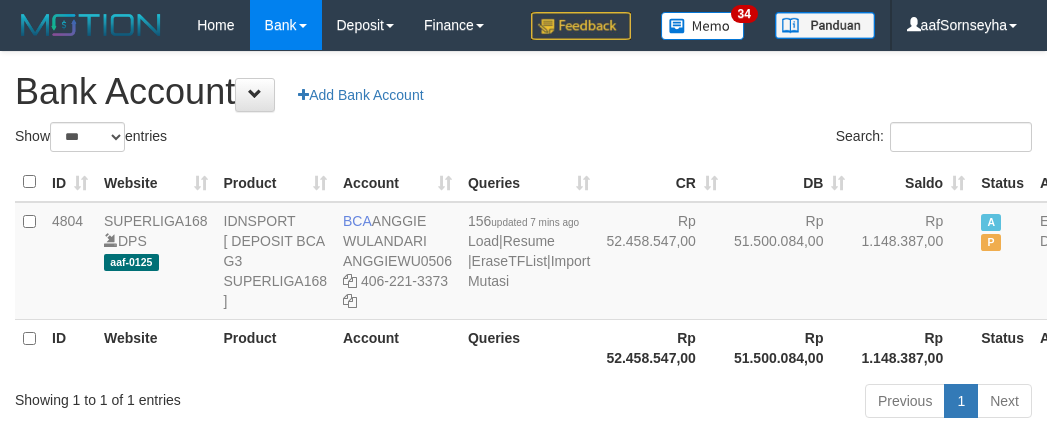 select on "***" 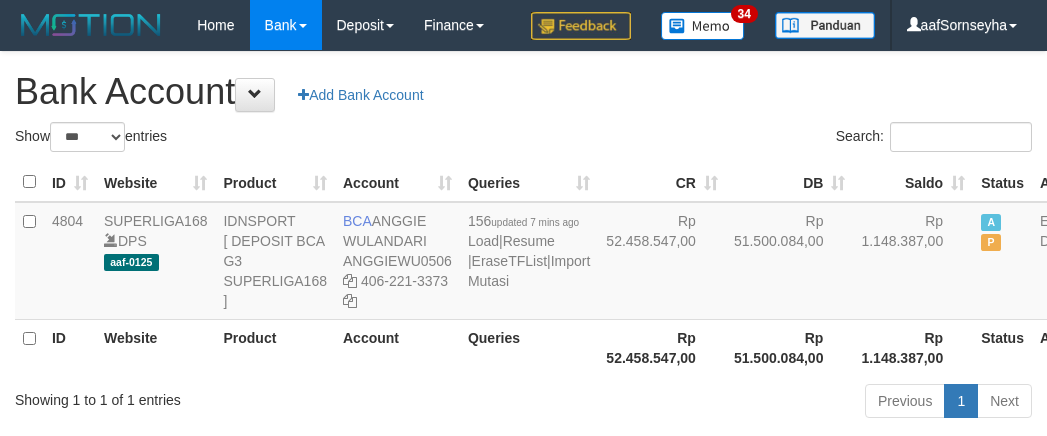 scroll, scrollTop: 121, scrollLeft: 0, axis: vertical 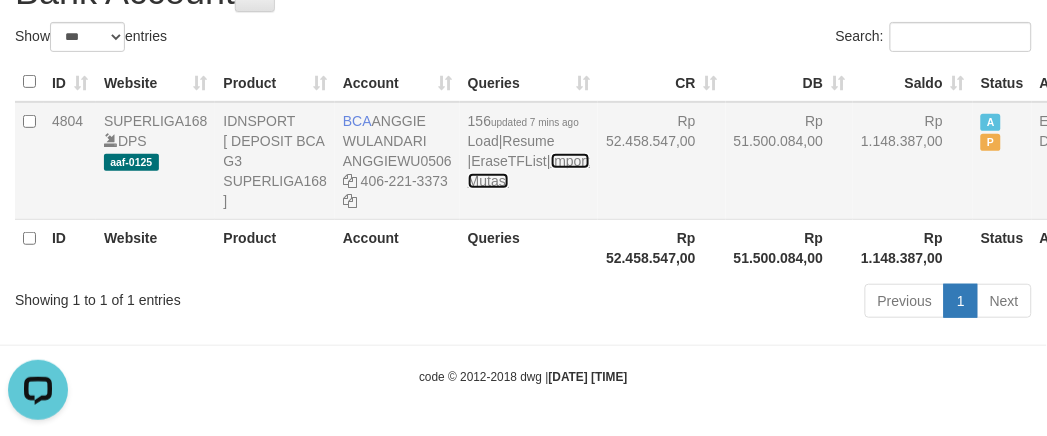 click on "Import Mutasi" at bounding box center (529, 171) 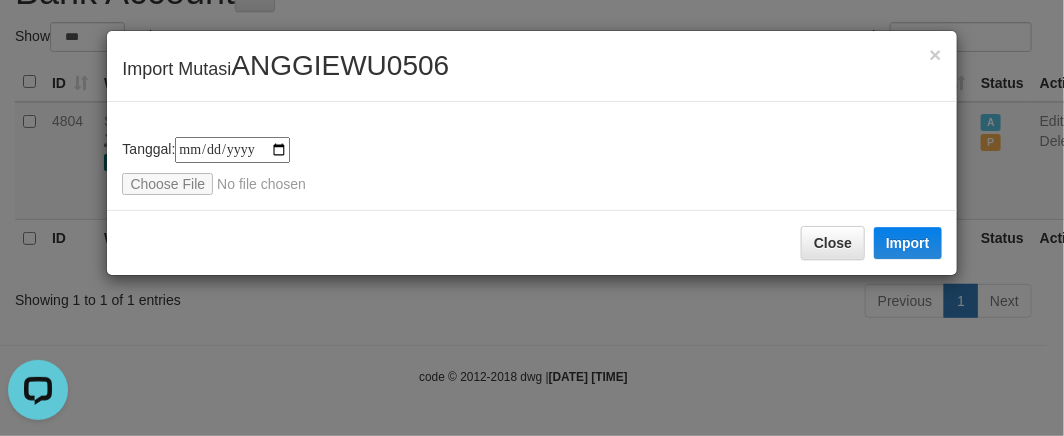 type on "**********" 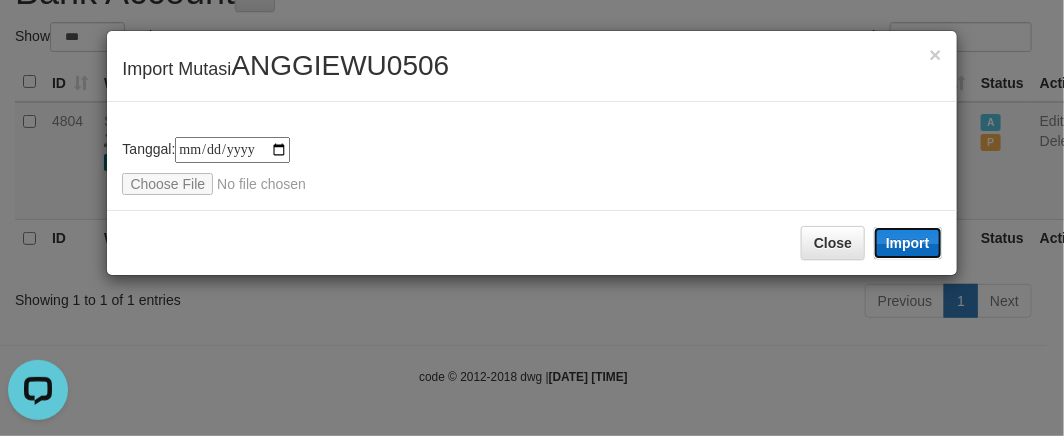 click on "Import" at bounding box center [908, 243] 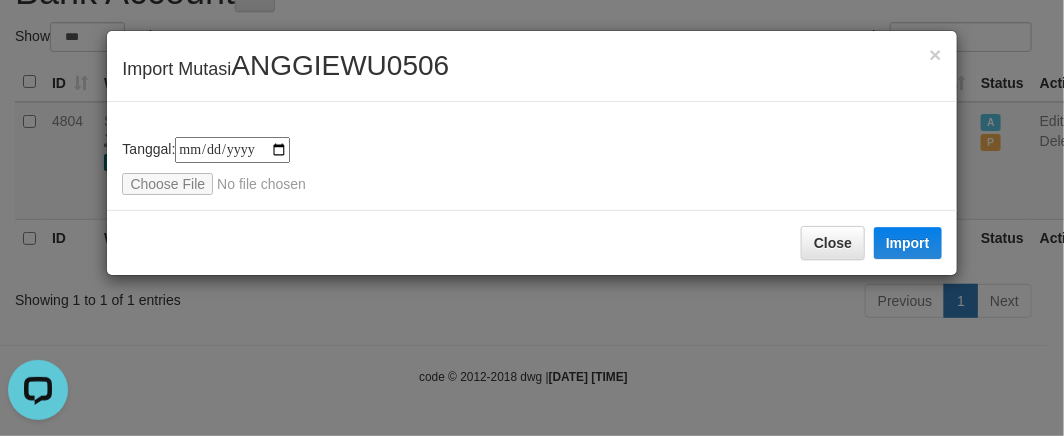 click on "**********" at bounding box center (532, 218) 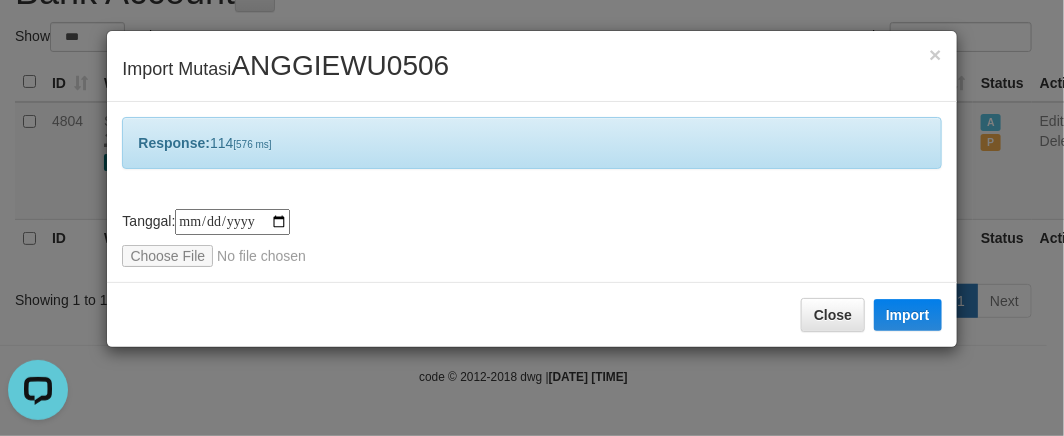 click on "**********" at bounding box center (532, 218) 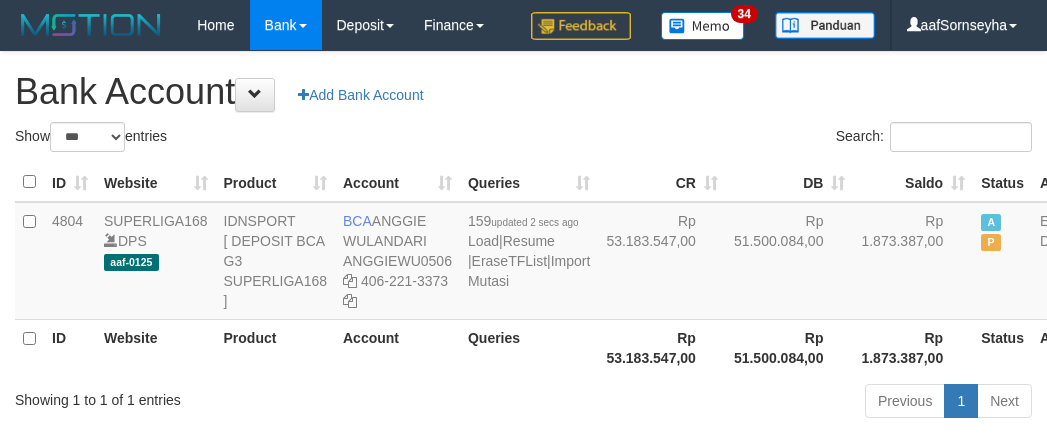 select on "***" 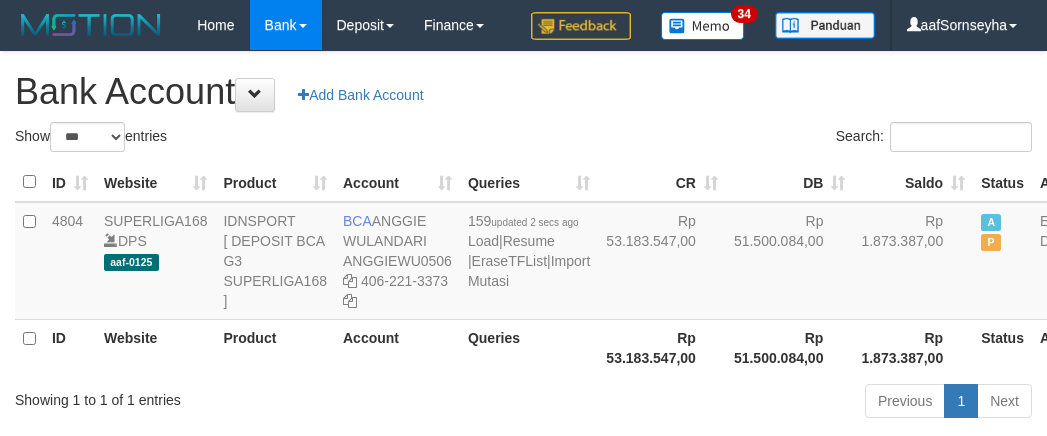 scroll, scrollTop: 121, scrollLeft: 0, axis: vertical 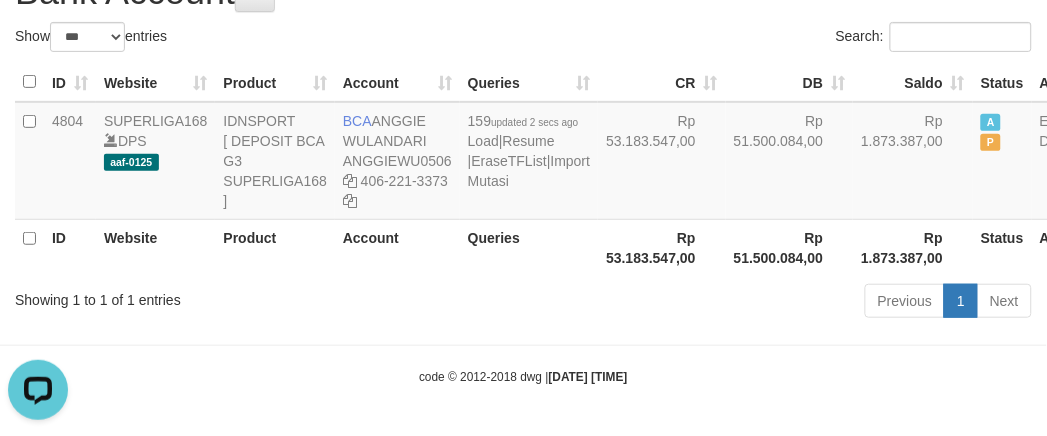 click on "Toggle navigation
Home
Bank
Account List
Load
By Website
Group
[ISPORT]													SUPERLIGA168
By Load Group (DPS)
34" at bounding box center (523, 168) 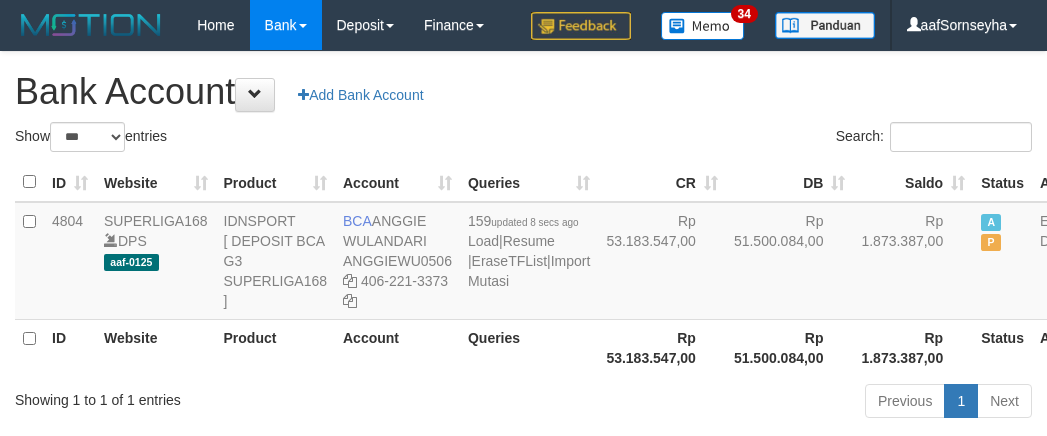 select on "***" 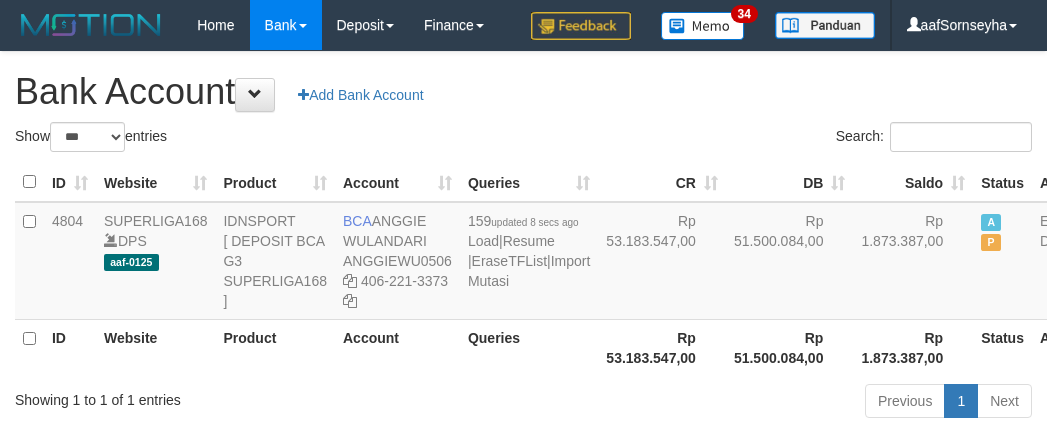 scroll, scrollTop: 121, scrollLeft: 0, axis: vertical 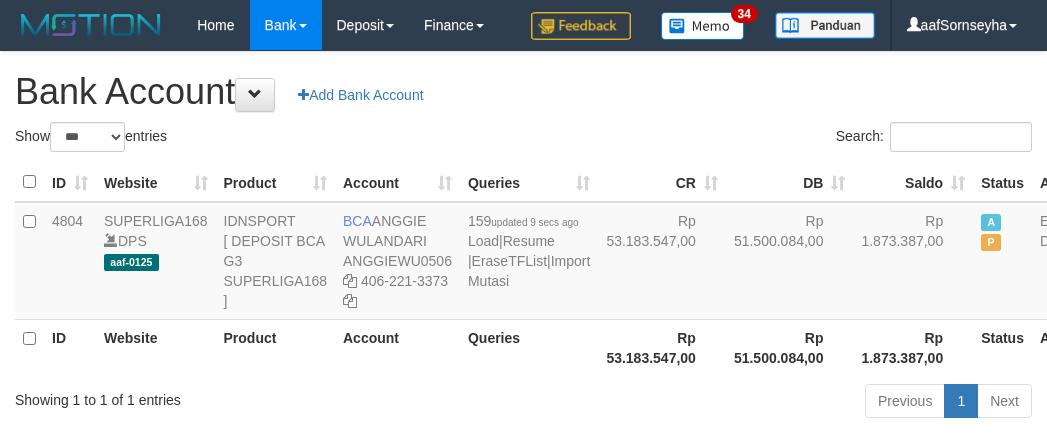select on "***" 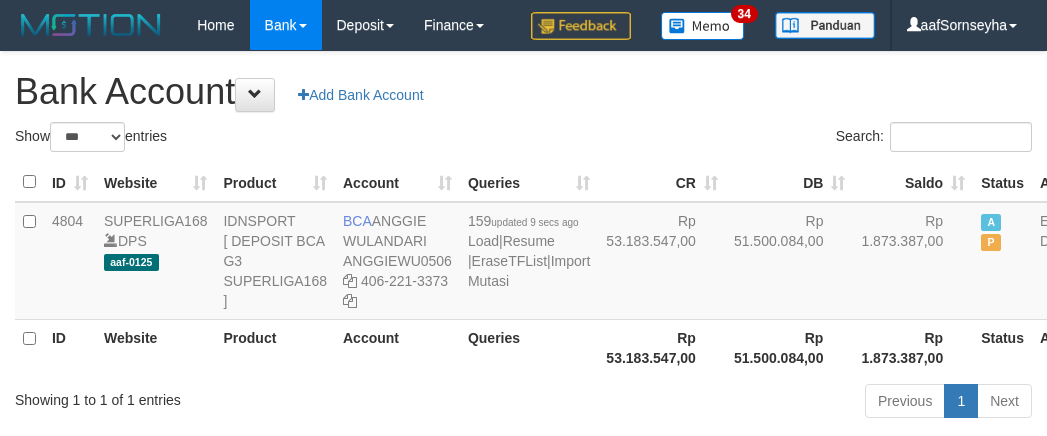 scroll, scrollTop: 121, scrollLeft: 0, axis: vertical 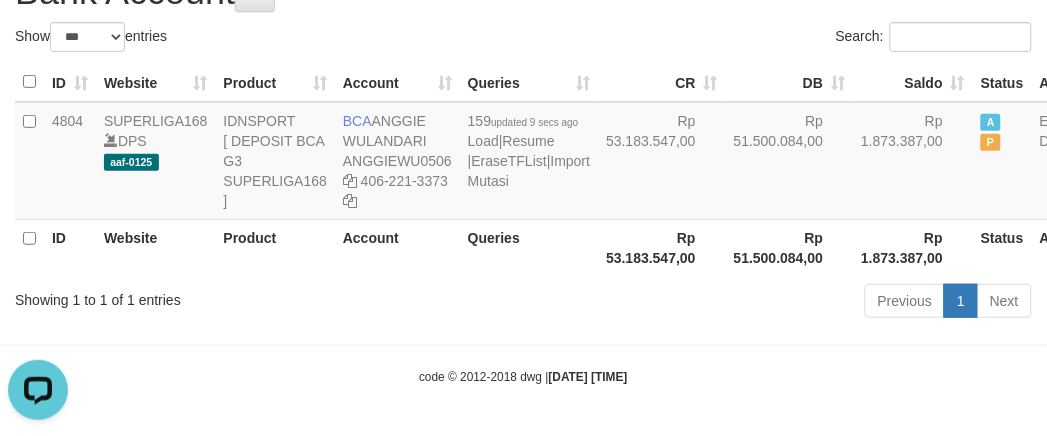 drag, startPoint x: 331, startPoint y: 321, endPoint x: 85, endPoint y: 365, distance: 249.90398 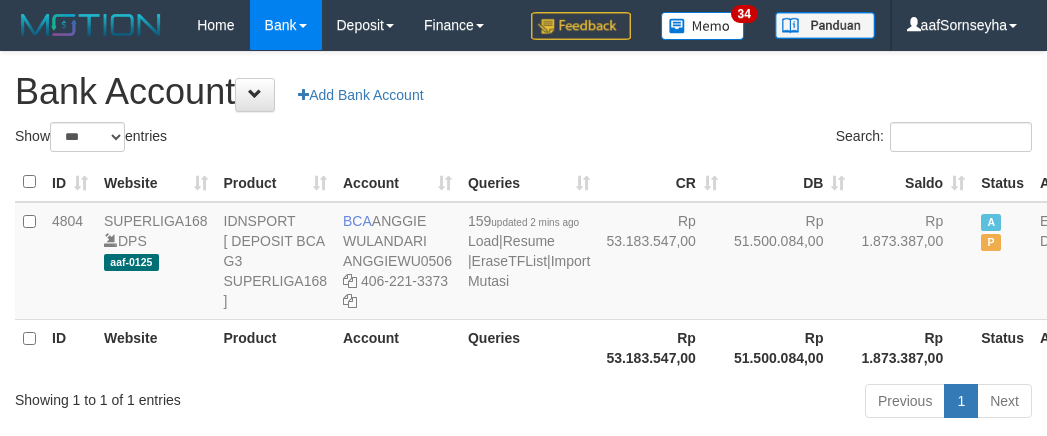 select on "***" 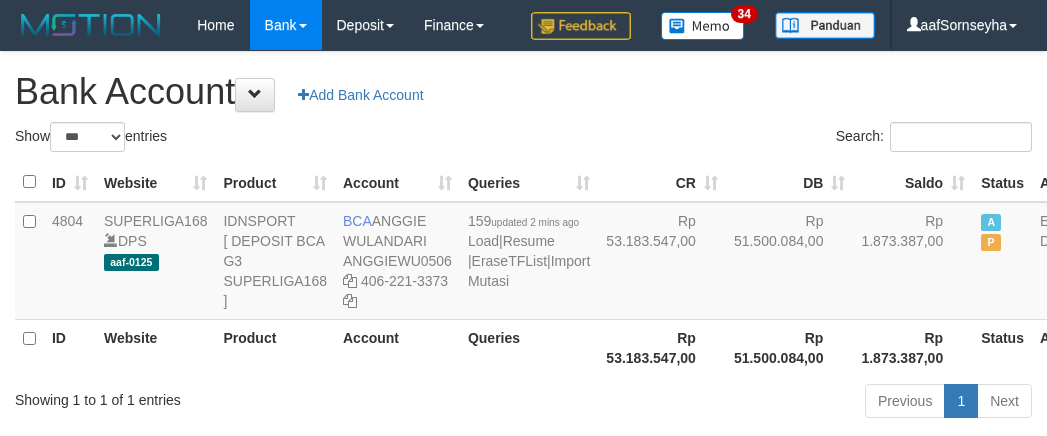 scroll, scrollTop: 121, scrollLeft: 0, axis: vertical 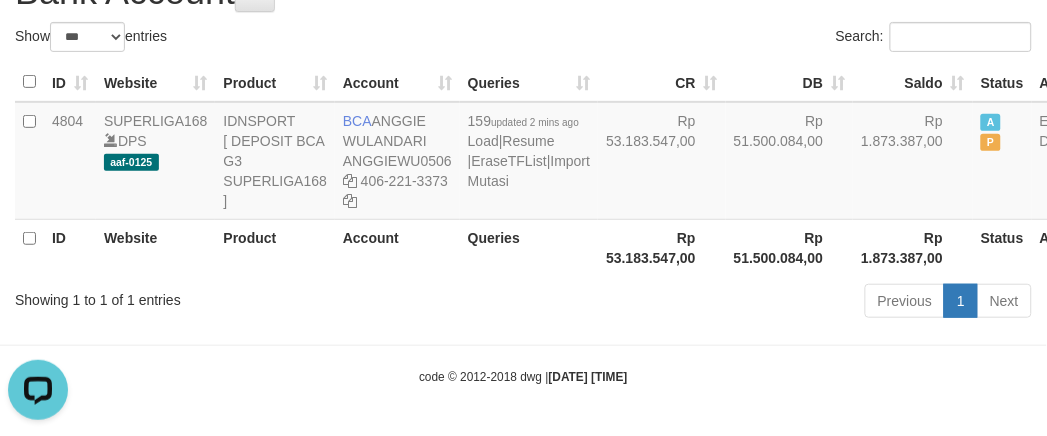 drag, startPoint x: 377, startPoint y: 350, endPoint x: 391, endPoint y: 351, distance: 14.035668 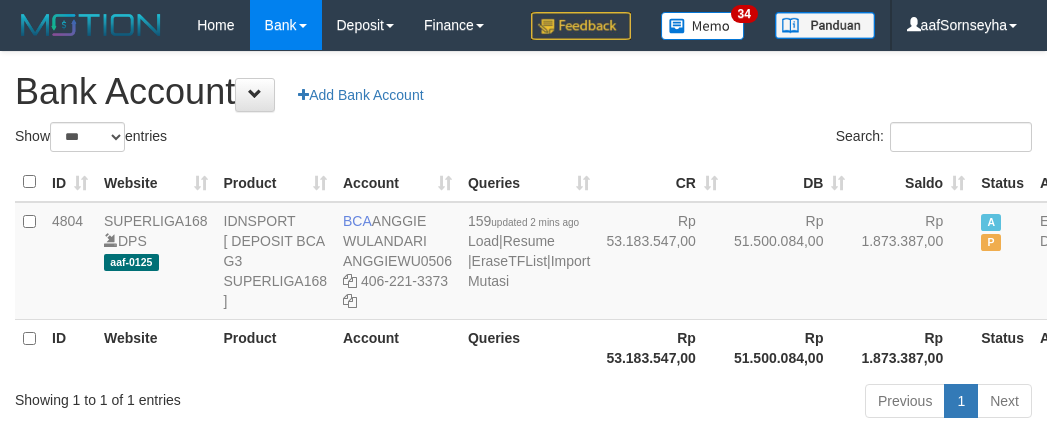 select on "***" 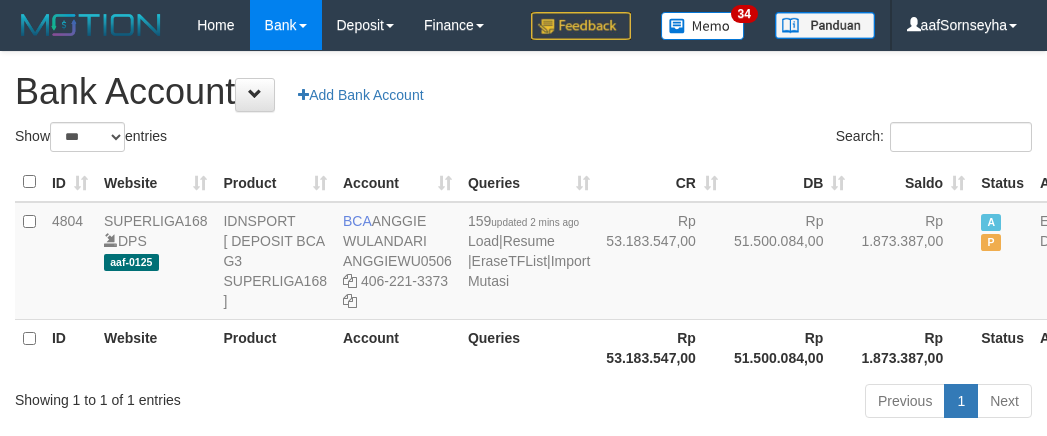 scroll, scrollTop: 121, scrollLeft: 0, axis: vertical 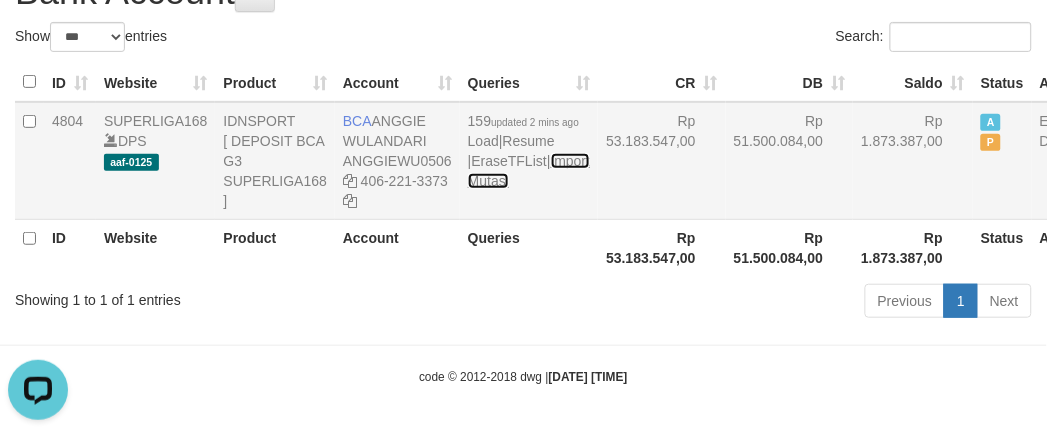 click on "Import Mutasi" at bounding box center (529, 171) 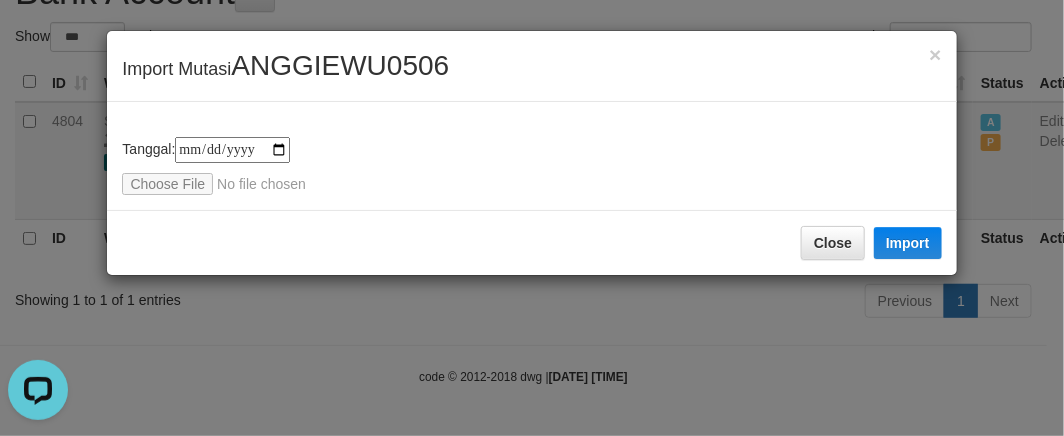 type on "**********" 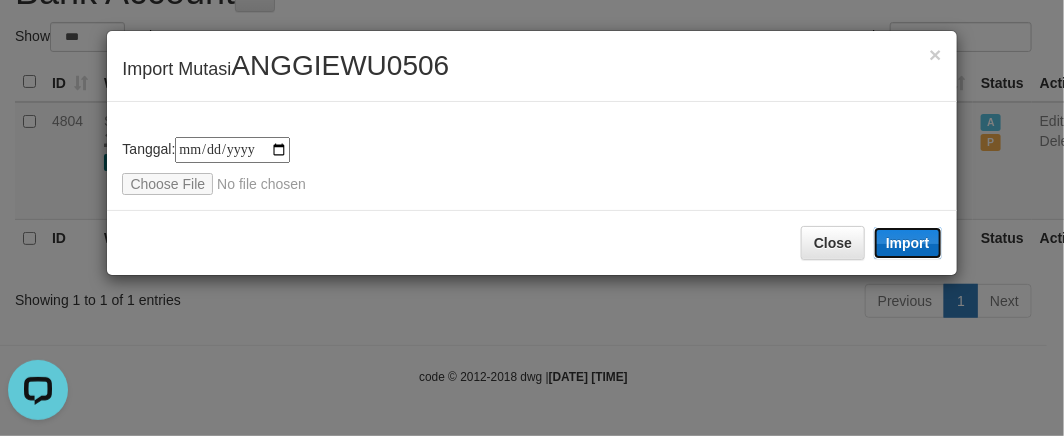 drag, startPoint x: 901, startPoint y: 230, endPoint x: 241, endPoint y: 373, distance: 675.314 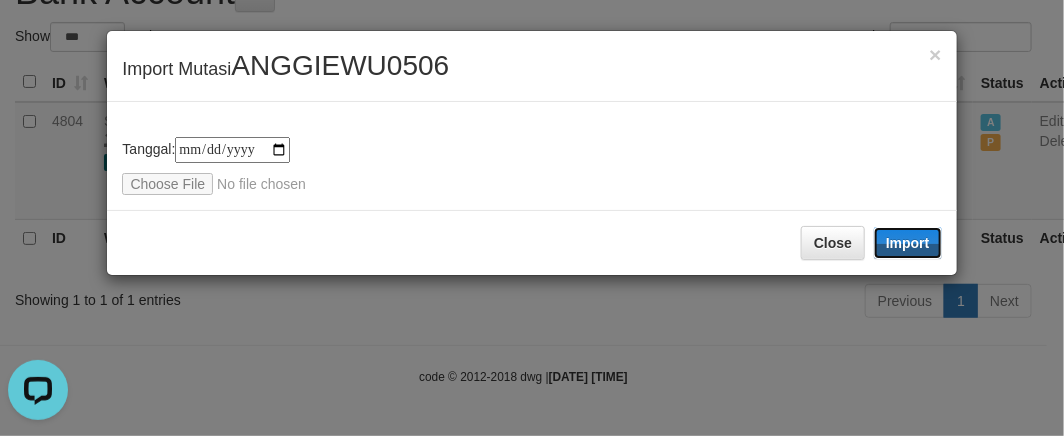 click on "Import" at bounding box center (908, 243) 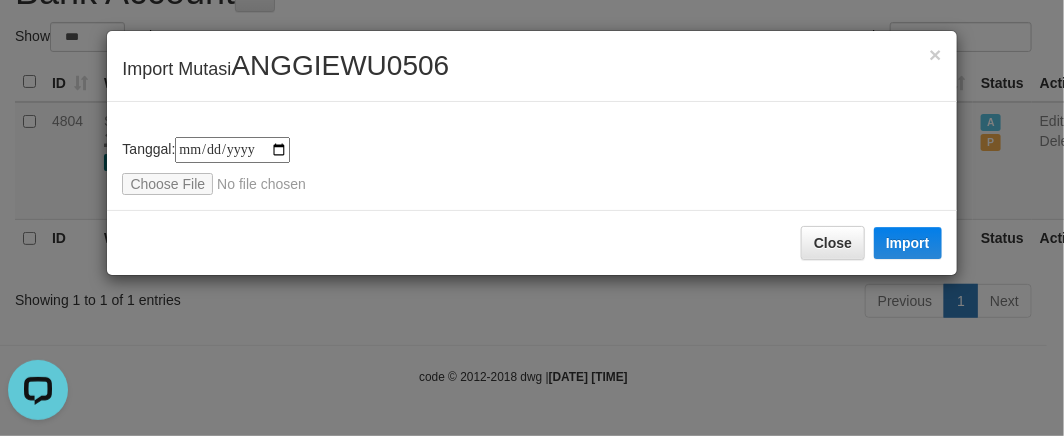 click on "**********" at bounding box center [532, 218] 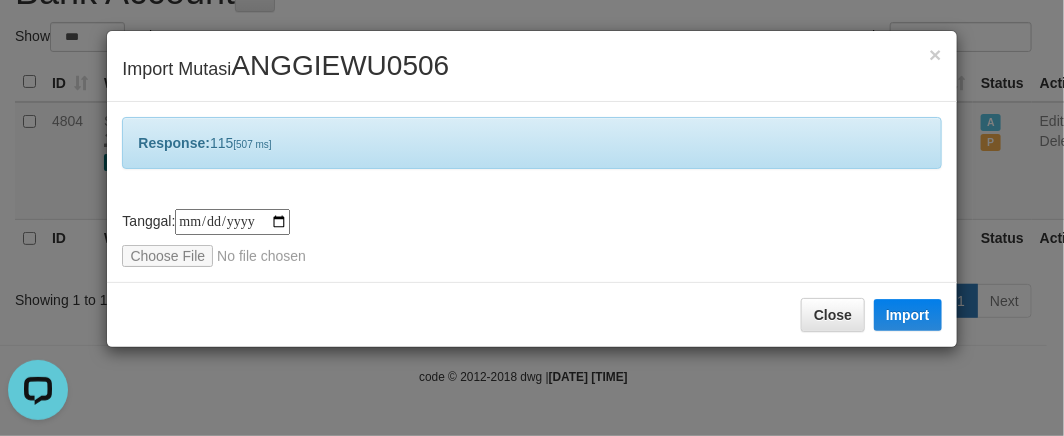 drag, startPoint x: 241, startPoint y: 372, endPoint x: 240, endPoint y: 357, distance: 15.033297 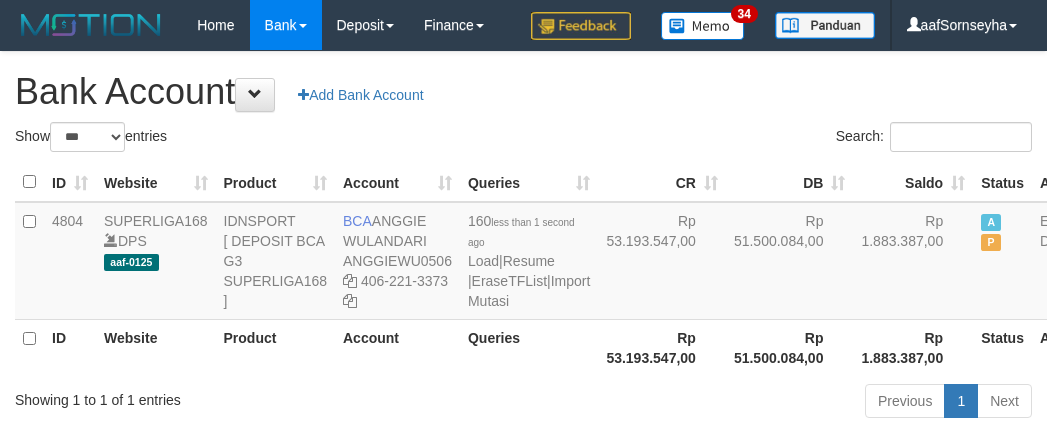 select on "***" 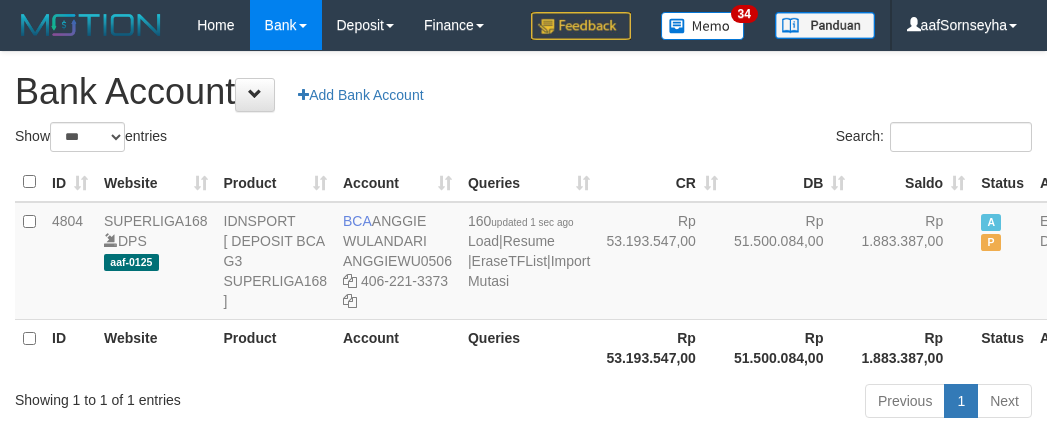 select on "***" 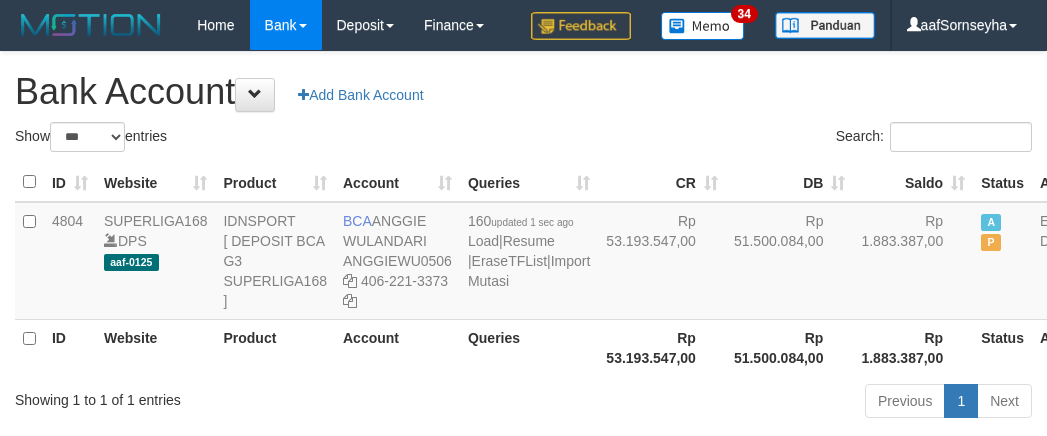 scroll, scrollTop: 121, scrollLeft: 0, axis: vertical 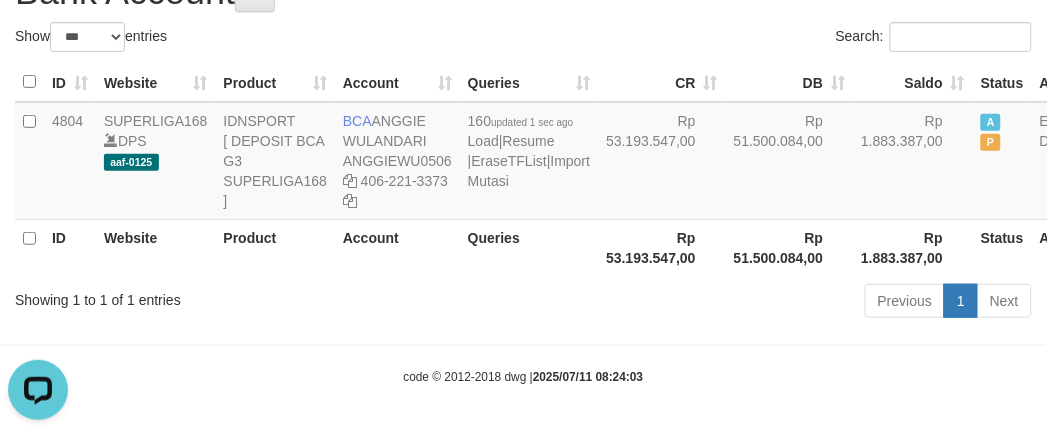 click on "Previous 1 Next" at bounding box center (741, 303) 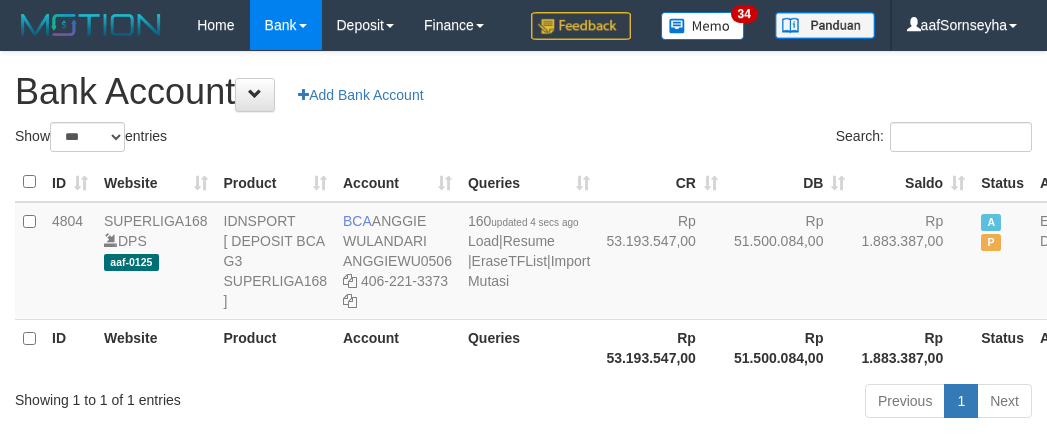 select on "***" 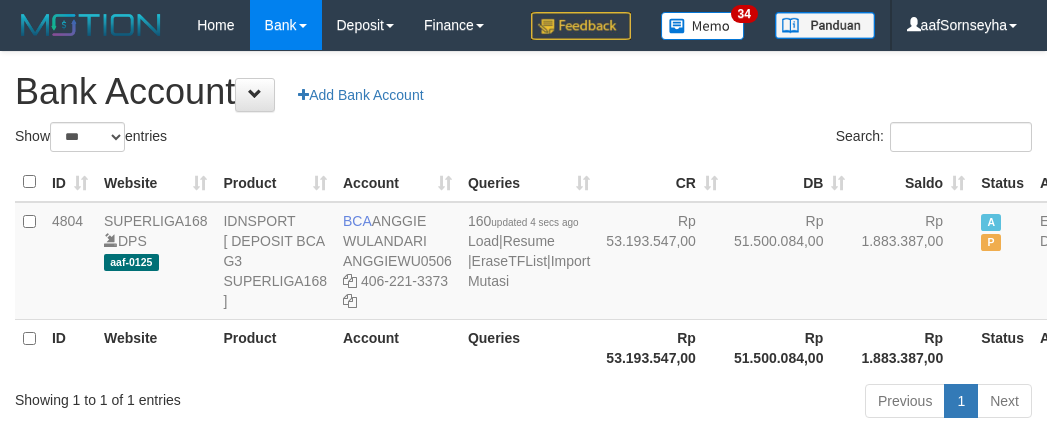 scroll, scrollTop: 121, scrollLeft: 0, axis: vertical 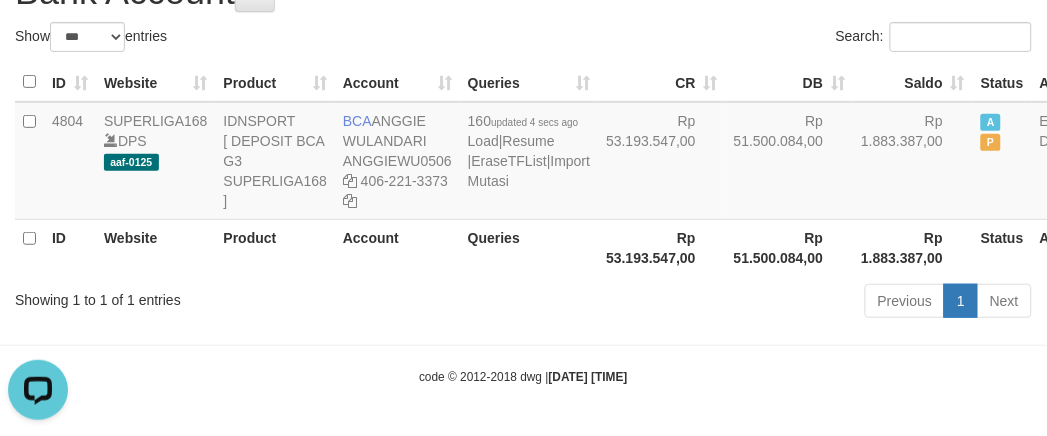 click on "Showing 1 to 1 of 1 entries" at bounding box center (218, 296) 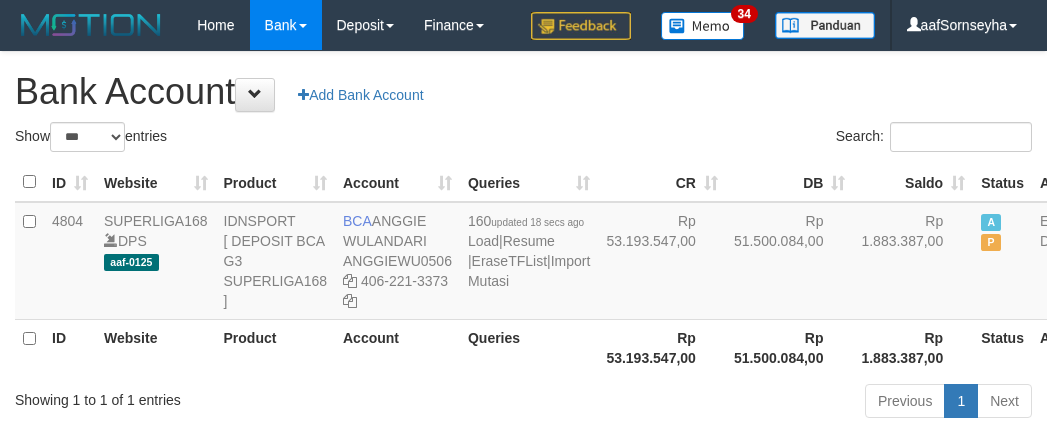 select on "***" 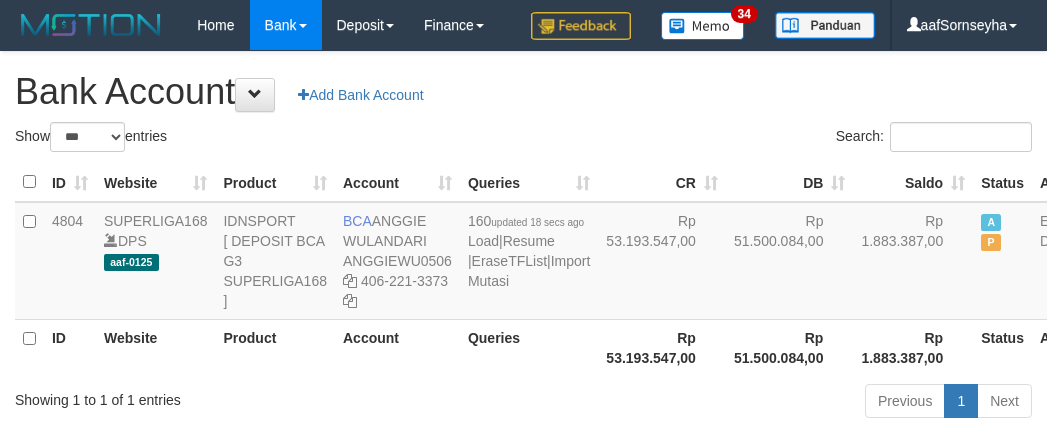 scroll, scrollTop: 121, scrollLeft: 0, axis: vertical 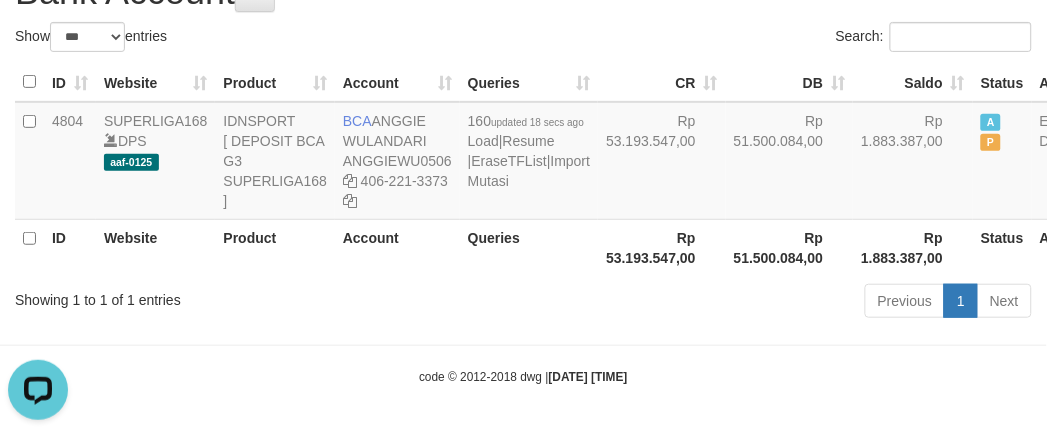 click on "Queries" at bounding box center (529, 247) 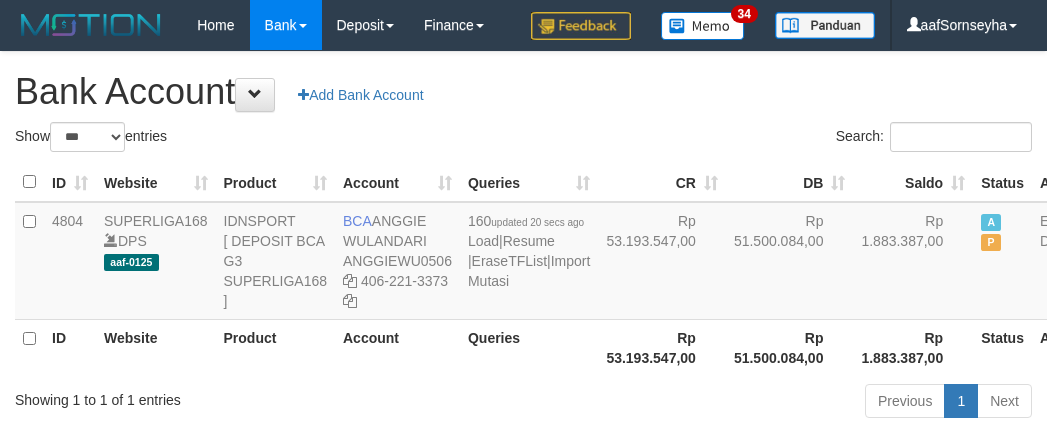 select on "***" 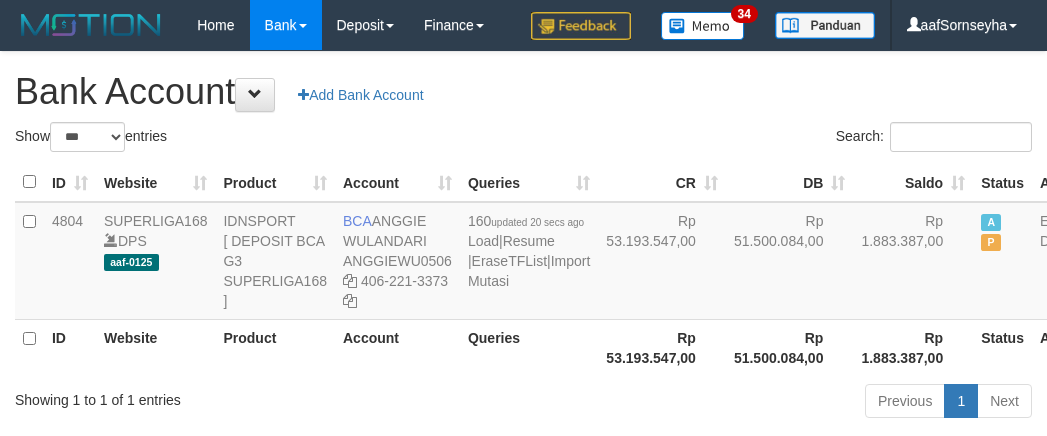 scroll, scrollTop: 121, scrollLeft: 0, axis: vertical 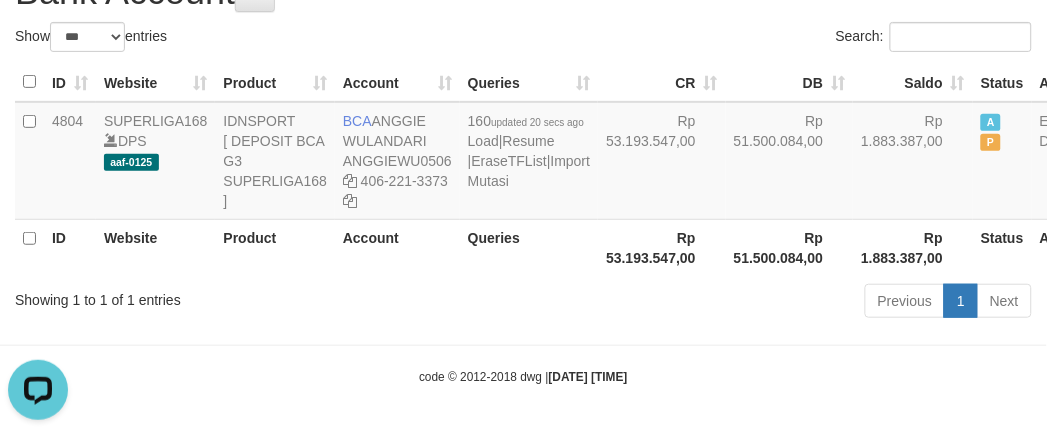click on "Previous 1 Next" at bounding box center (741, 303) 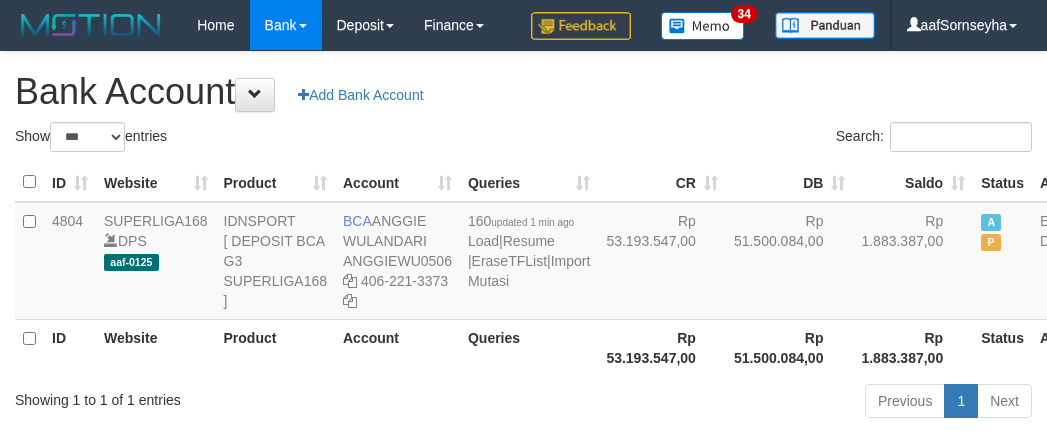 select on "***" 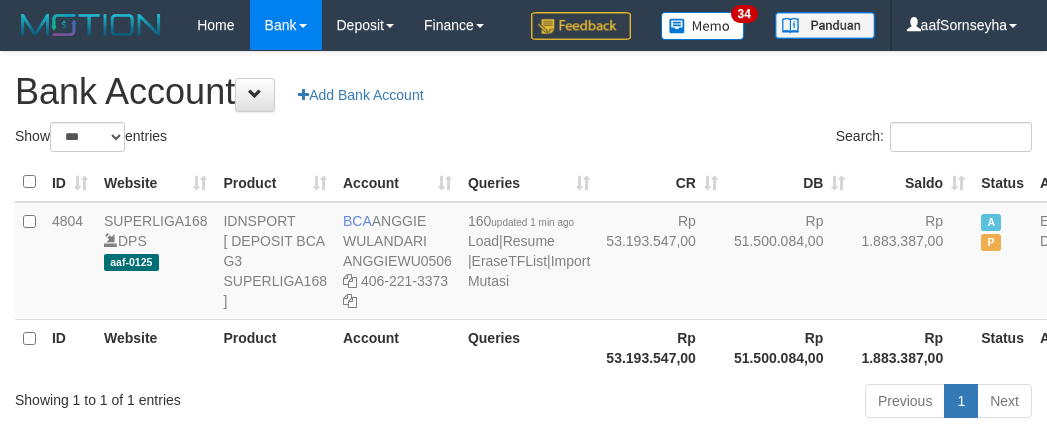 scroll, scrollTop: 121, scrollLeft: 0, axis: vertical 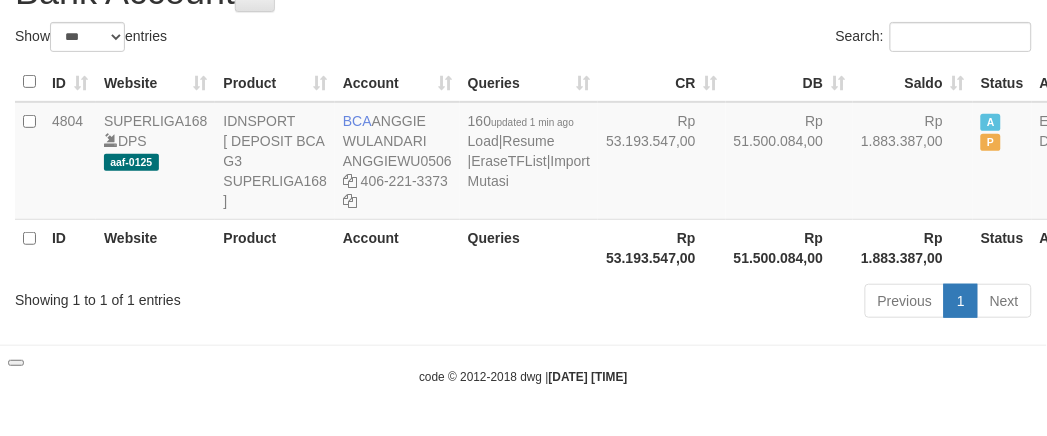 click on "Showing 1 to 1 of 1 entries" at bounding box center (218, 296) 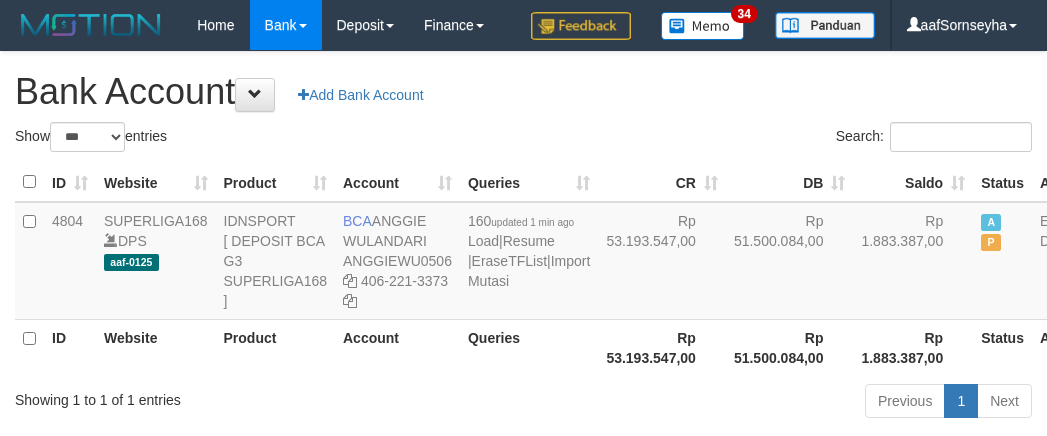 select on "***" 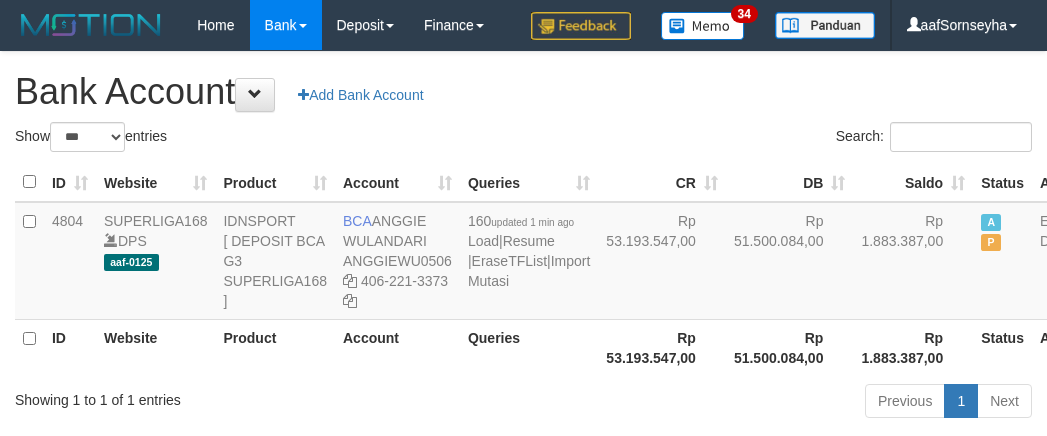 scroll, scrollTop: 121, scrollLeft: 0, axis: vertical 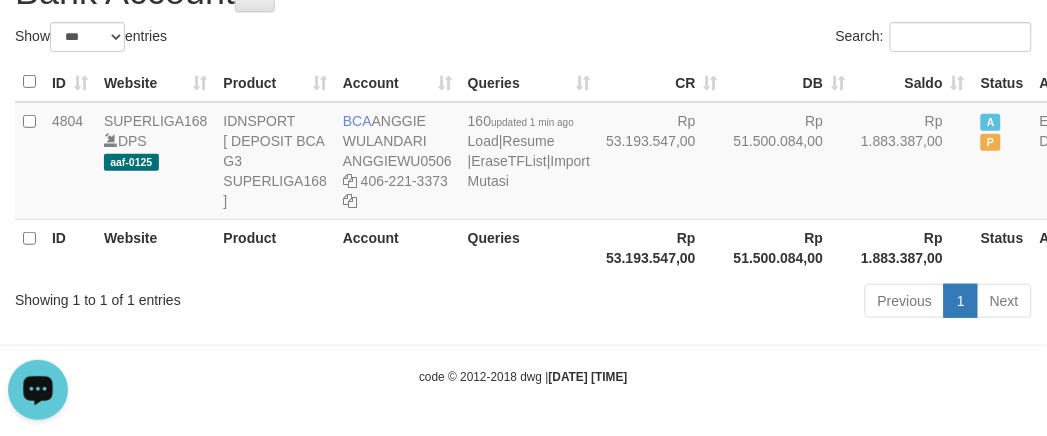 drag, startPoint x: 380, startPoint y: 315, endPoint x: 411, endPoint y: 307, distance: 32.01562 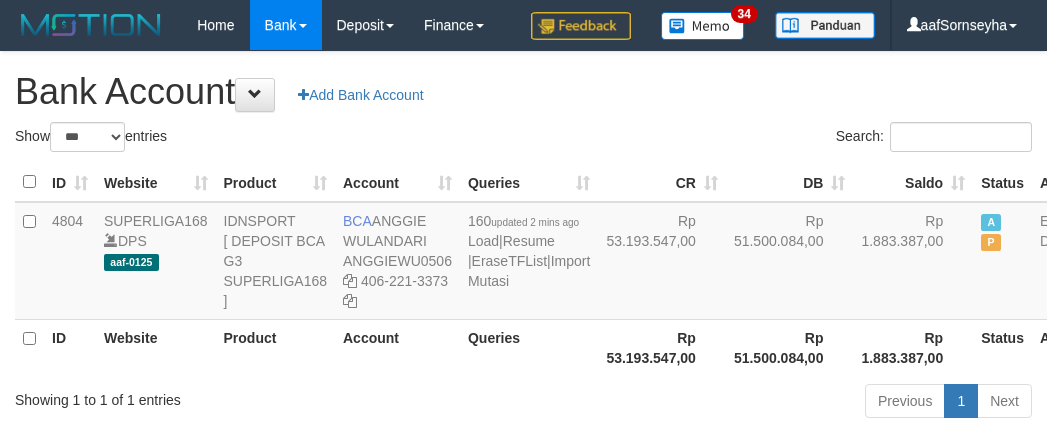 select on "***" 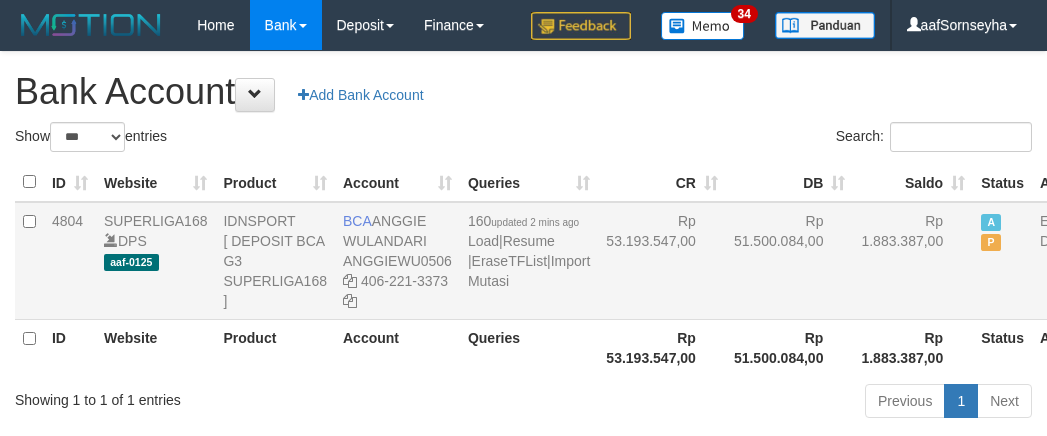 scroll, scrollTop: 121, scrollLeft: 0, axis: vertical 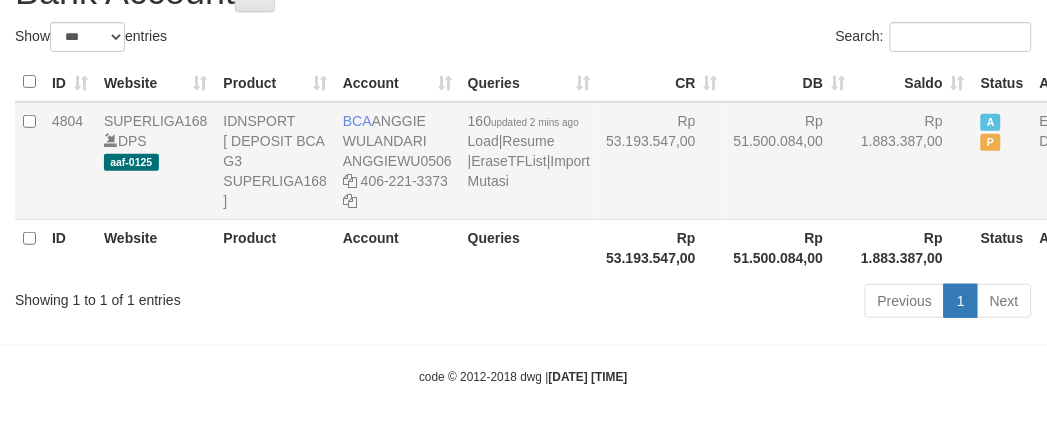 click on "160  updated 2 mins ago
Load
|
Resume
|
EraseTFList
|
Import Mutasi" at bounding box center (529, 161) 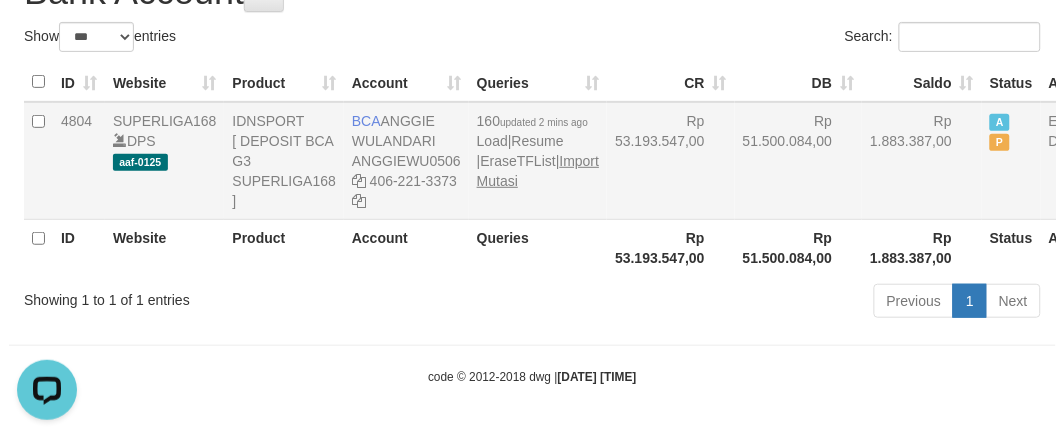 scroll, scrollTop: 0, scrollLeft: 0, axis: both 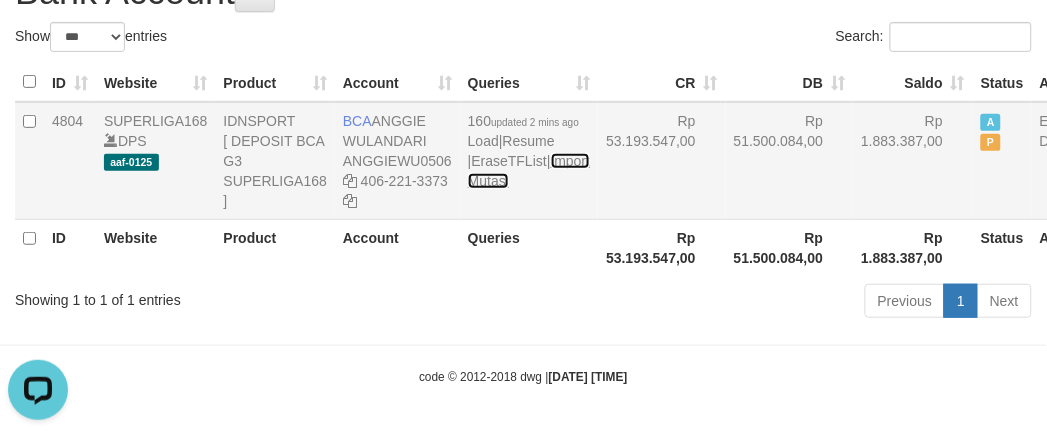 click on "Import Mutasi" at bounding box center (529, 171) 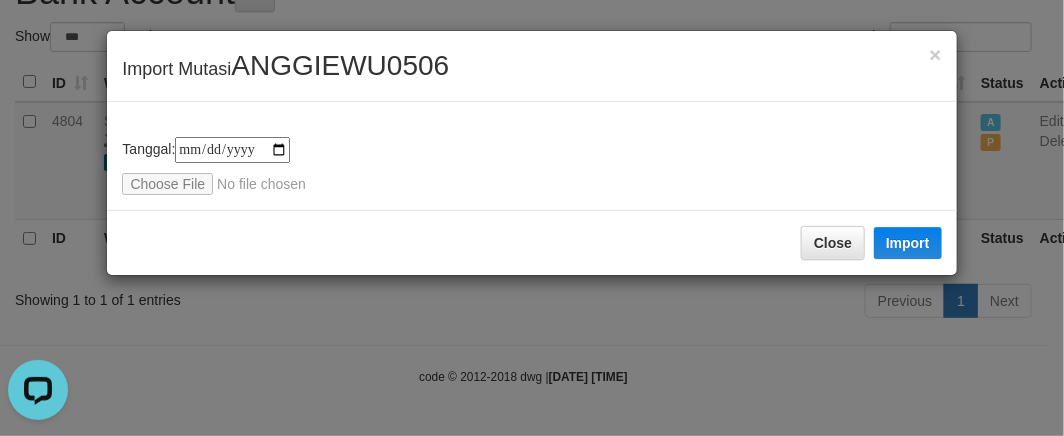 type on "**********" 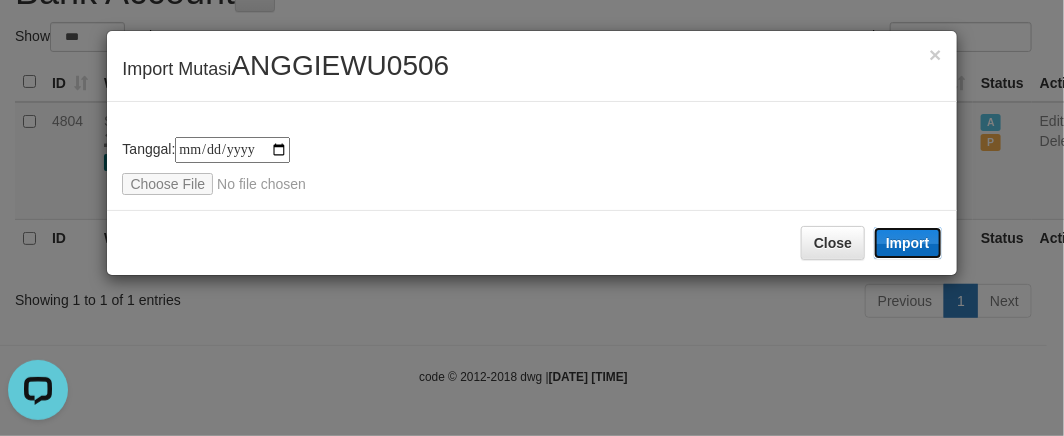 drag, startPoint x: 908, startPoint y: 243, endPoint x: 305, endPoint y: 351, distance: 612.5953 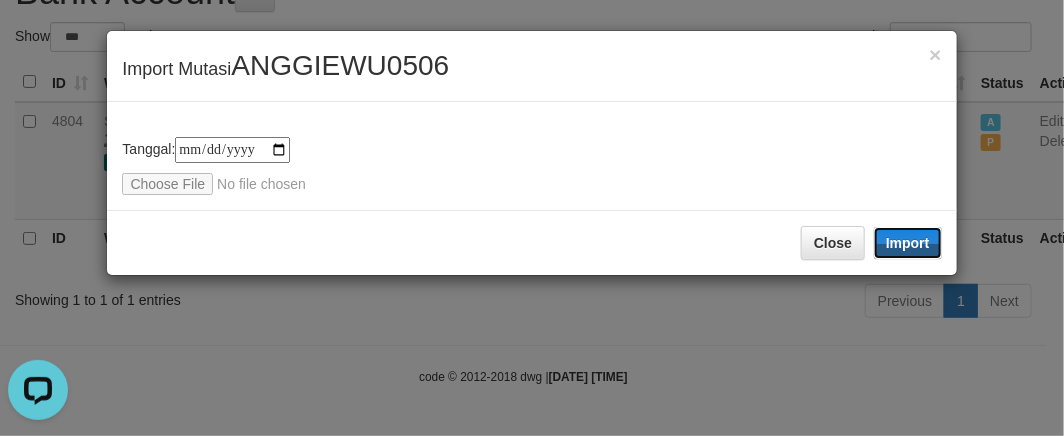 click on "Import" at bounding box center [908, 243] 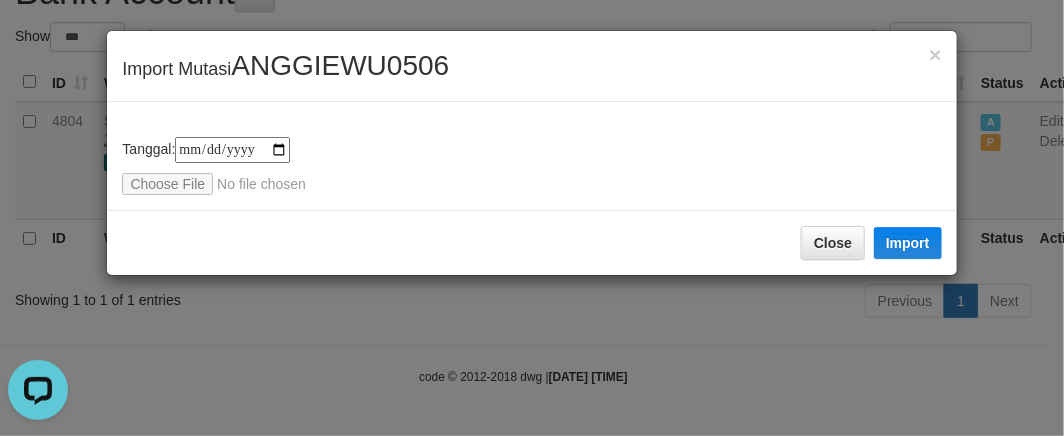 click on "**********" at bounding box center [532, 218] 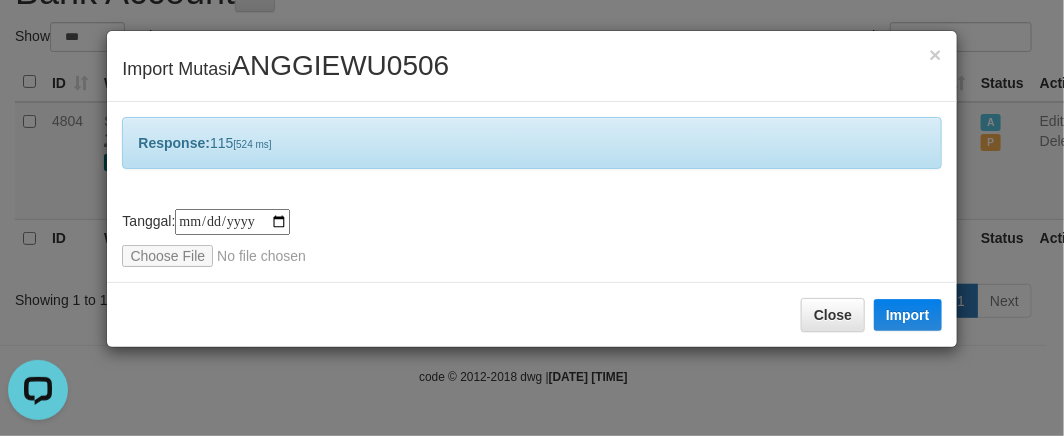 drag, startPoint x: 305, startPoint y: 351, endPoint x: 127, endPoint y: 367, distance: 178.71765 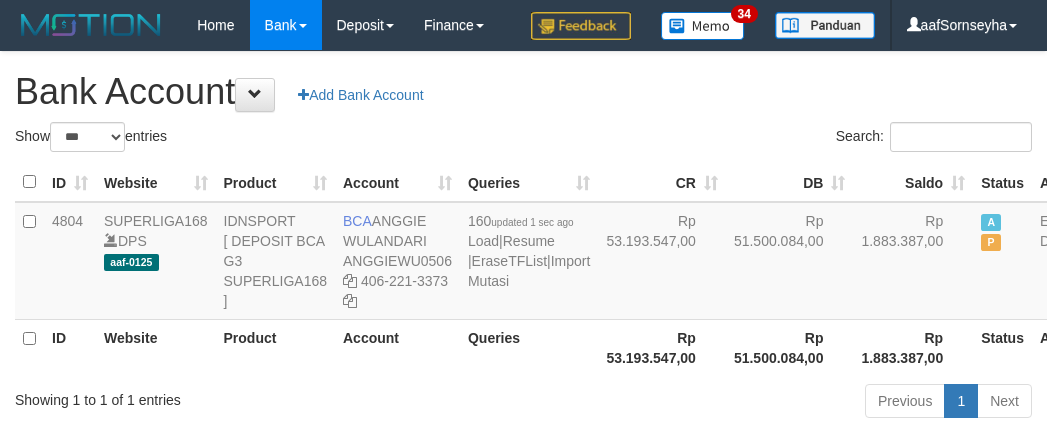 select on "***" 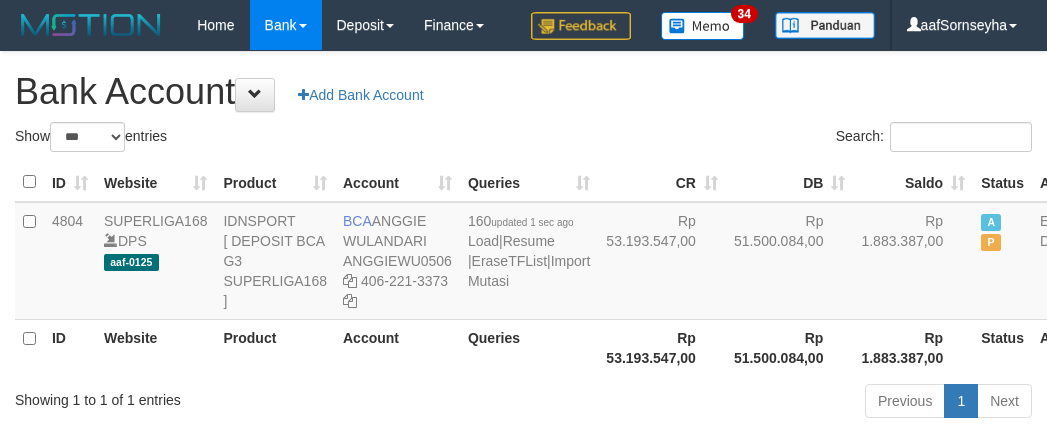 scroll, scrollTop: 121, scrollLeft: 0, axis: vertical 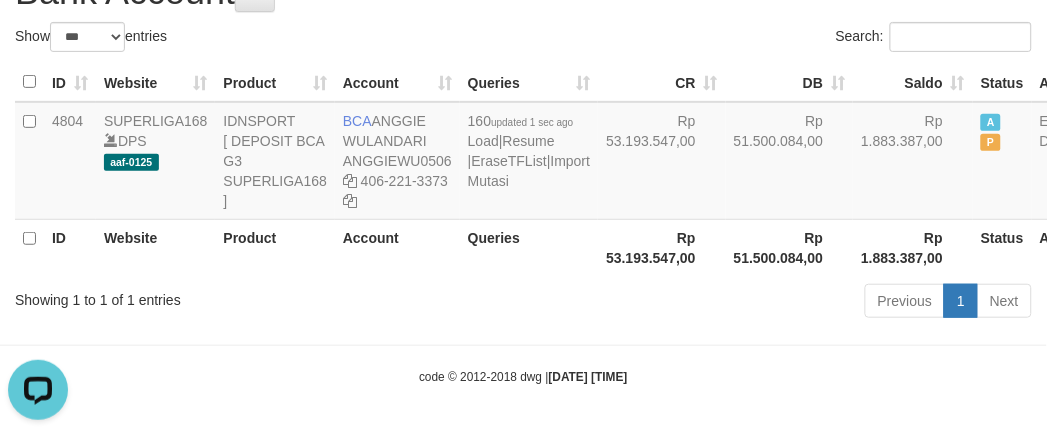 click on "Account" at bounding box center (397, 247) 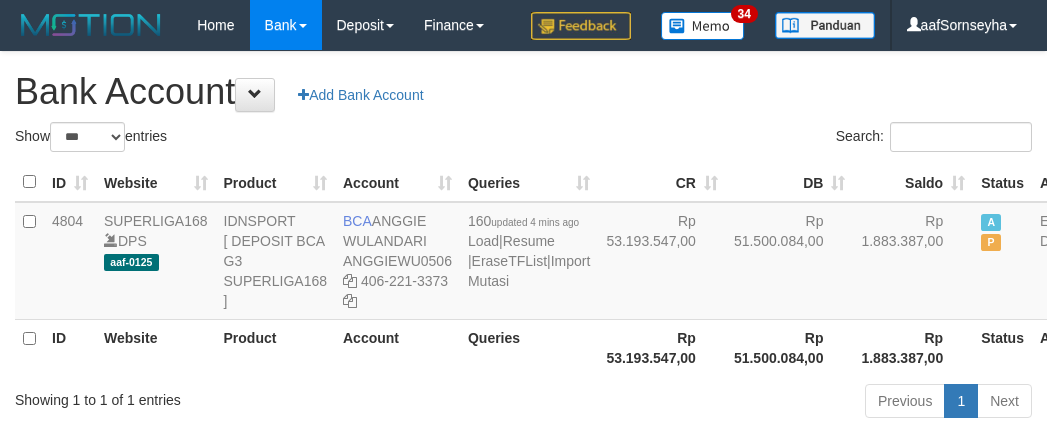 select on "***" 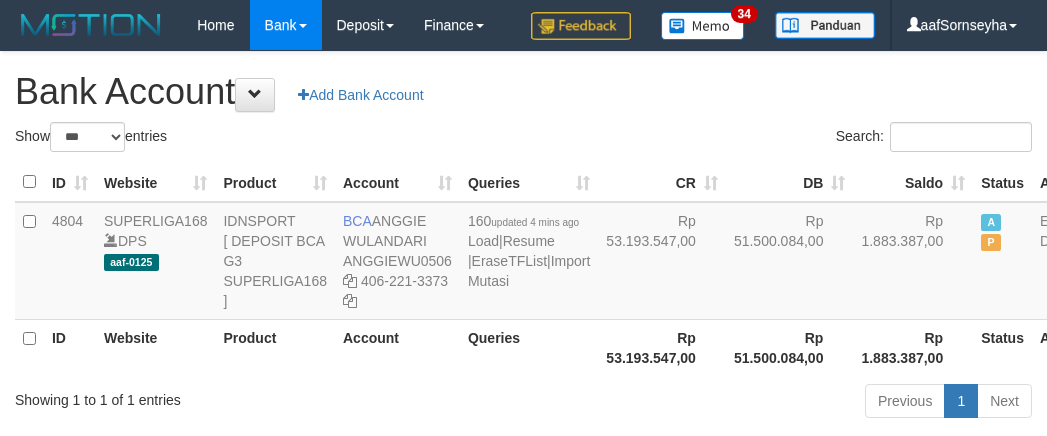 scroll, scrollTop: 121, scrollLeft: 0, axis: vertical 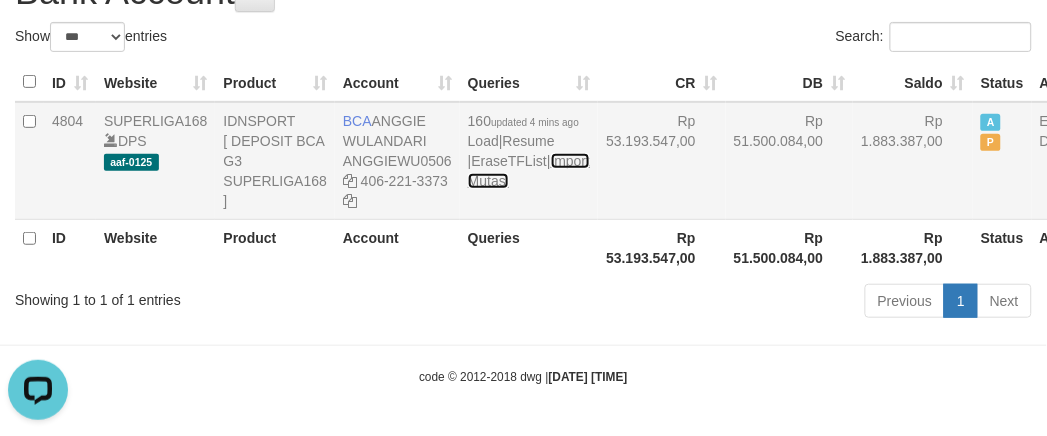 click on "Import Mutasi" at bounding box center [529, 171] 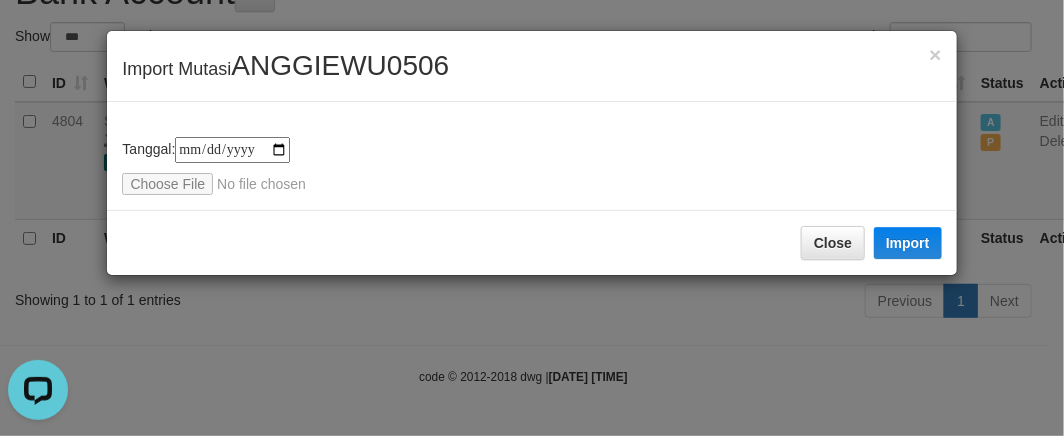 type on "**********" 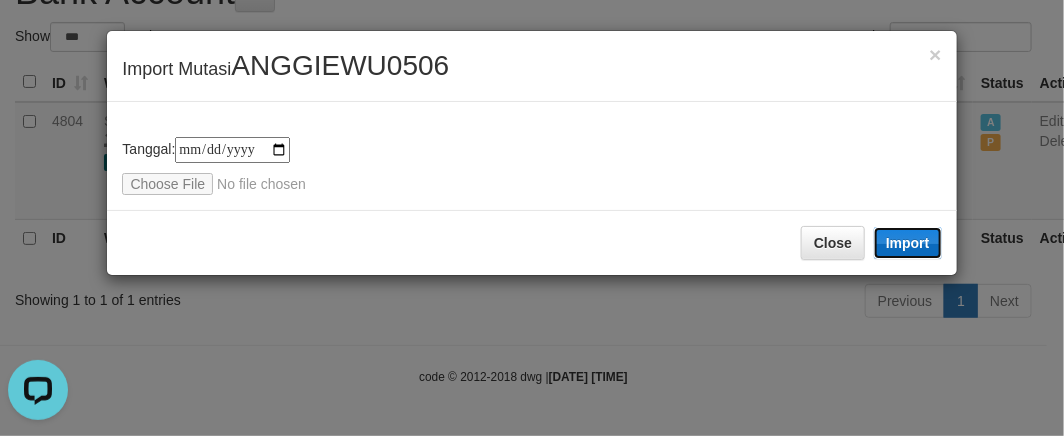 click on "Import" at bounding box center [908, 243] 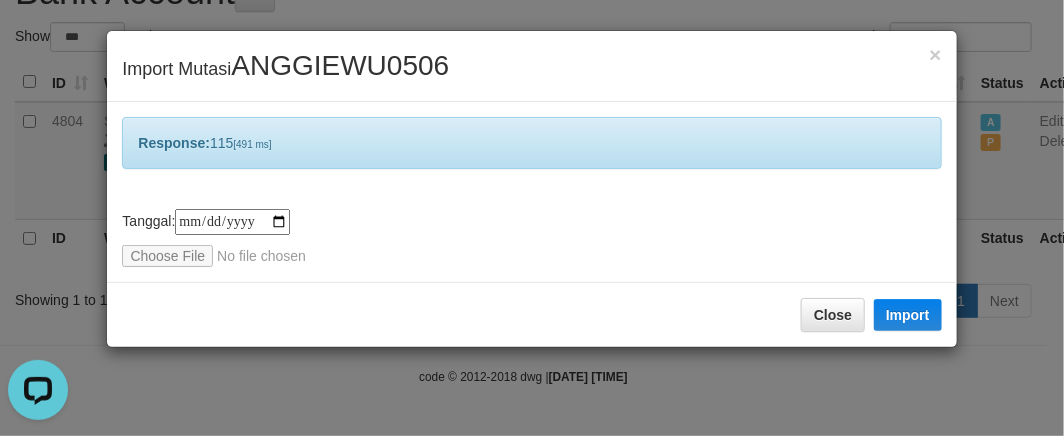 drag, startPoint x: 318, startPoint y: 342, endPoint x: 297, endPoint y: 358, distance: 26.400757 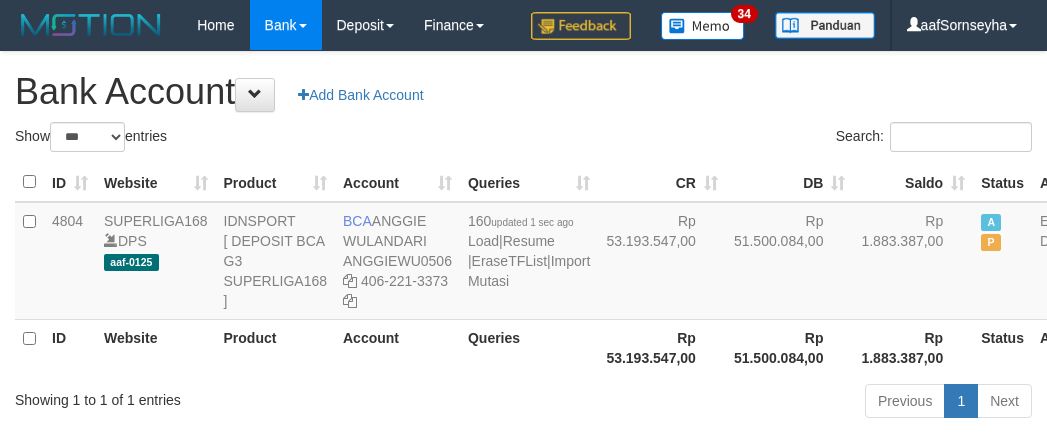 select on "***" 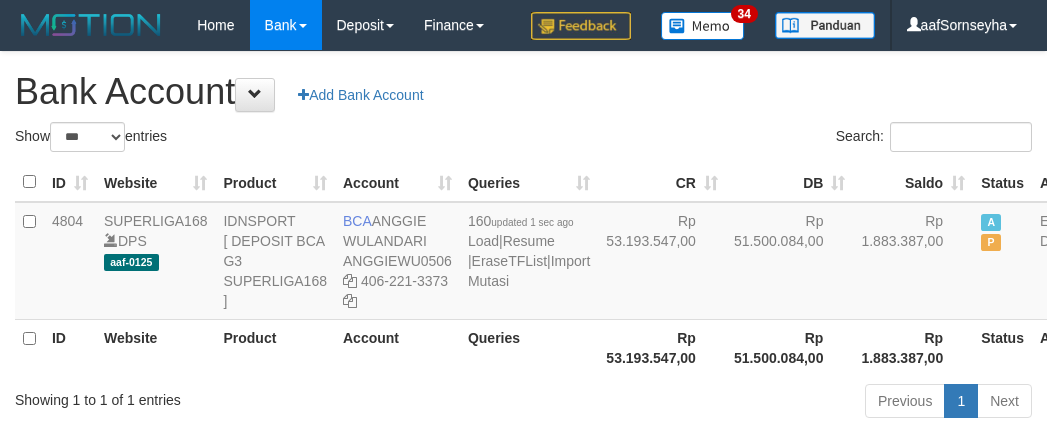 scroll, scrollTop: 121, scrollLeft: 0, axis: vertical 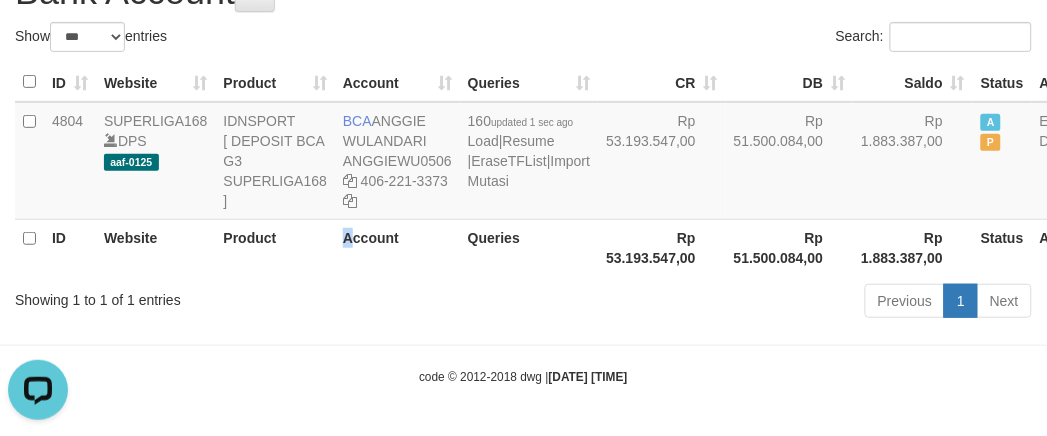 drag, startPoint x: 325, startPoint y: 293, endPoint x: 344, endPoint y: 274, distance: 26.870058 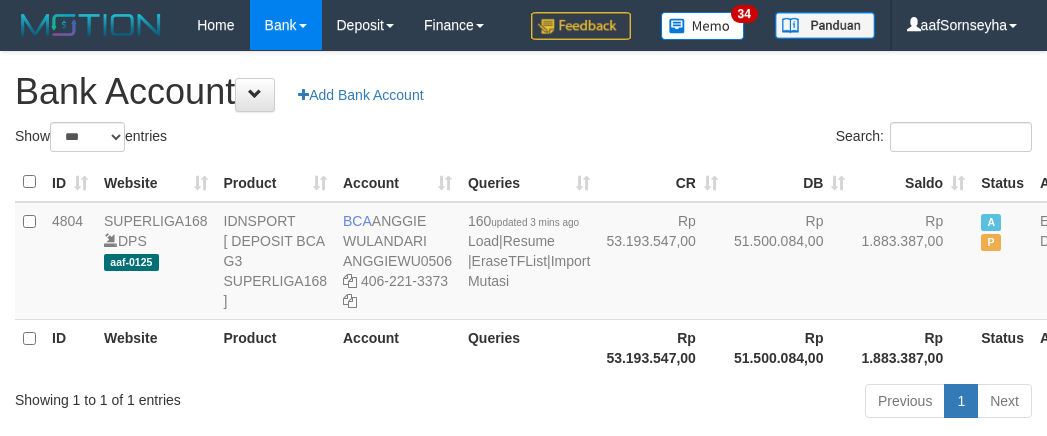 select on "***" 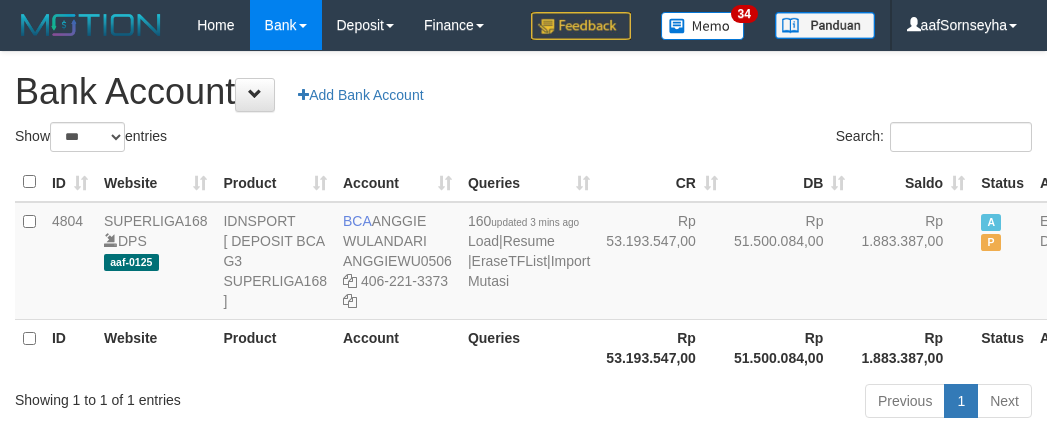 scroll, scrollTop: 121, scrollLeft: 0, axis: vertical 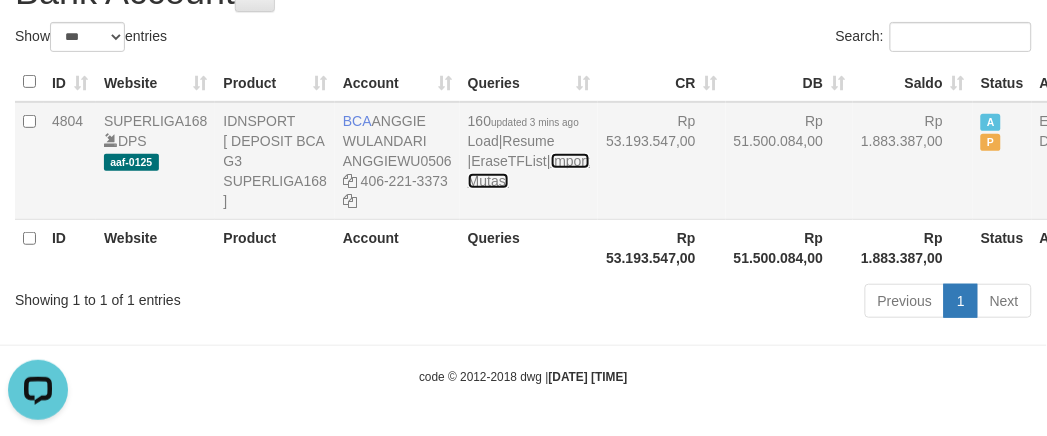 click on "Import Mutasi" at bounding box center [529, 171] 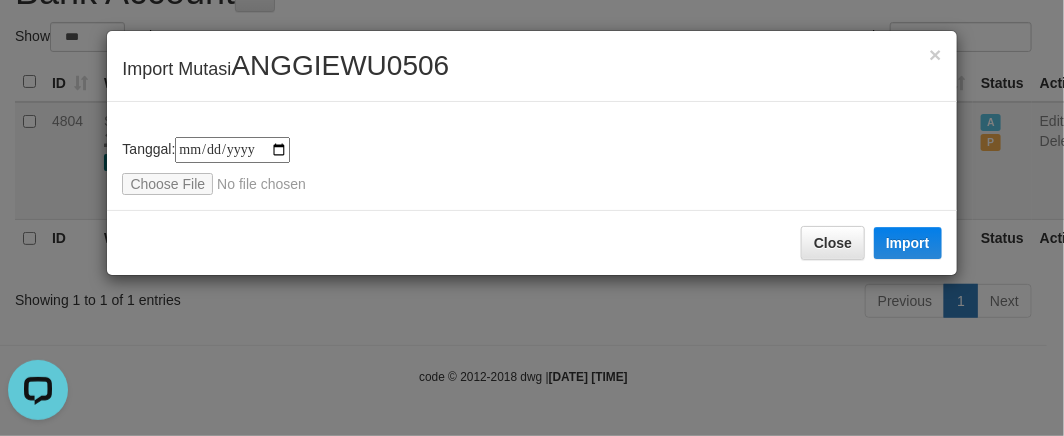 type on "**********" 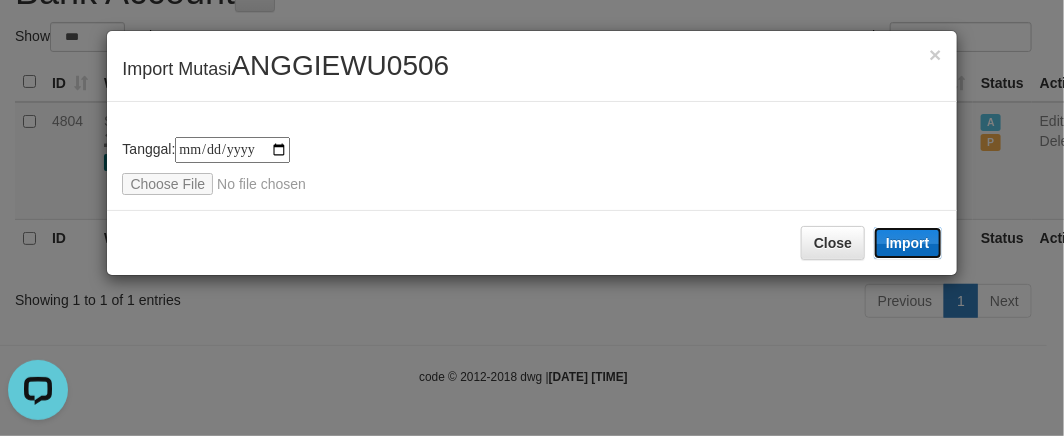 click on "Import" at bounding box center (908, 243) 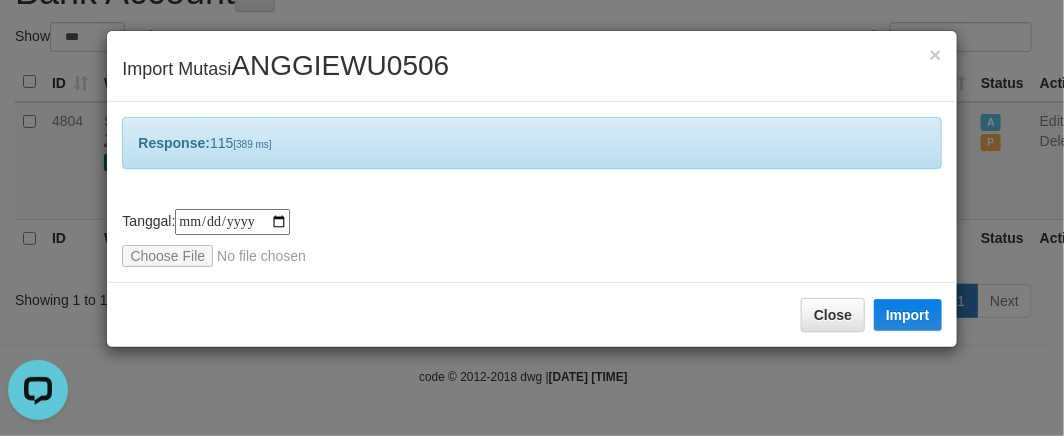 click on "**********" at bounding box center (532, 218) 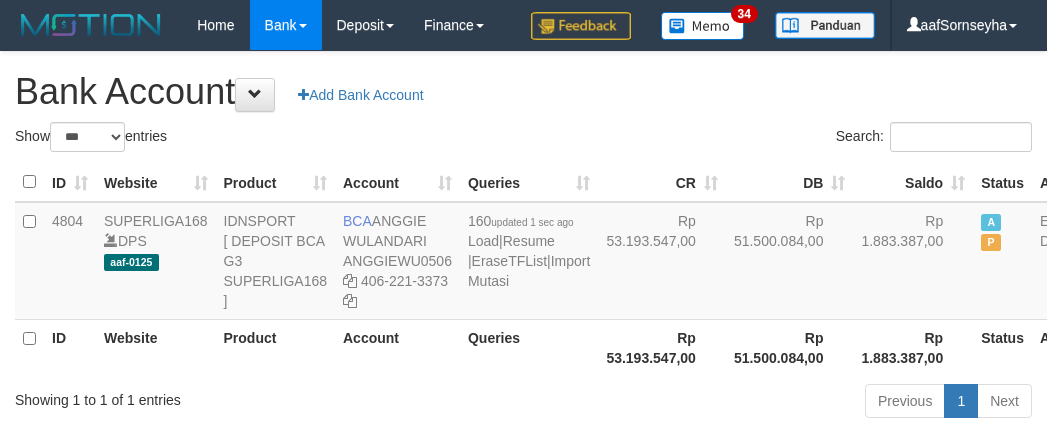 select on "***" 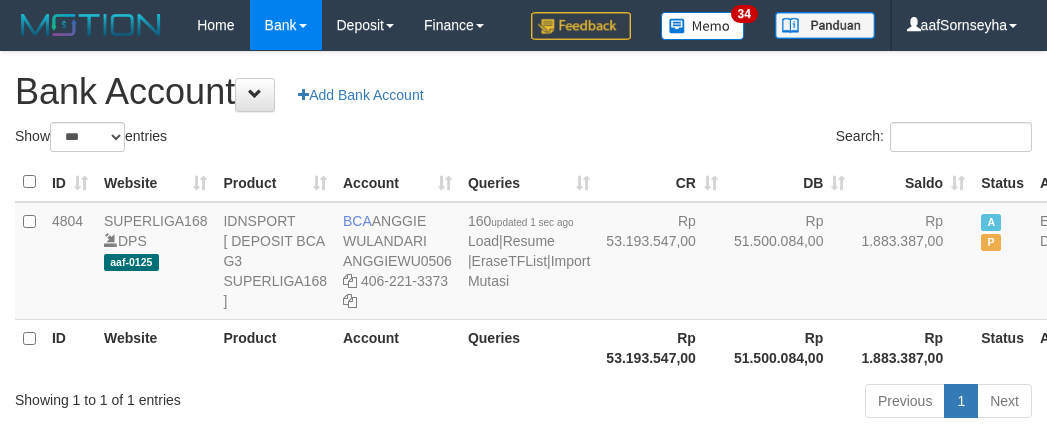 scroll, scrollTop: 121, scrollLeft: 0, axis: vertical 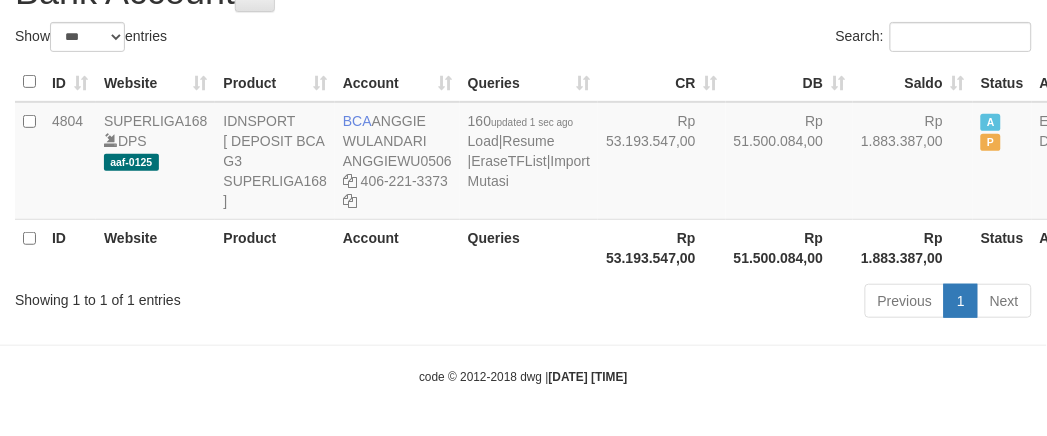 drag, startPoint x: 0, startPoint y: 0, endPoint x: 302, endPoint y: 394, distance: 496.42725 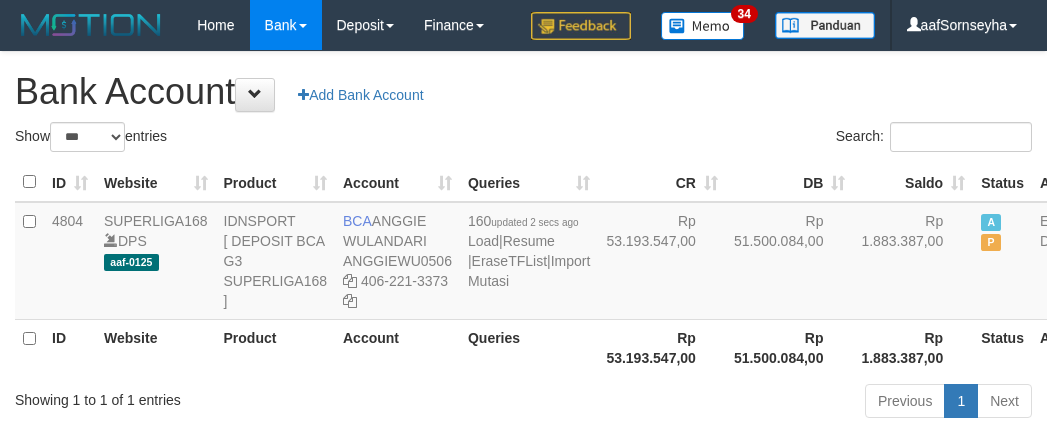select on "***" 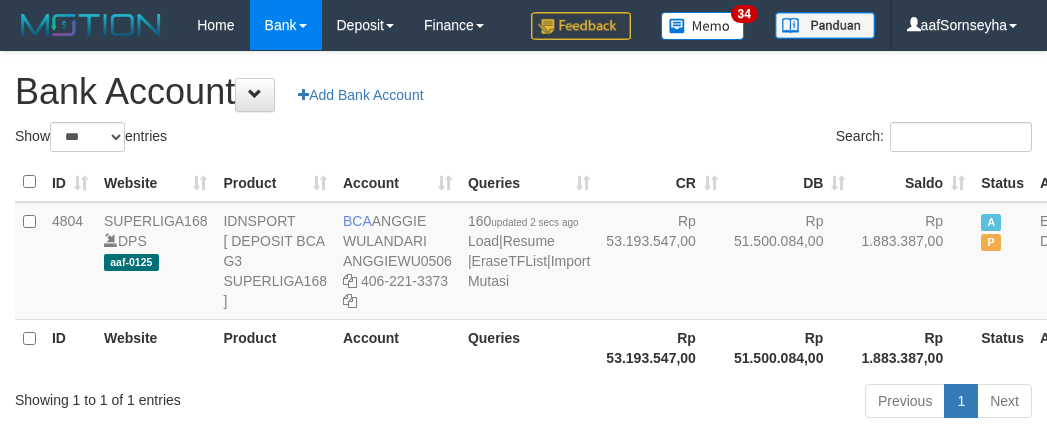 scroll, scrollTop: 121, scrollLeft: 0, axis: vertical 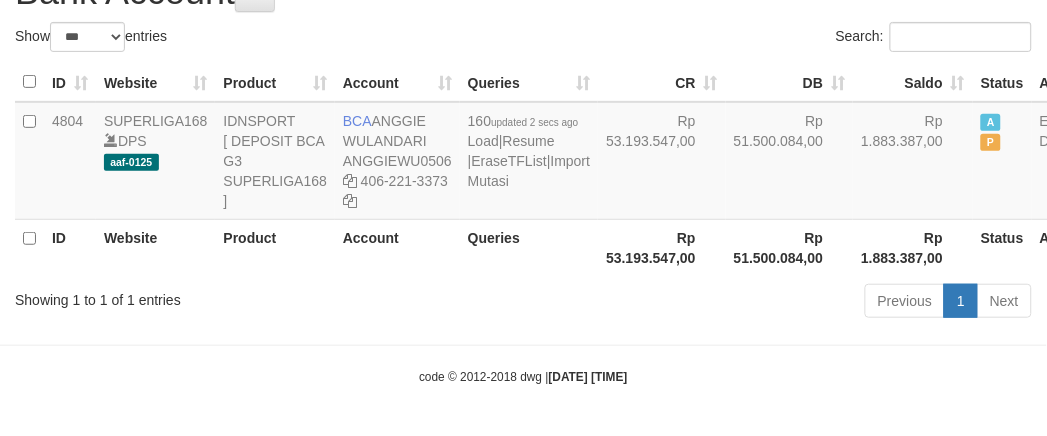 click on "Toggle navigation
Home
Bank
Account List
Load
By Website
Group
[ISPORT]													SUPERLIGA168
By Load Group (DPS)
34" at bounding box center (523, 168) 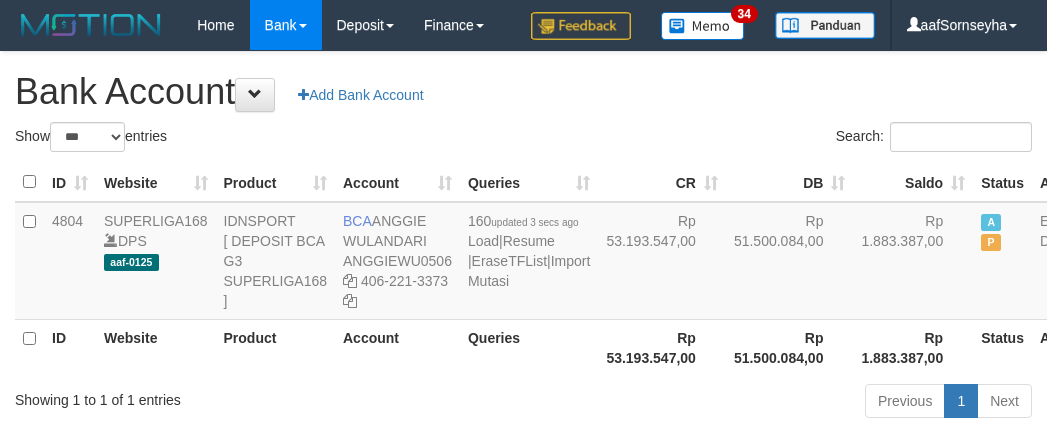 select on "***" 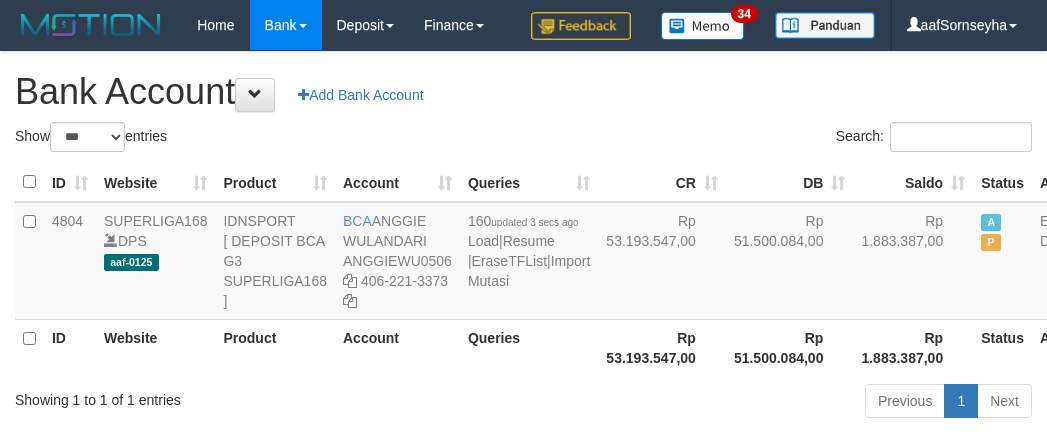 scroll, scrollTop: 121, scrollLeft: 0, axis: vertical 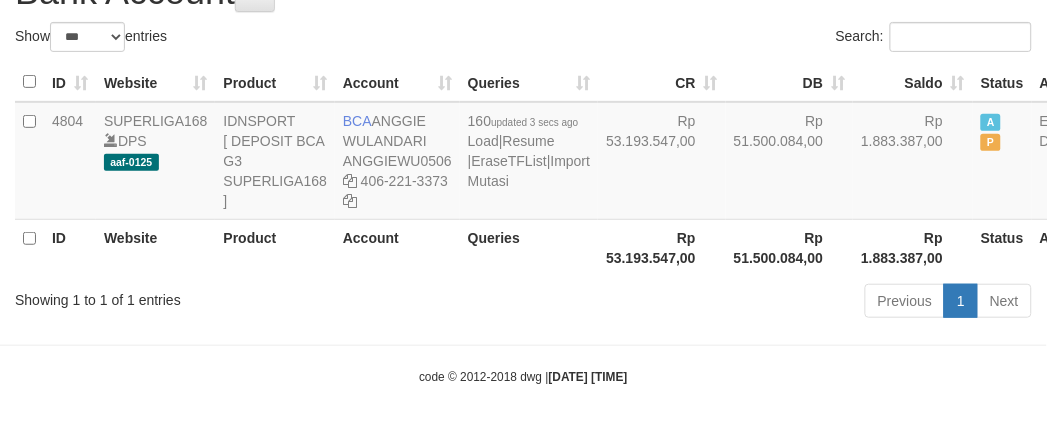 click at bounding box center [523, 345] 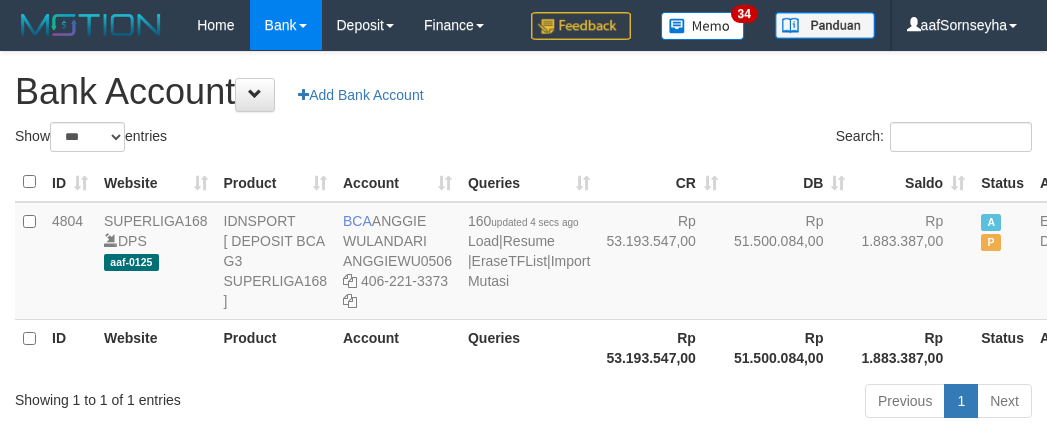 select on "***" 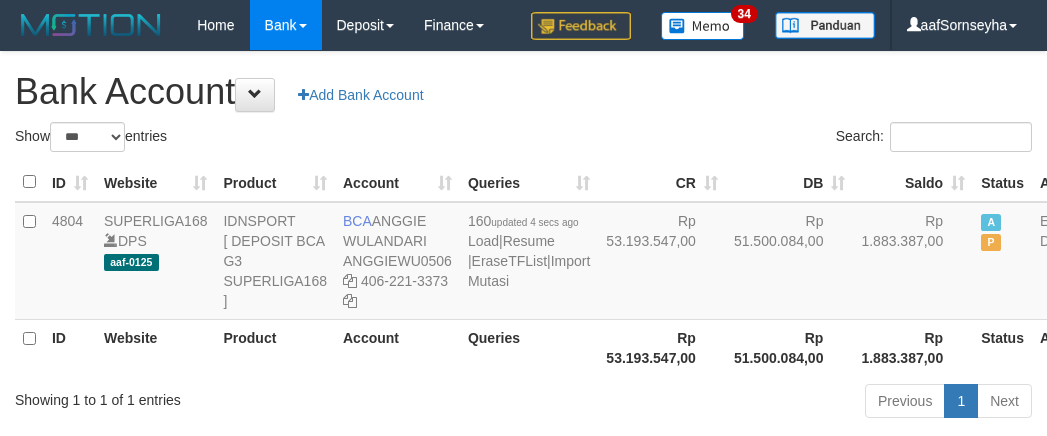 scroll, scrollTop: 121, scrollLeft: 0, axis: vertical 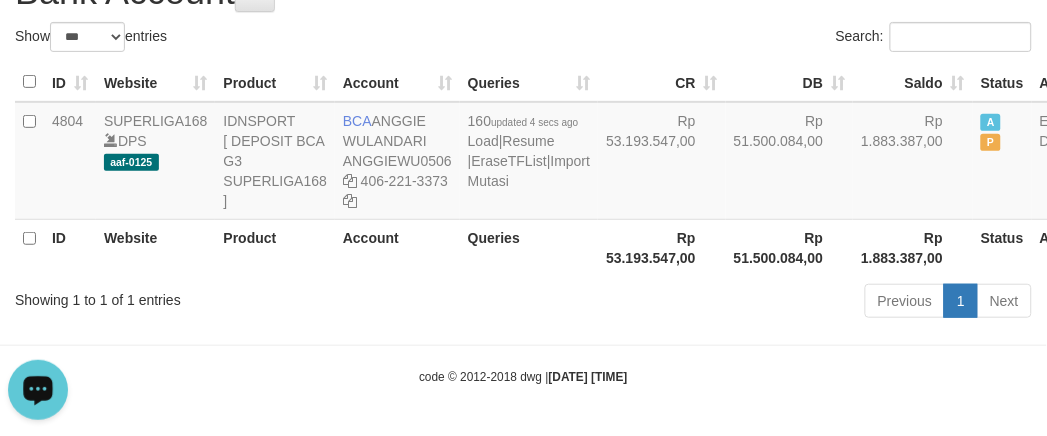 click on "Showing 1 to 1 of 1 entries" at bounding box center [218, 296] 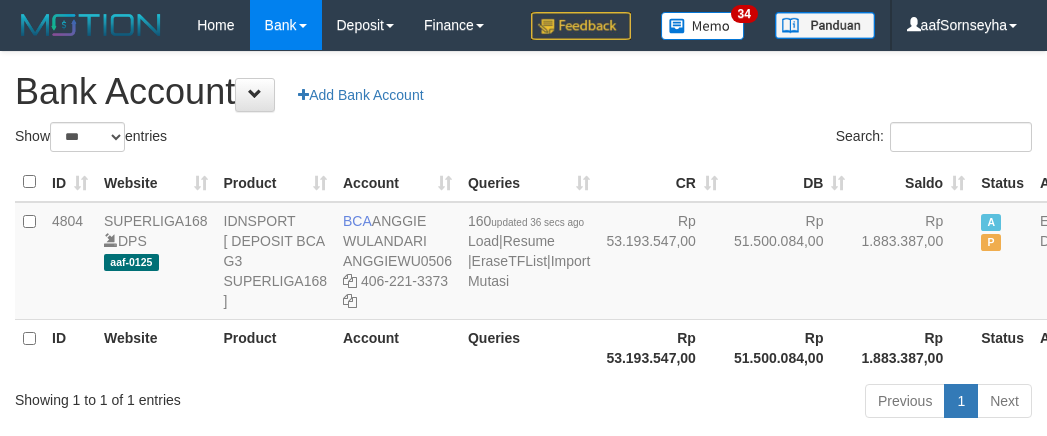 select on "***" 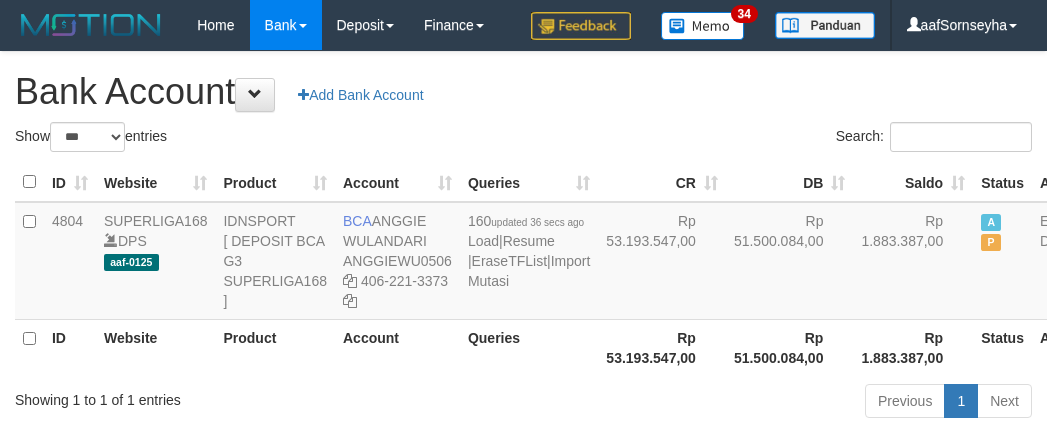 scroll, scrollTop: 121, scrollLeft: 0, axis: vertical 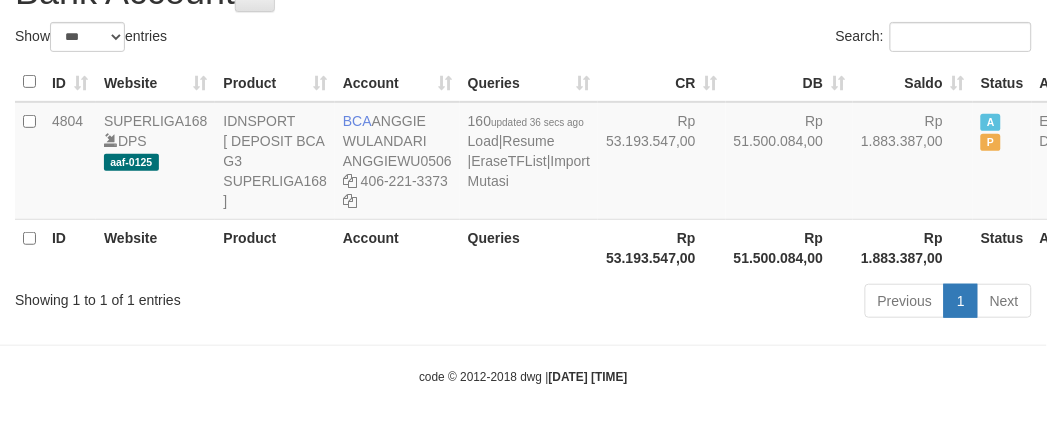 drag, startPoint x: 240, startPoint y: 358, endPoint x: 292, endPoint y: 365, distance: 52.46904 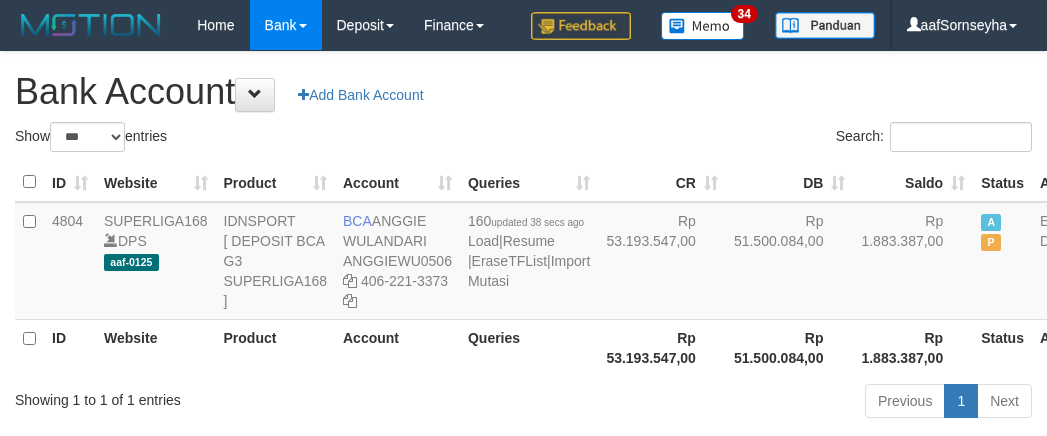 select on "***" 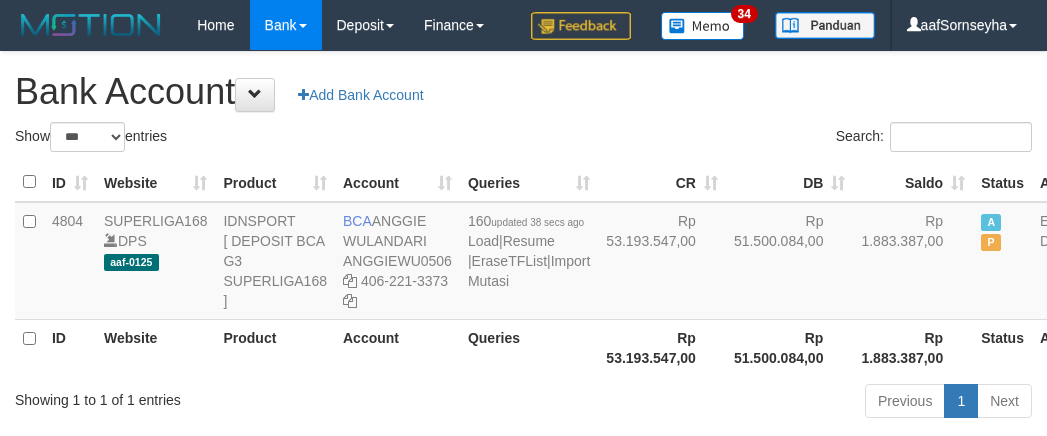 scroll, scrollTop: 121, scrollLeft: 0, axis: vertical 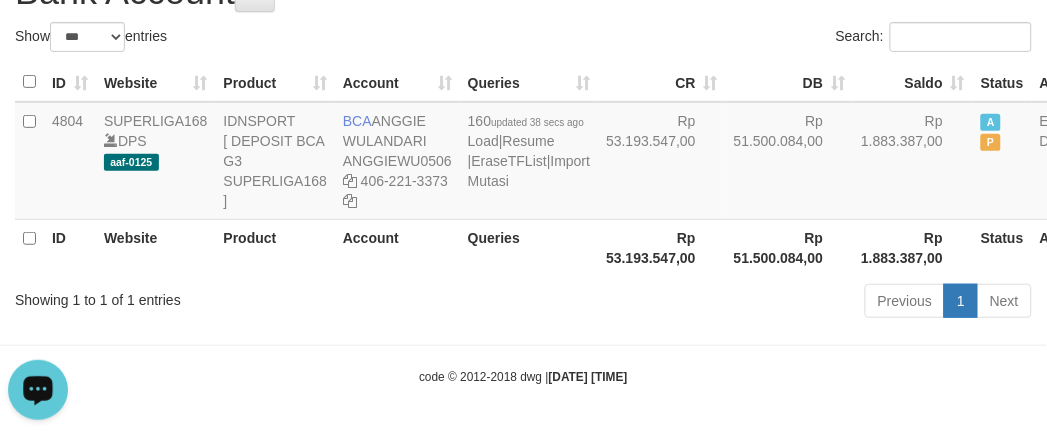 click on "Previous 1 Next" at bounding box center (741, 303) 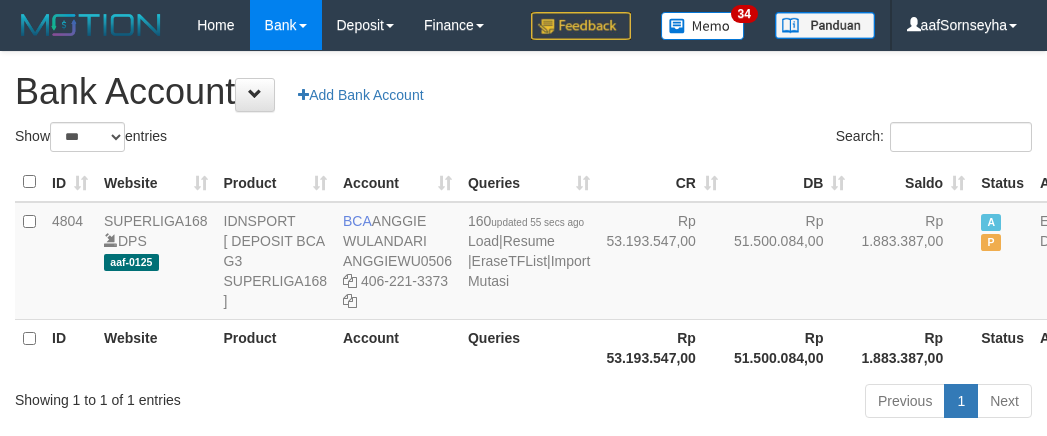 select on "***" 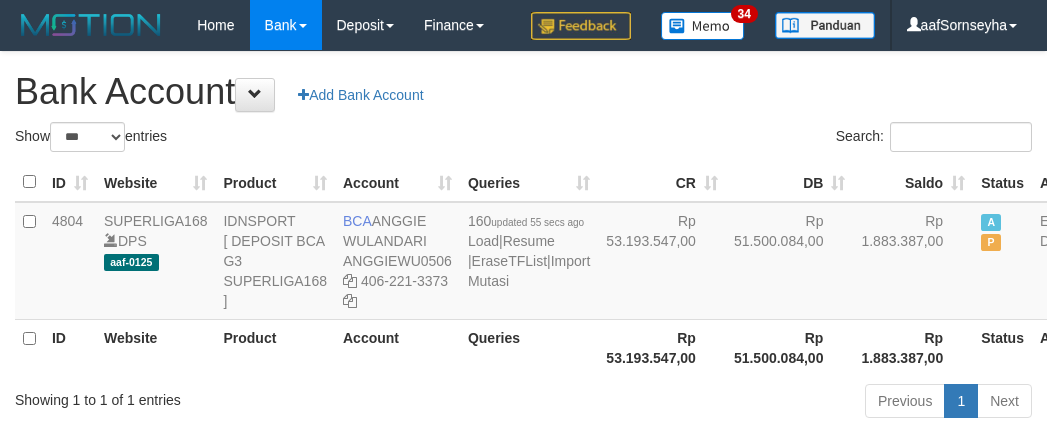 scroll, scrollTop: 121, scrollLeft: 0, axis: vertical 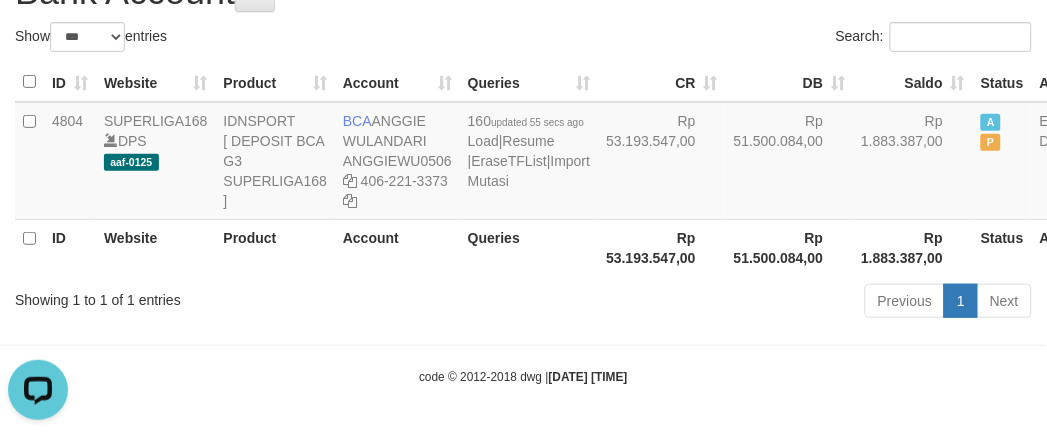 drag, startPoint x: 307, startPoint y: 326, endPoint x: 327, endPoint y: 328, distance: 20.09975 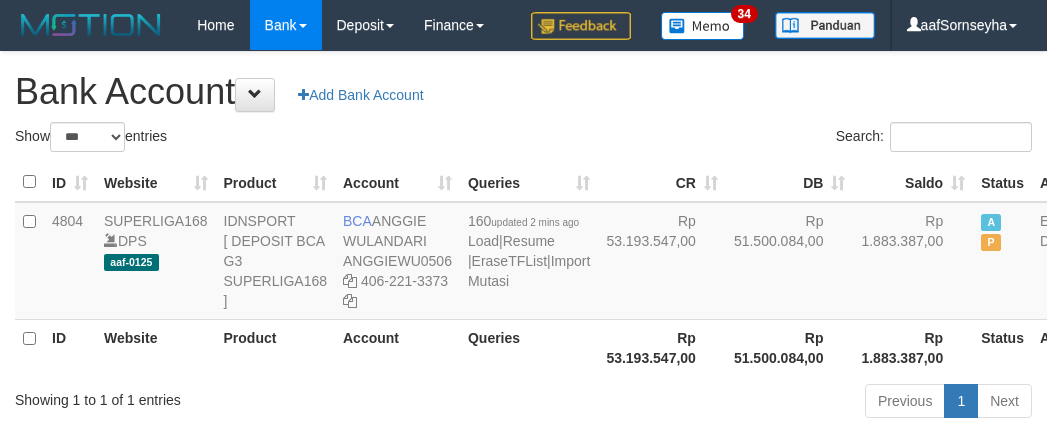 select on "***" 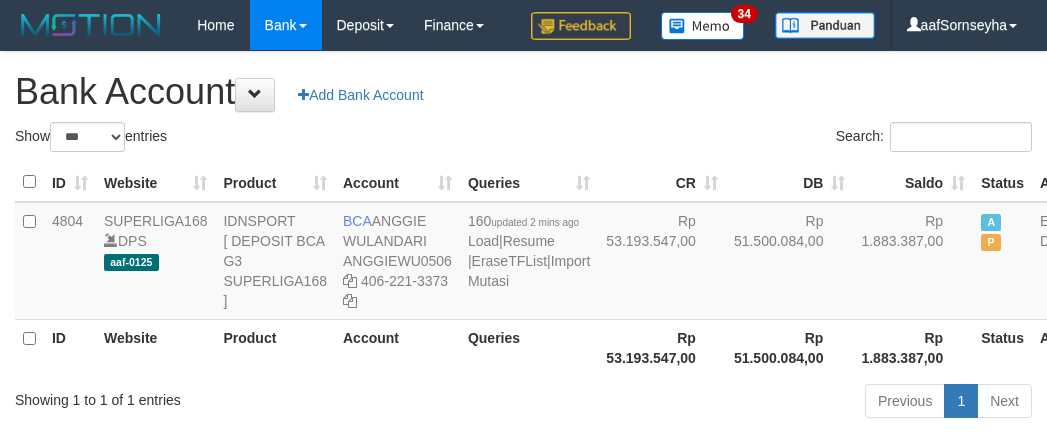 scroll, scrollTop: 121, scrollLeft: 0, axis: vertical 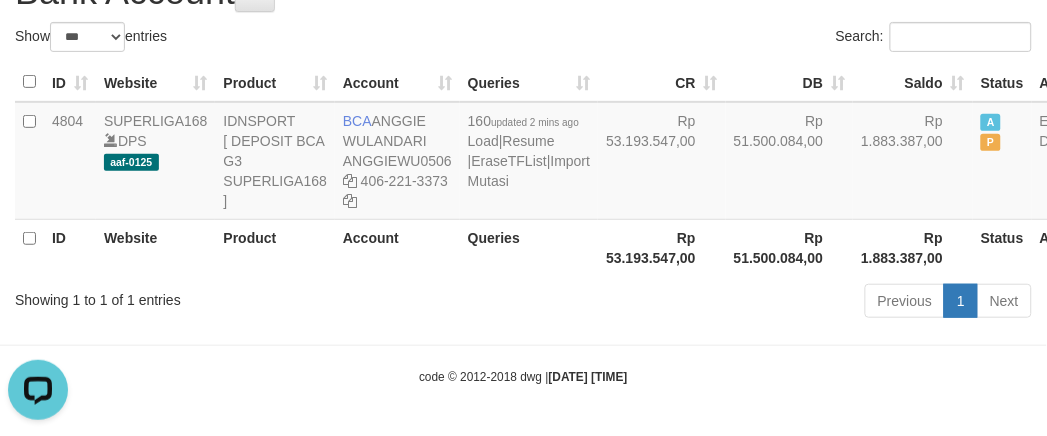 drag, startPoint x: 428, startPoint y: 301, endPoint x: 55, endPoint y: 318, distance: 373.3872 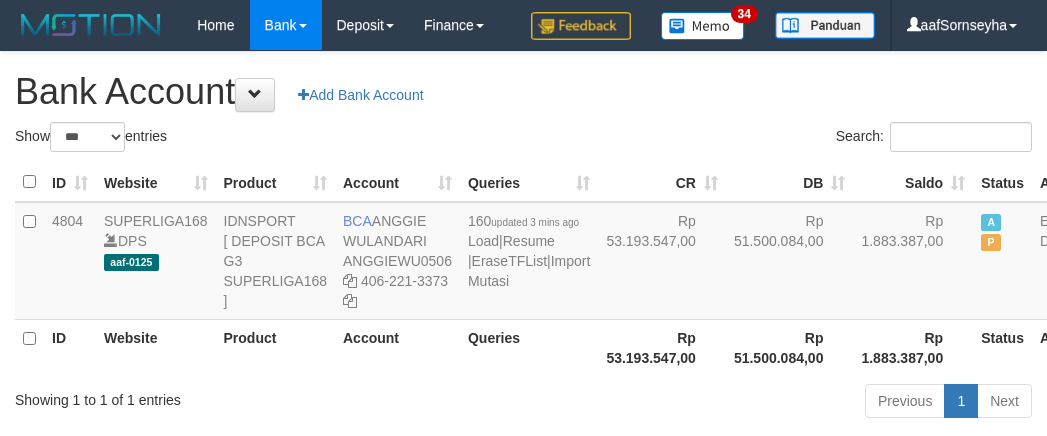 select on "***" 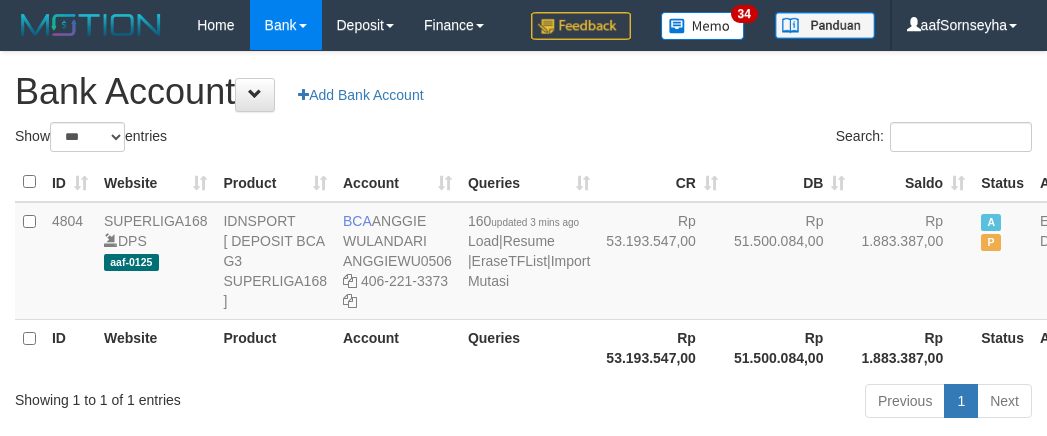 scroll, scrollTop: 121, scrollLeft: 0, axis: vertical 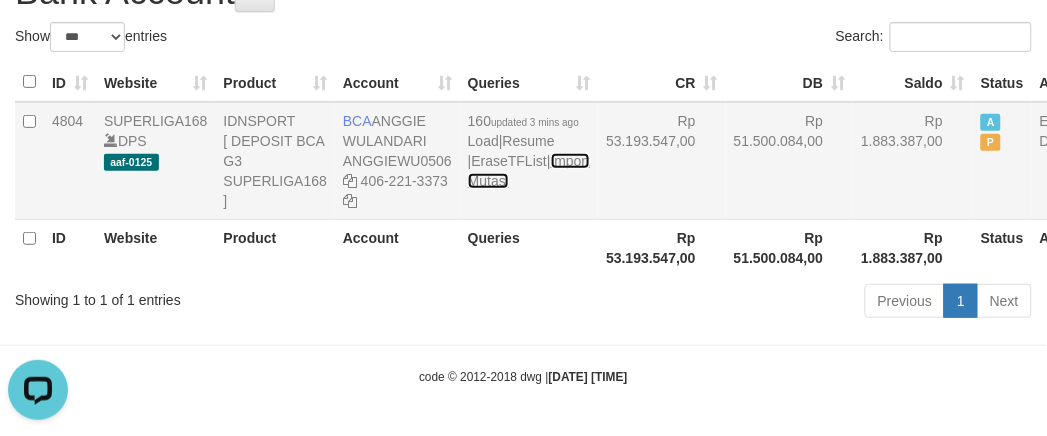 click on "Import Mutasi" at bounding box center [529, 171] 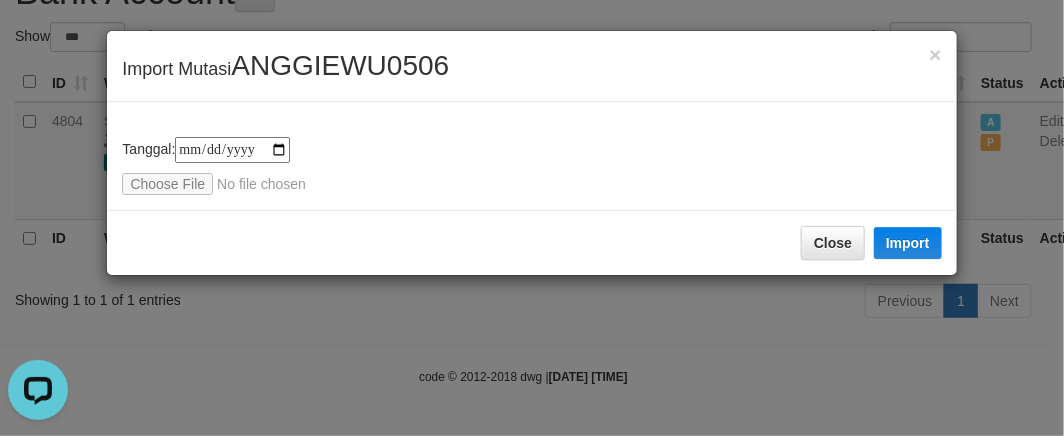 type on "**********" 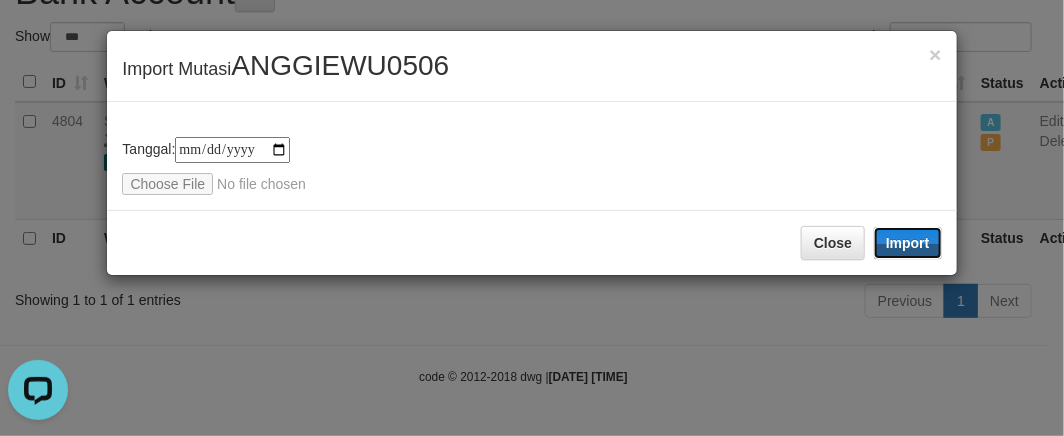 drag, startPoint x: 903, startPoint y: 228, endPoint x: 1037, endPoint y: 145, distance: 157.62297 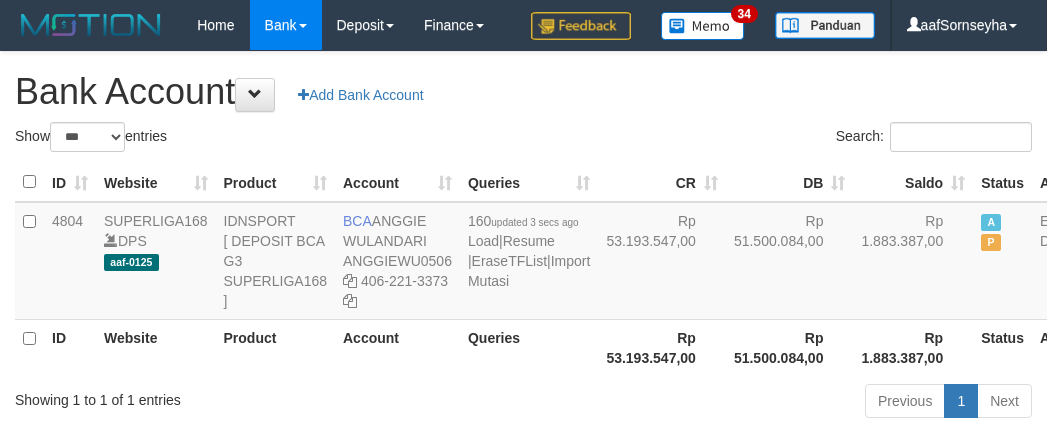 select on "***" 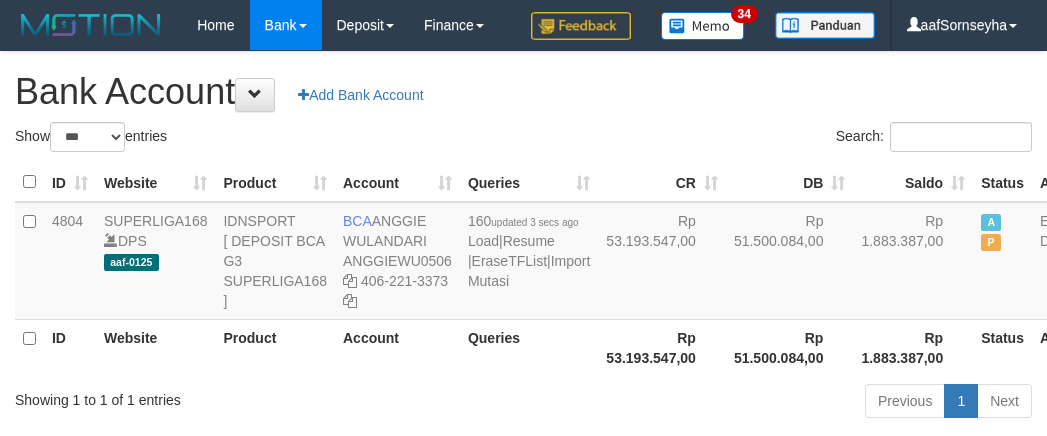 scroll, scrollTop: 121, scrollLeft: 0, axis: vertical 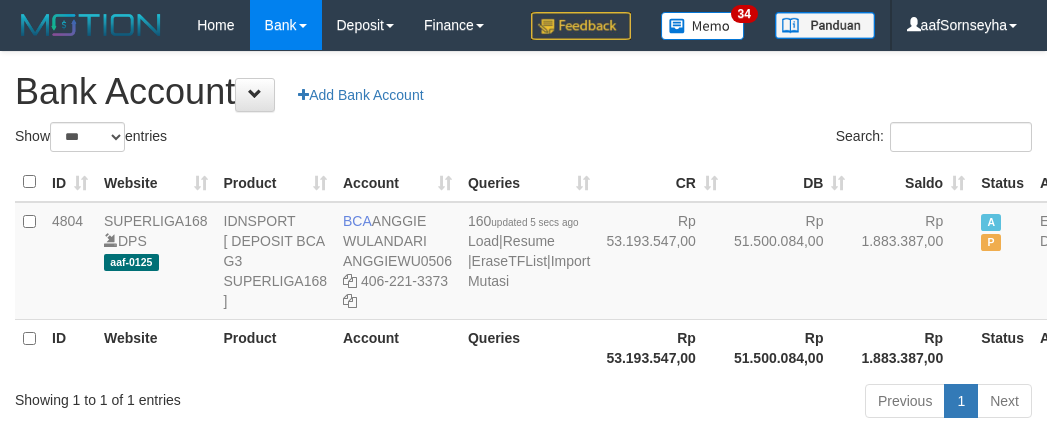 select on "***" 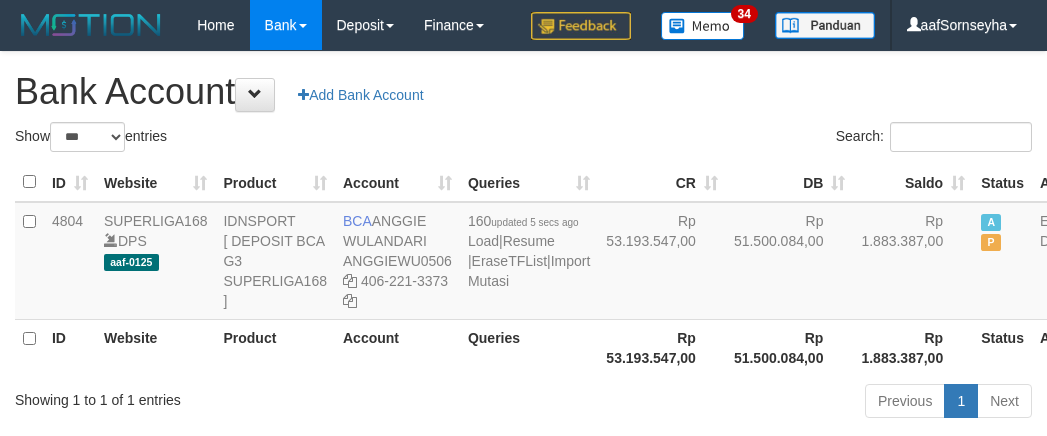 scroll, scrollTop: 121, scrollLeft: 0, axis: vertical 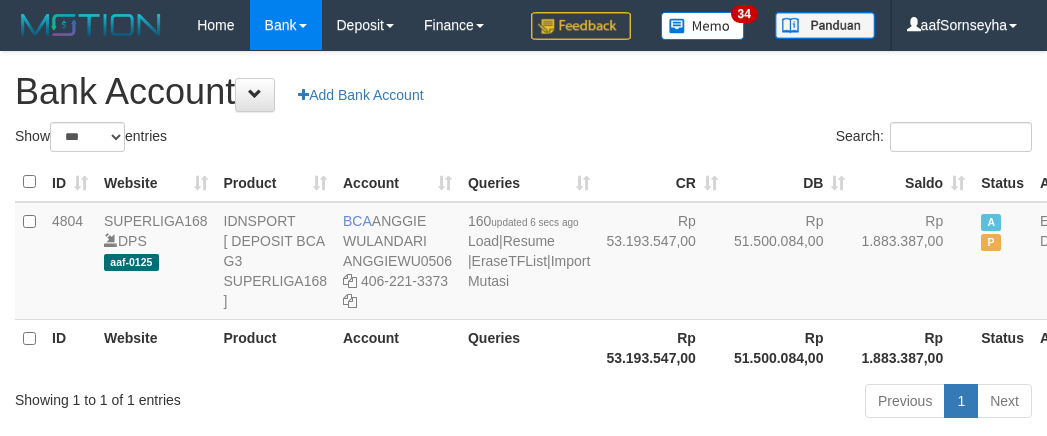 select on "***" 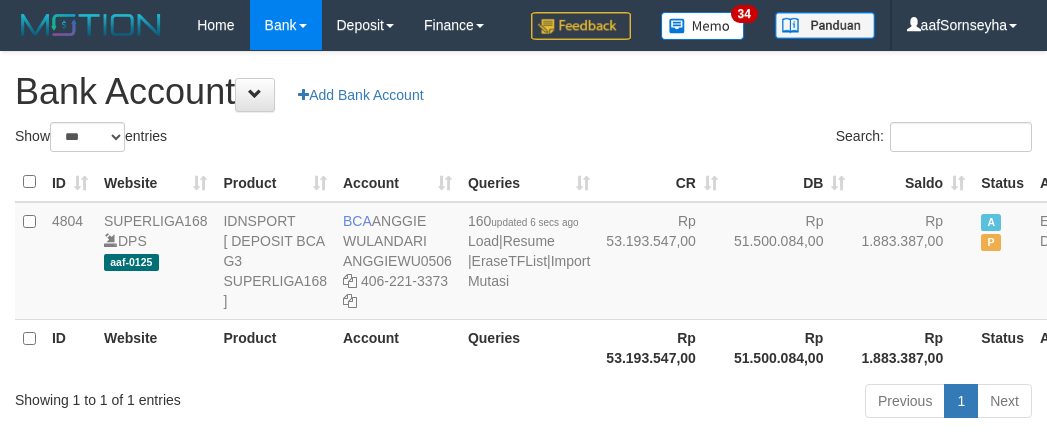scroll, scrollTop: 121, scrollLeft: 0, axis: vertical 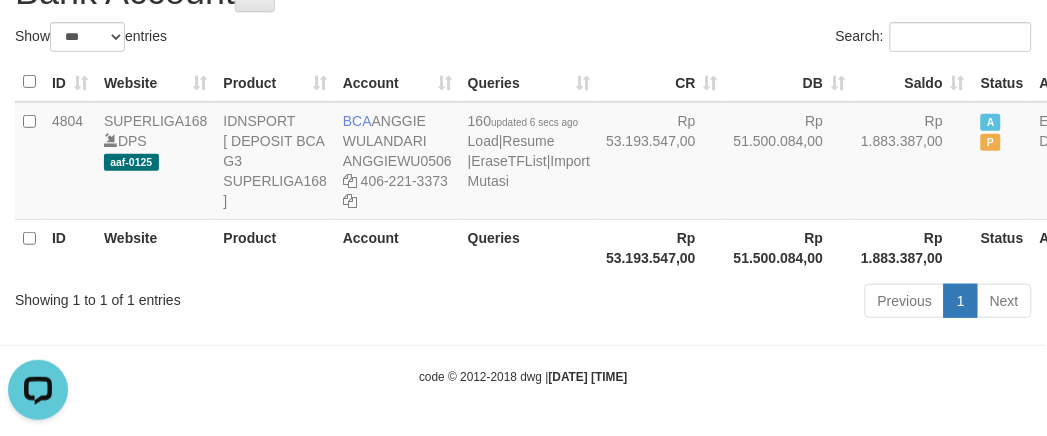 click on "Toggle navigation
Home
Bank
Account List
Load
By Website
Group
[ISPORT]													SUPERLIGA168
By Load Group (DPS)" at bounding box center (523, 168) 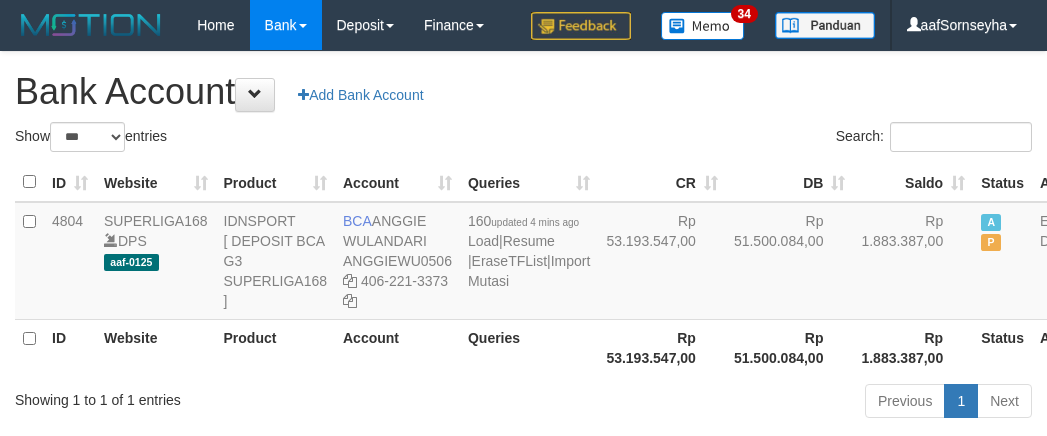 select on "***" 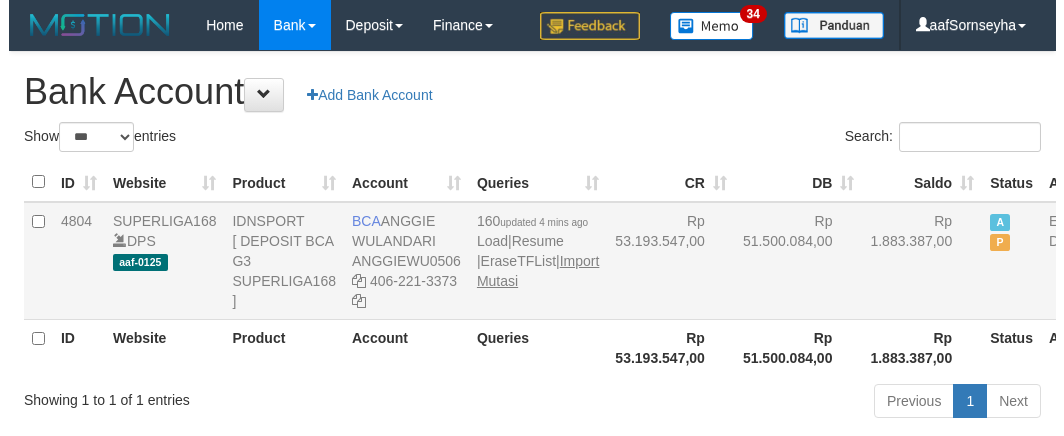 scroll, scrollTop: 135, scrollLeft: 0, axis: vertical 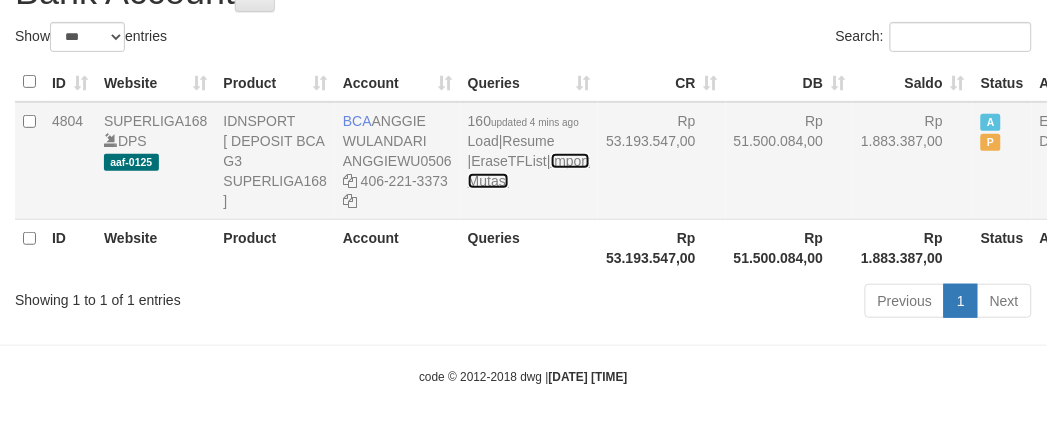 click on "Import Mutasi" at bounding box center (529, 171) 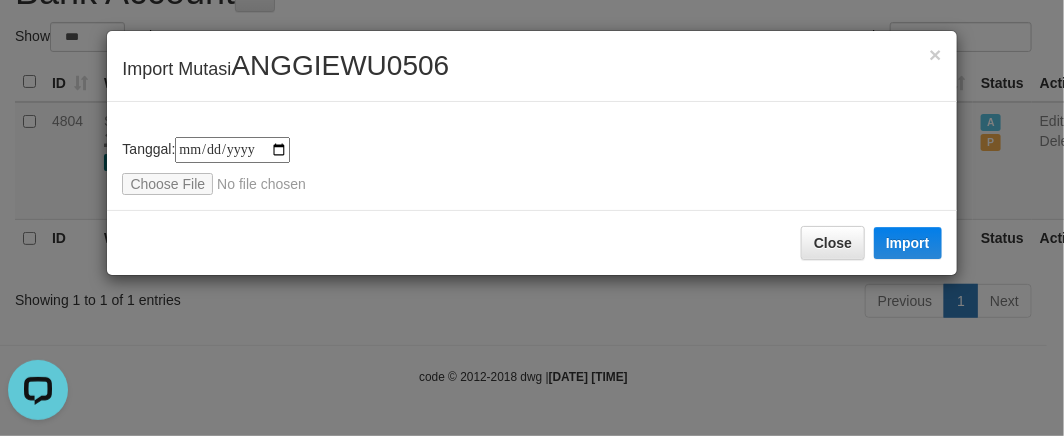 scroll, scrollTop: 0, scrollLeft: 0, axis: both 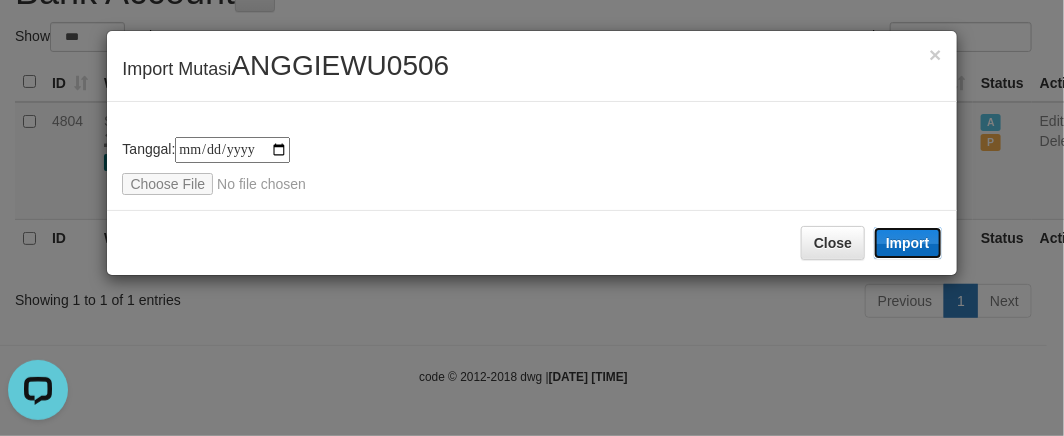 click on "Import" at bounding box center (908, 243) 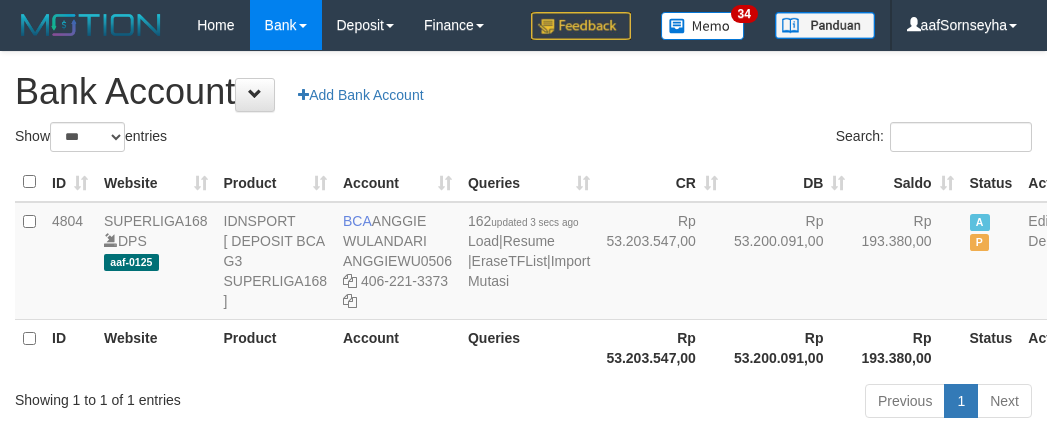 select on "***" 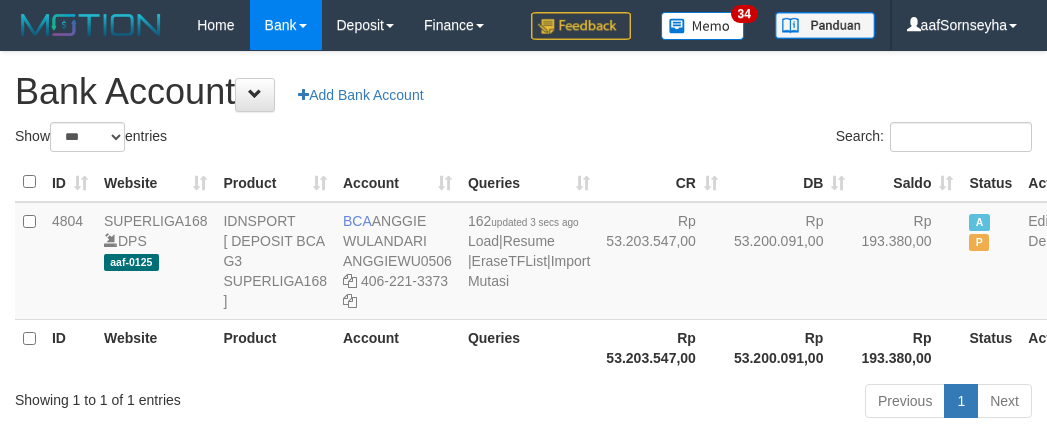 scroll, scrollTop: 128, scrollLeft: 0, axis: vertical 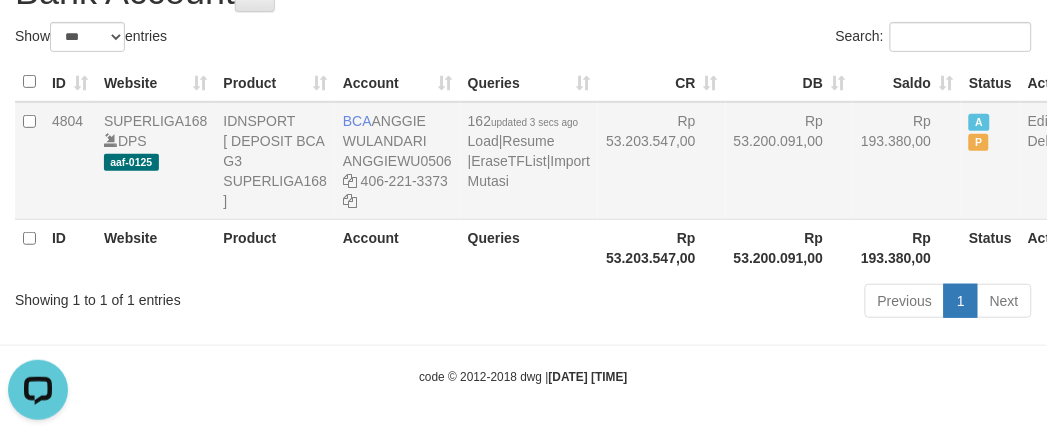 drag, startPoint x: 602, startPoint y: 195, endPoint x: 605, endPoint y: 205, distance: 10.440307 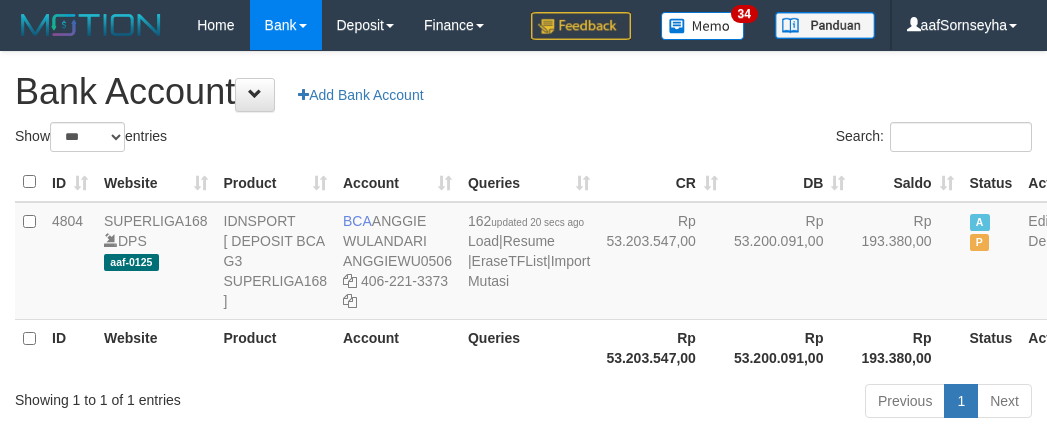select on "***" 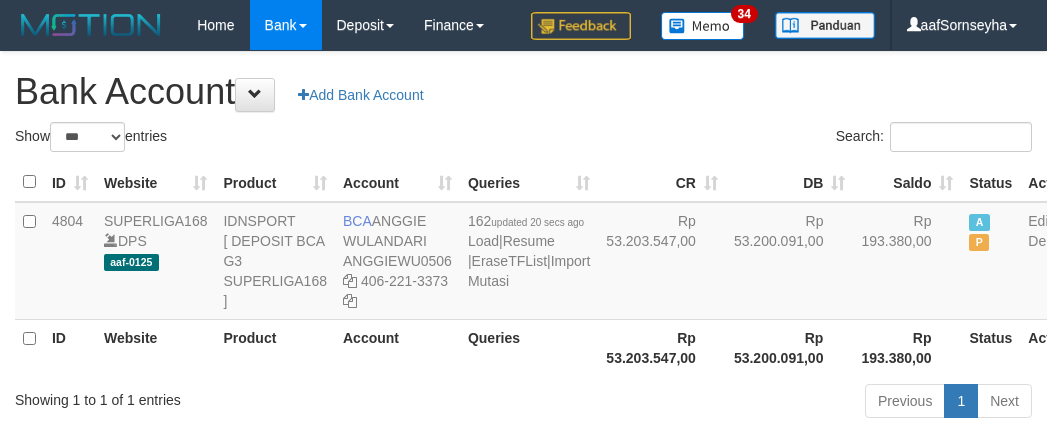 scroll, scrollTop: 122, scrollLeft: 0, axis: vertical 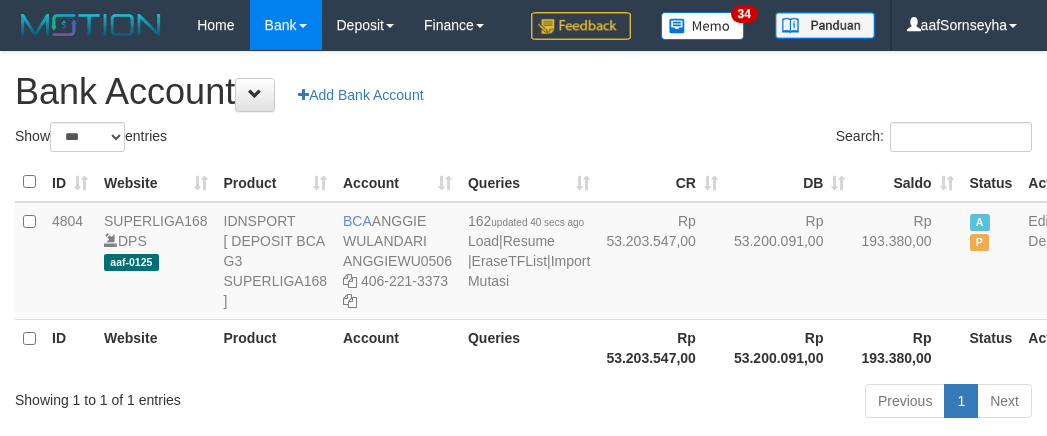 select on "***" 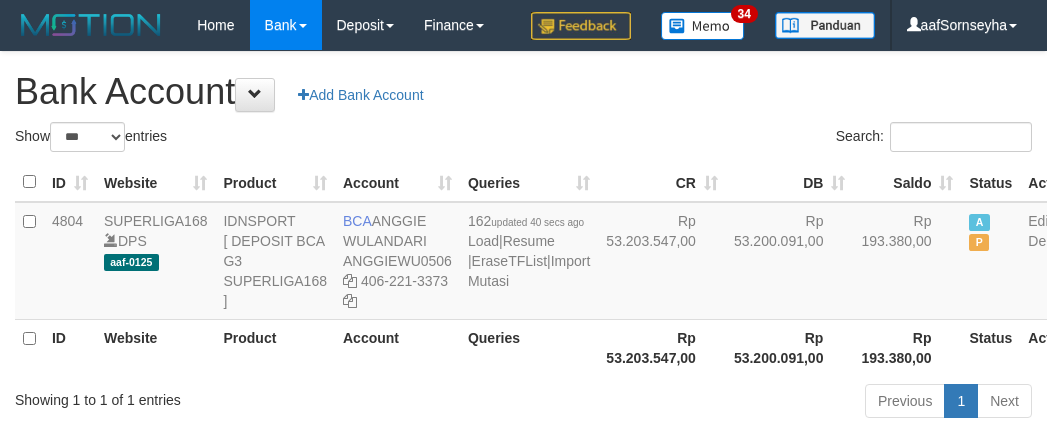 scroll, scrollTop: 115, scrollLeft: 0, axis: vertical 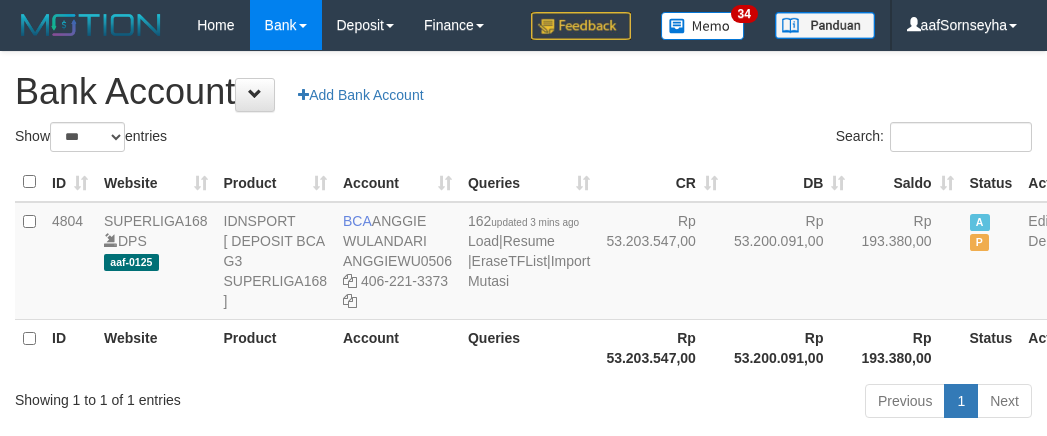 select on "***" 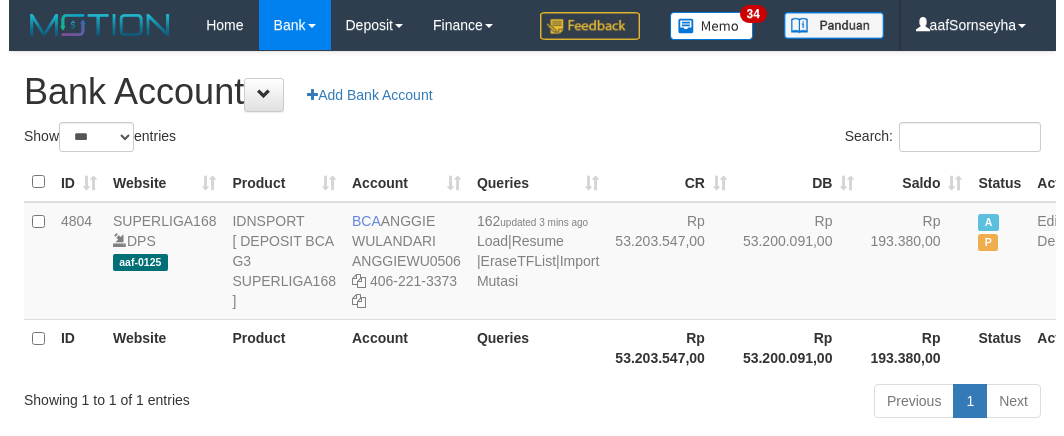 scroll, scrollTop: 115, scrollLeft: 0, axis: vertical 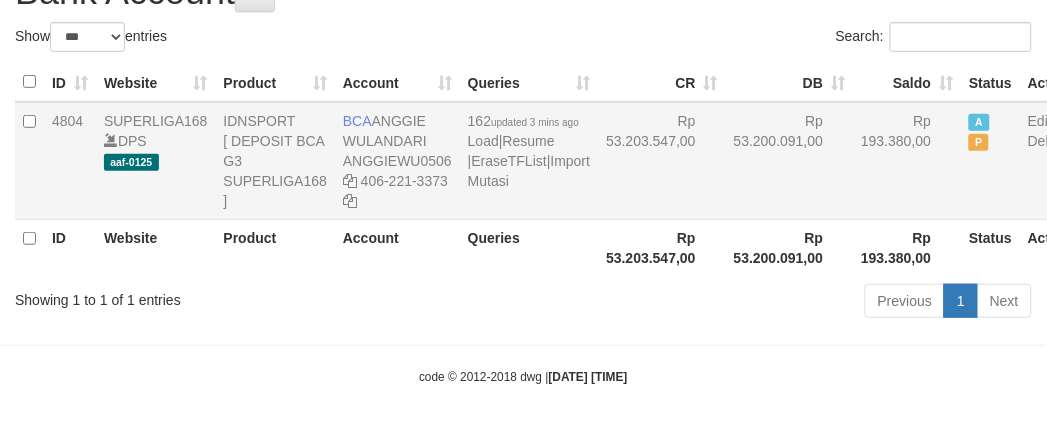 click on "162  updated 3 mins ago
Load
|
Resume
|
EraseTFList
|
Import Mutasi" at bounding box center [529, 161] 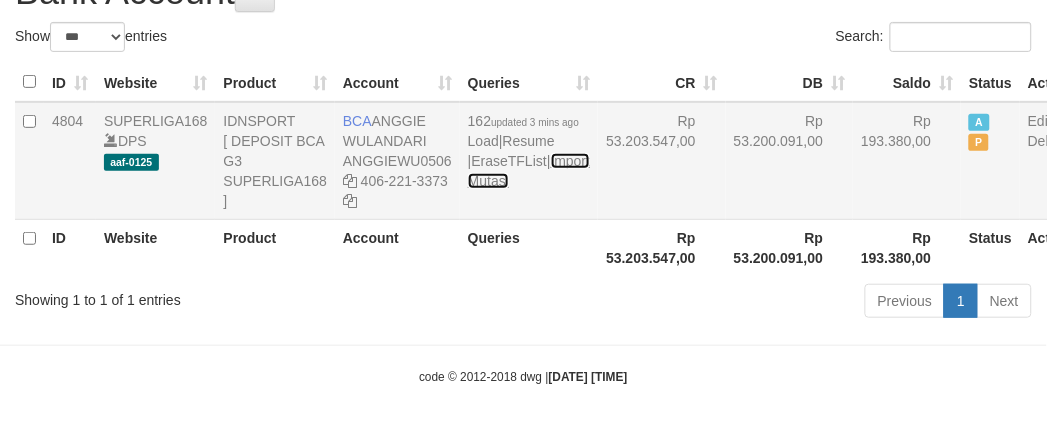 click on "Import Mutasi" at bounding box center (529, 171) 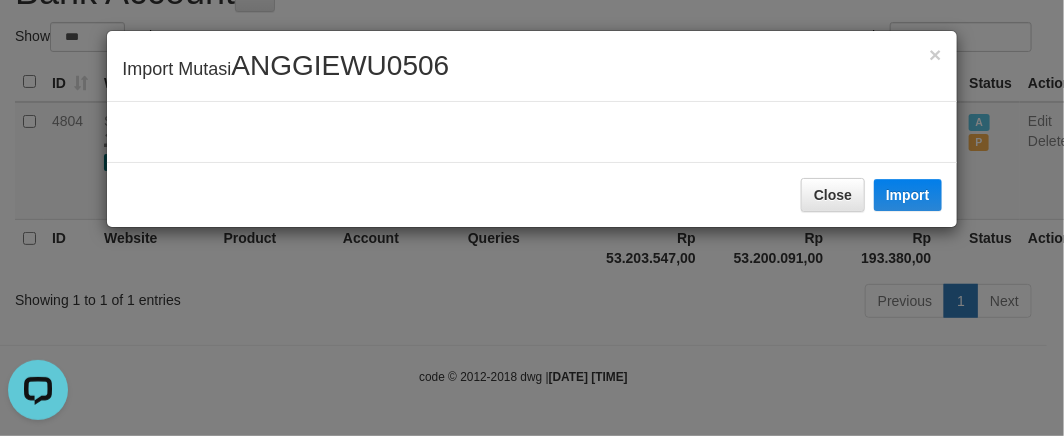 scroll, scrollTop: 0, scrollLeft: 0, axis: both 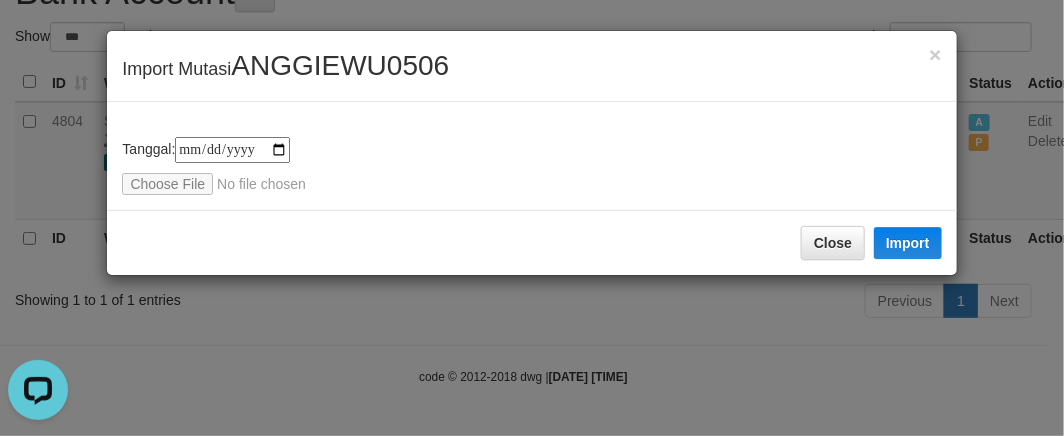 type on "**********" 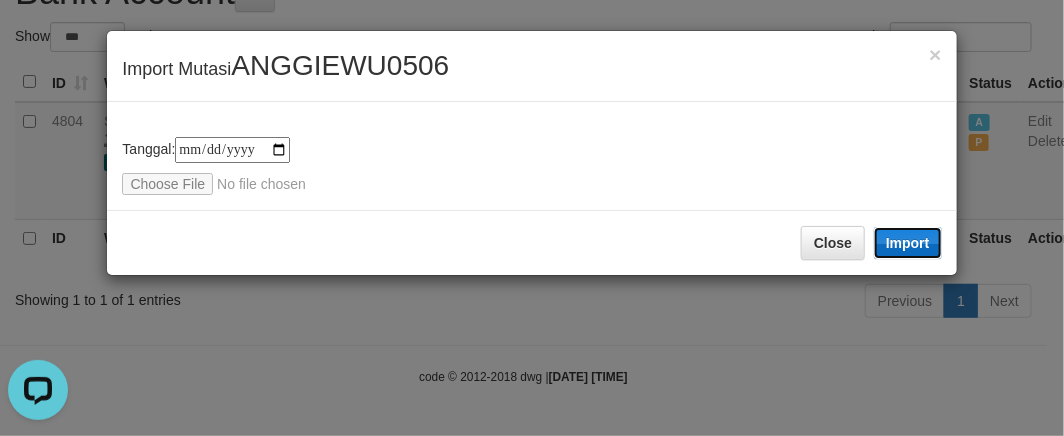 click on "Import" at bounding box center [908, 243] 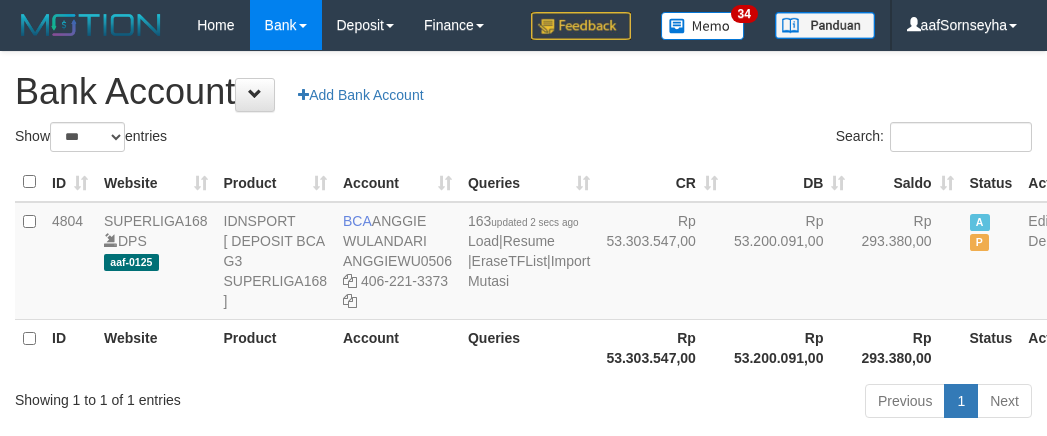 select on "***" 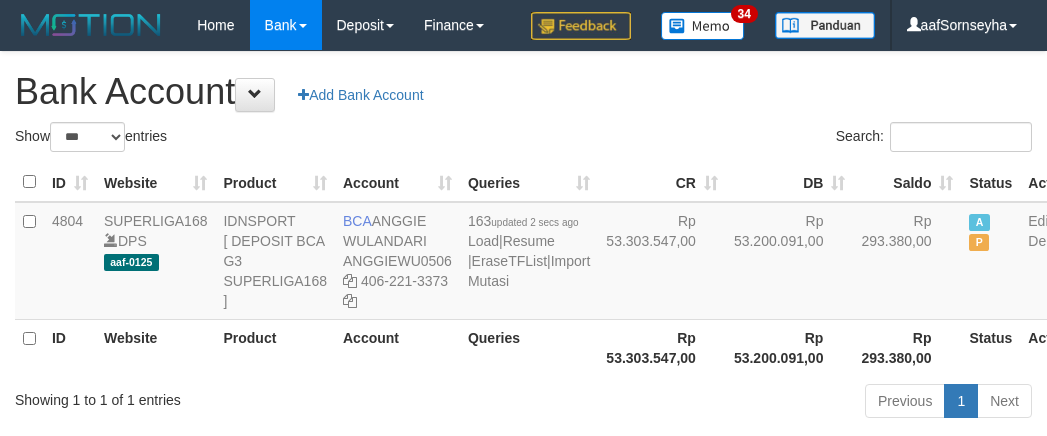 scroll, scrollTop: 115, scrollLeft: 0, axis: vertical 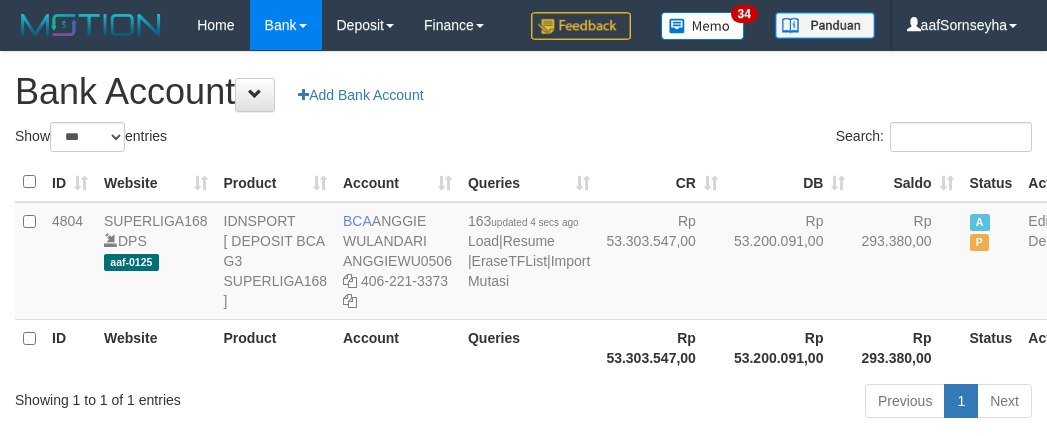select on "***" 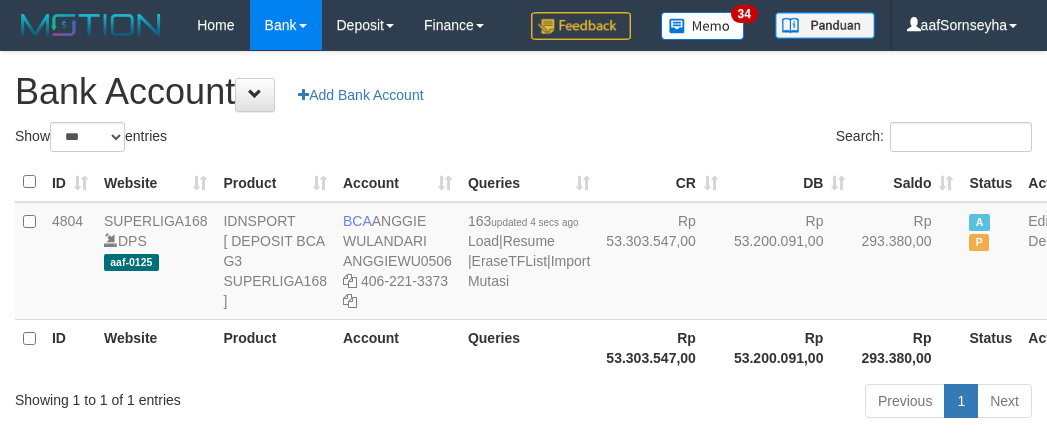 scroll, scrollTop: 115, scrollLeft: 0, axis: vertical 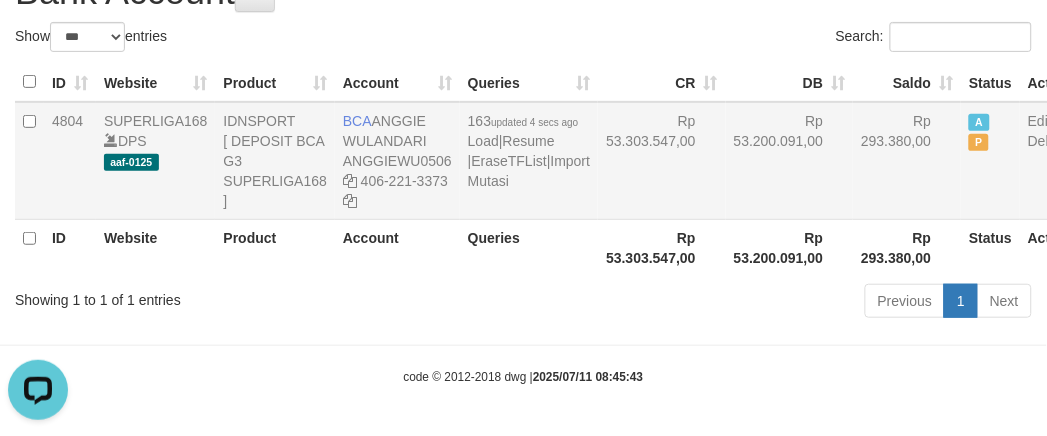 drag, startPoint x: 585, startPoint y: 220, endPoint x: 597, endPoint y: 238, distance: 21.633308 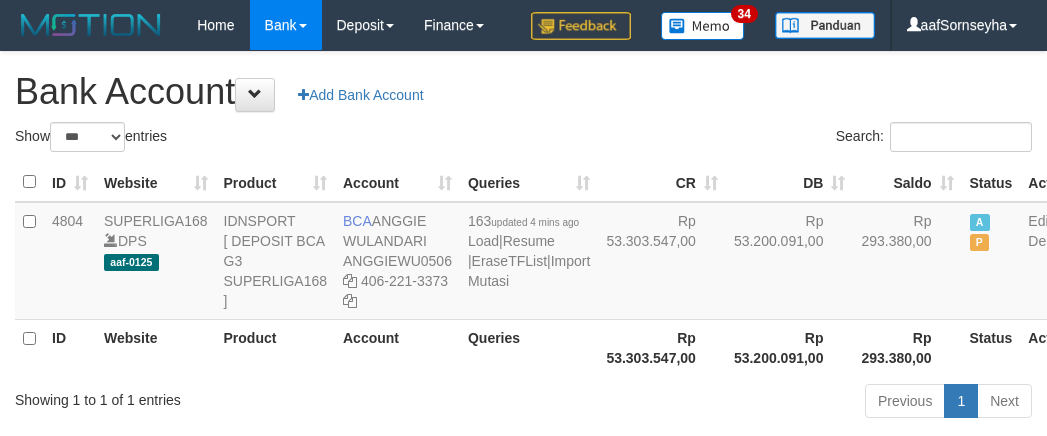 select on "***" 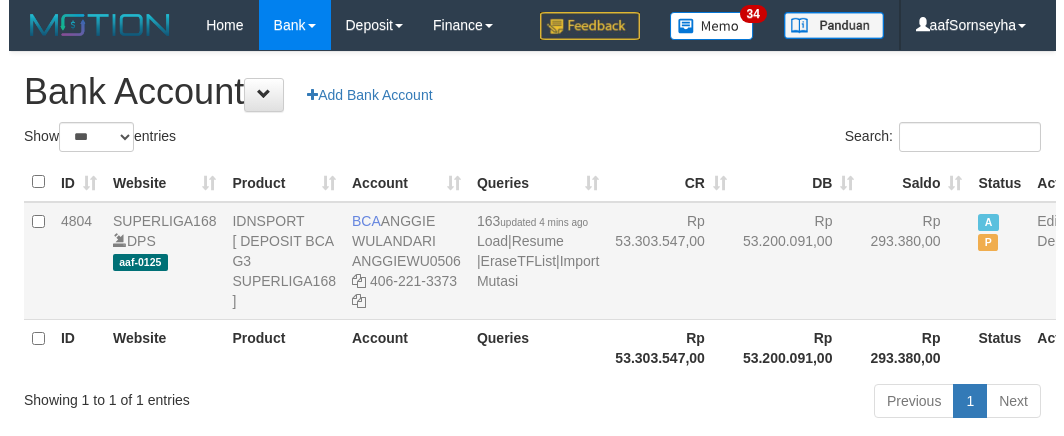 scroll, scrollTop: 115, scrollLeft: 0, axis: vertical 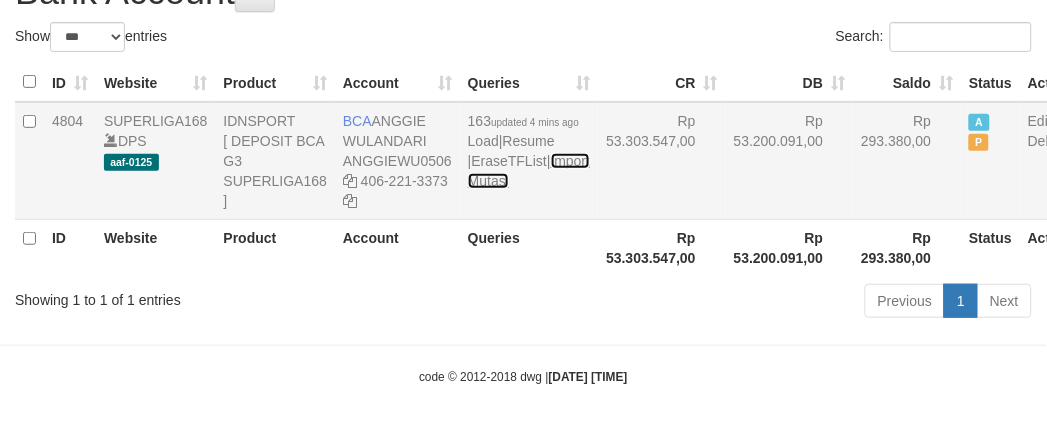 click on "Import Mutasi" at bounding box center [529, 171] 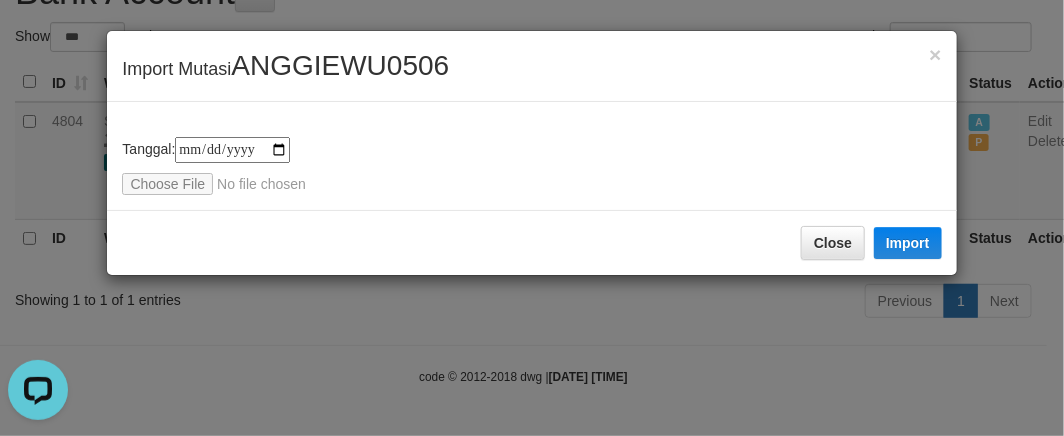 scroll, scrollTop: 0, scrollLeft: 0, axis: both 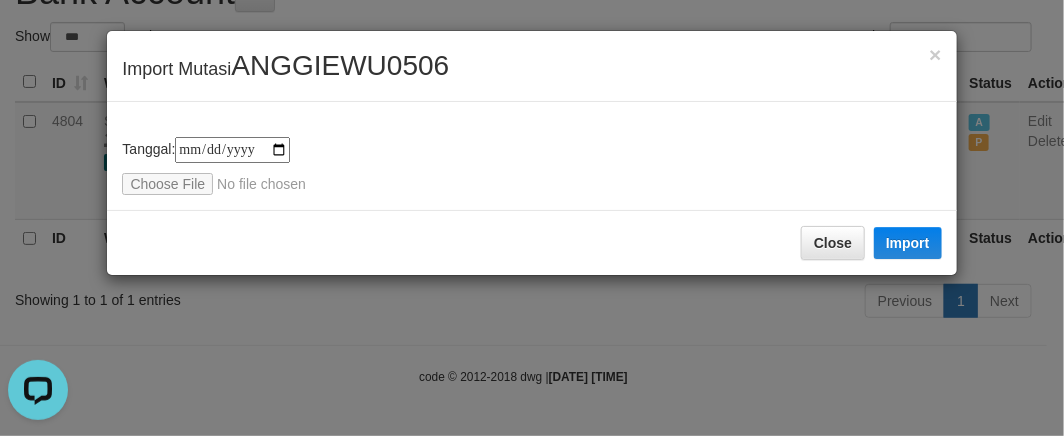 type on "**********" 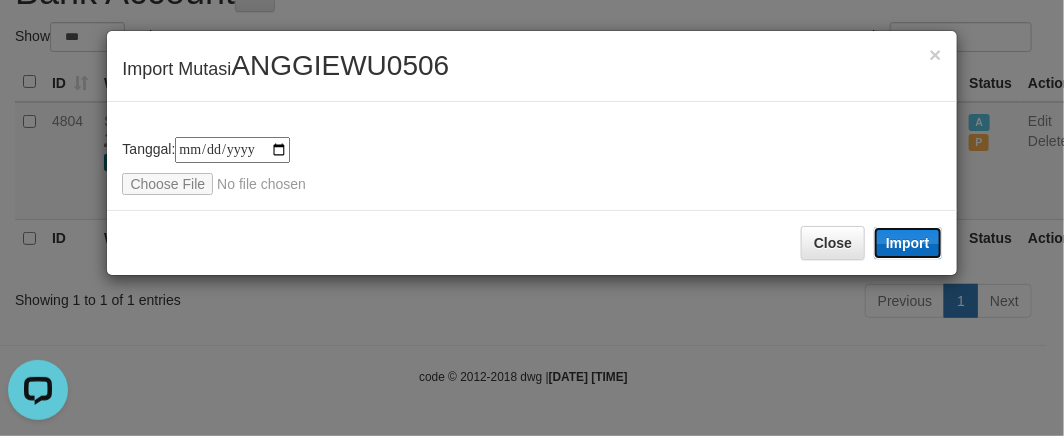click on "Import" at bounding box center [908, 243] 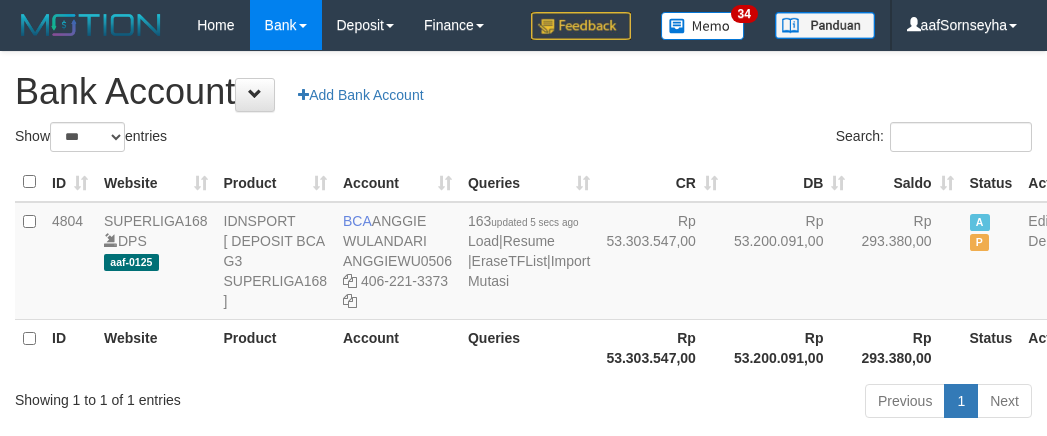 select on "***" 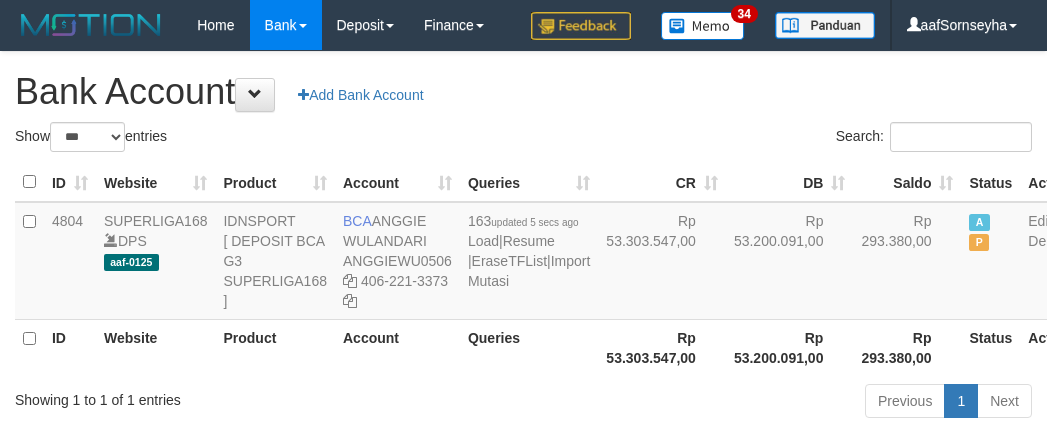 scroll, scrollTop: 115, scrollLeft: 0, axis: vertical 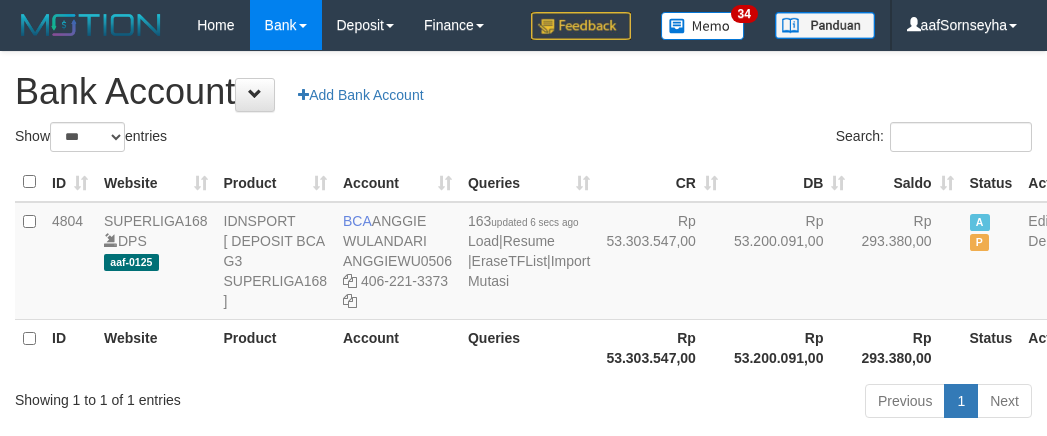 select on "***" 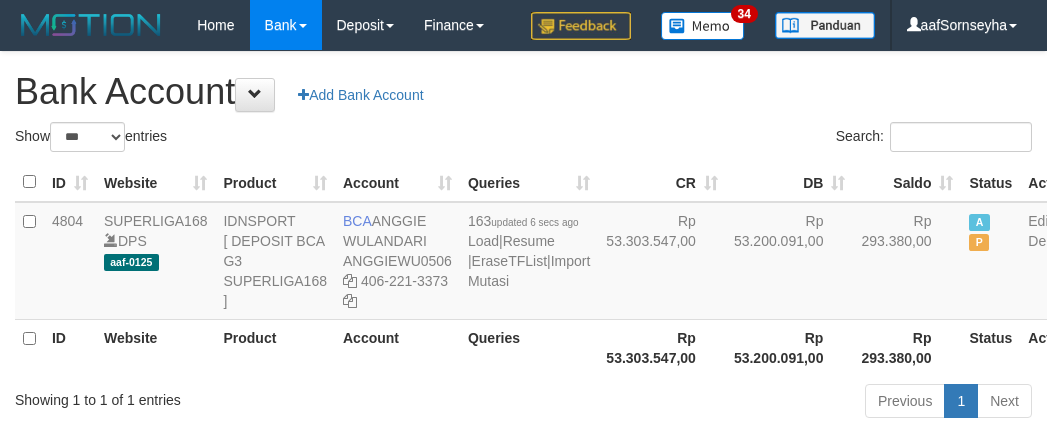 scroll, scrollTop: 115, scrollLeft: 0, axis: vertical 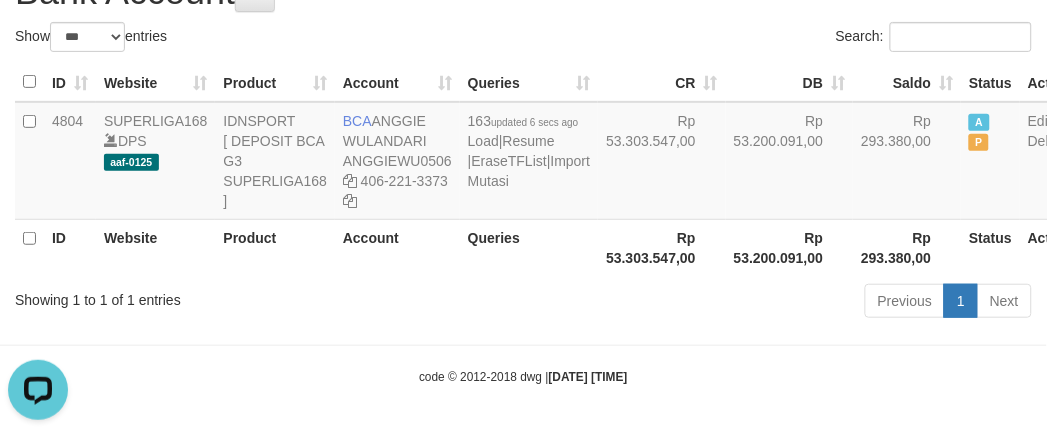 click on "Showing 1 to 1 of 1 entries" at bounding box center [218, 296] 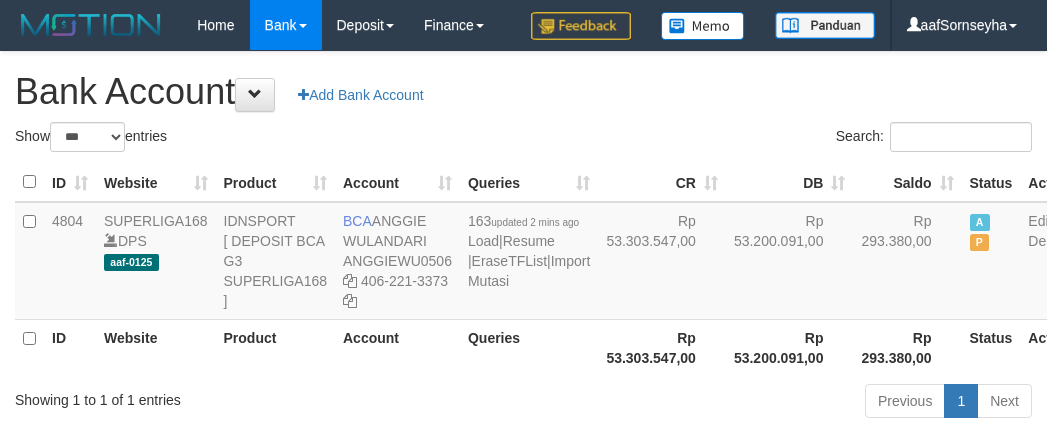 select on "***" 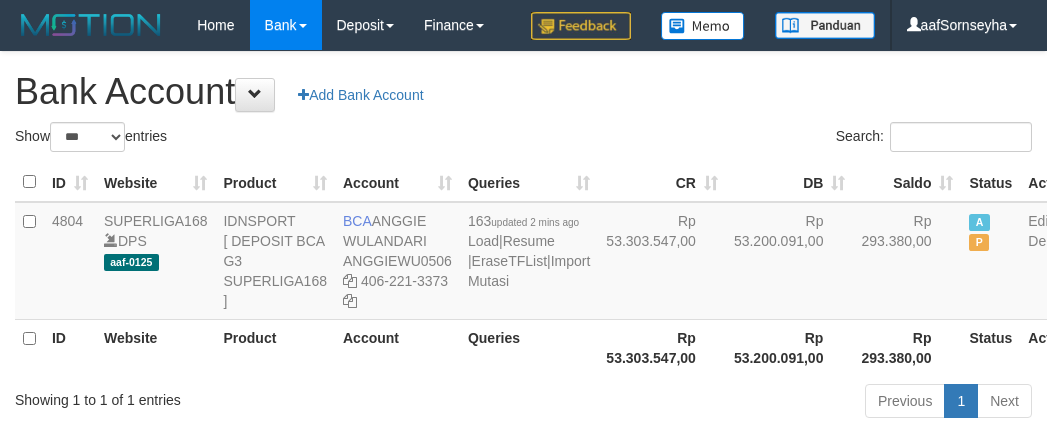 scroll, scrollTop: 115, scrollLeft: 0, axis: vertical 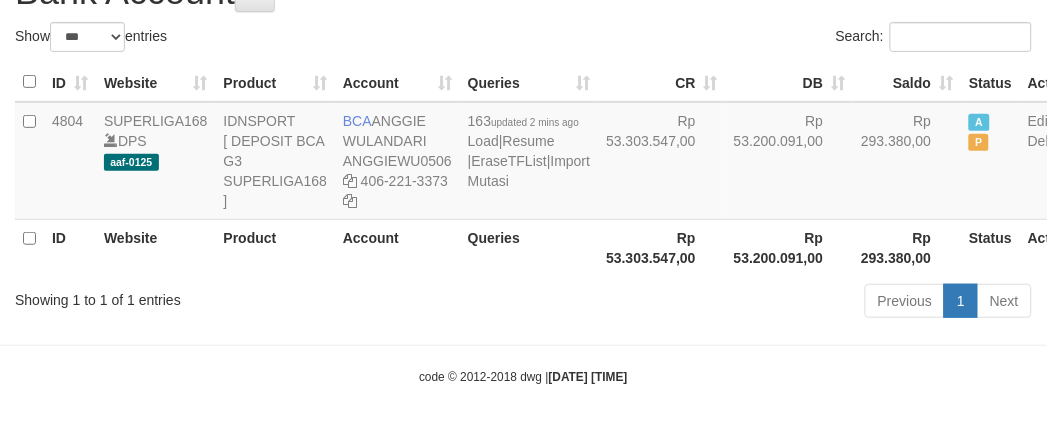 click on "ID Website Product Account Queries CR DB Saldo Status Action
4804
SUPERLIGA168
DPS
aaf-0125
IDNSPORT
[ DEPOSIT BCA G3 SUPERLIGA168 ]
BCA
[NAME]
ANGGIEWU0506
[PHONE]
163  updated 2 mins ago
Load
|
Resume
|
EraseTFList
|
Import Mutasi
Rp 53.303.547,00
Rp 53.200.091,00
Rp 293.380,00
A
P
Edit
Delete
ID Website Product Account Queries Rp 53.303.547,00 Rp 53.200.091,00" at bounding box center (523, 169) 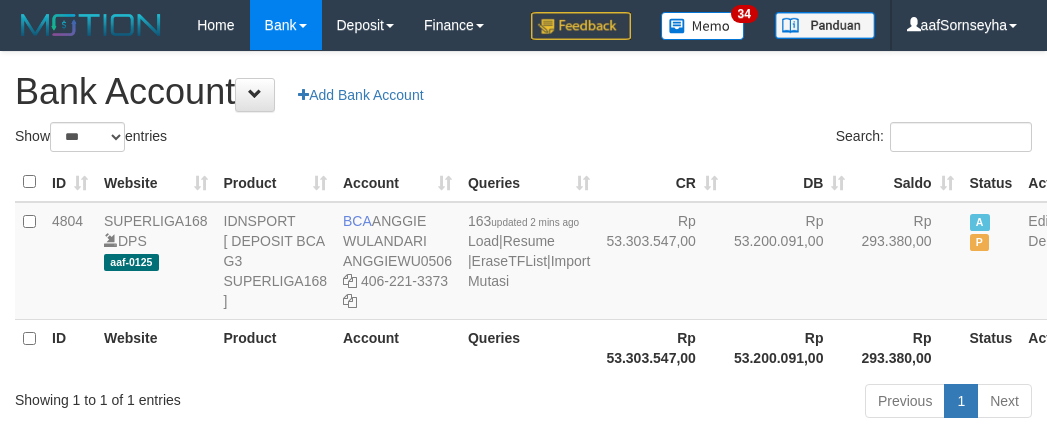 select on "***" 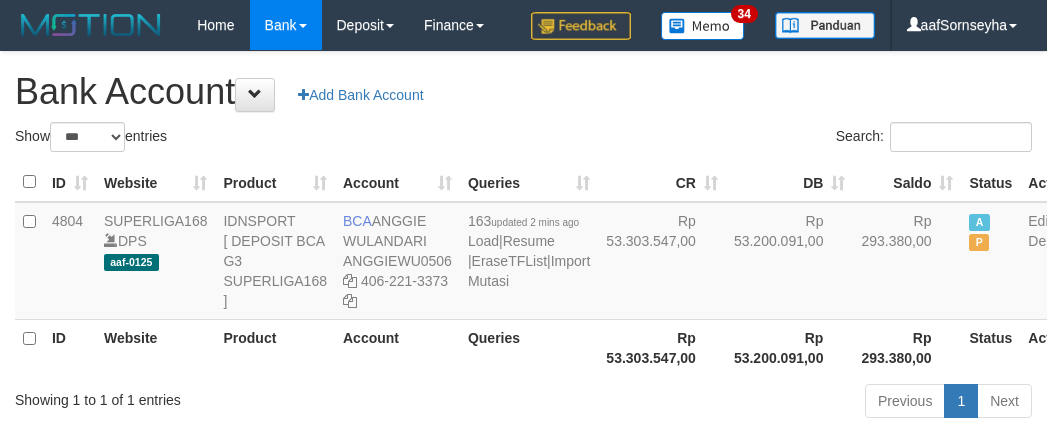 scroll, scrollTop: 115, scrollLeft: 0, axis: vertical 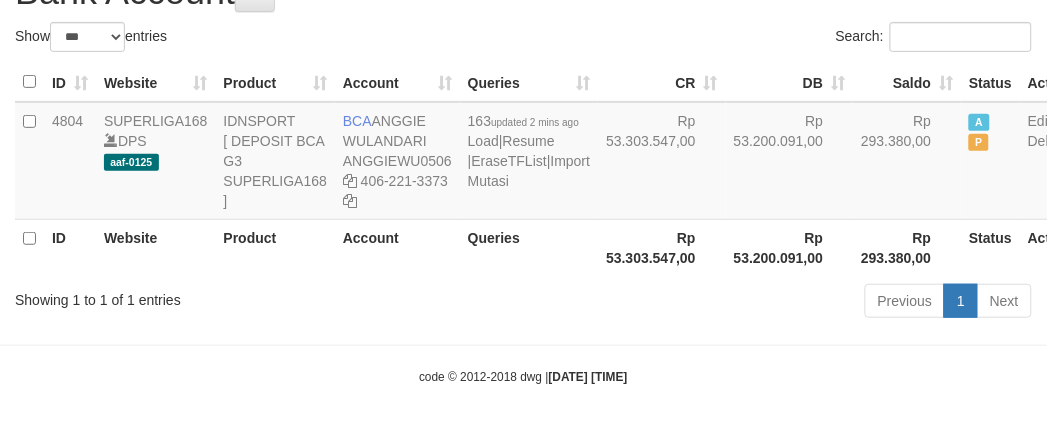 click on "ID Website Product Account Queries CR DB Saldo Status Action
4804
SUPERLIGA168
DPS
aaf-0125
IDNSPORT
[ DEPOSIT BCA G3 SUPERLIGA168 ]
BCA
[NAME]
ANGGIEWU0506
[PHONE]
163  updated 2 mins ago
Load
|
Resume
|
EraseTFList
|
Import Mutasi
Rp 53.303.547,00
Rp 53.200.091,00
Rp 293.380,00
A
P
Edit
Delete
ID Website Product Account Queries Rp 53.303.547,00 Rp 53.200.091,00" at bounding box center [523, 169] 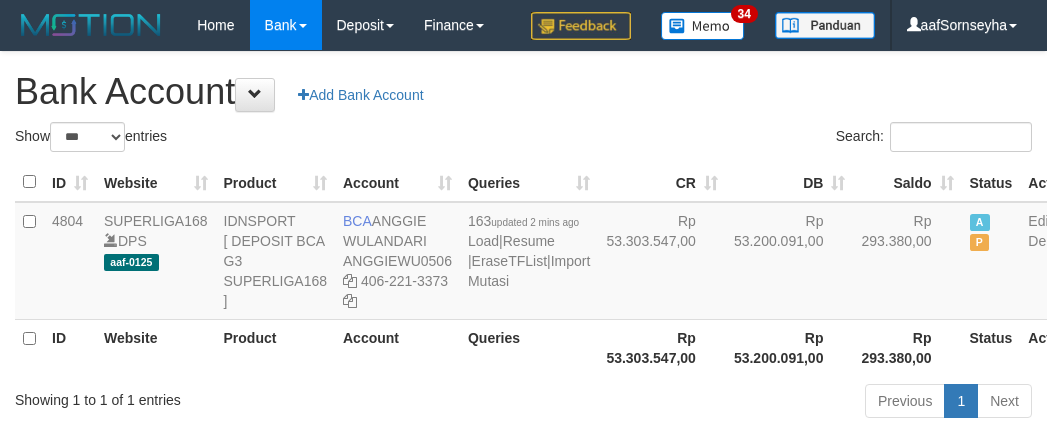 select on "***" 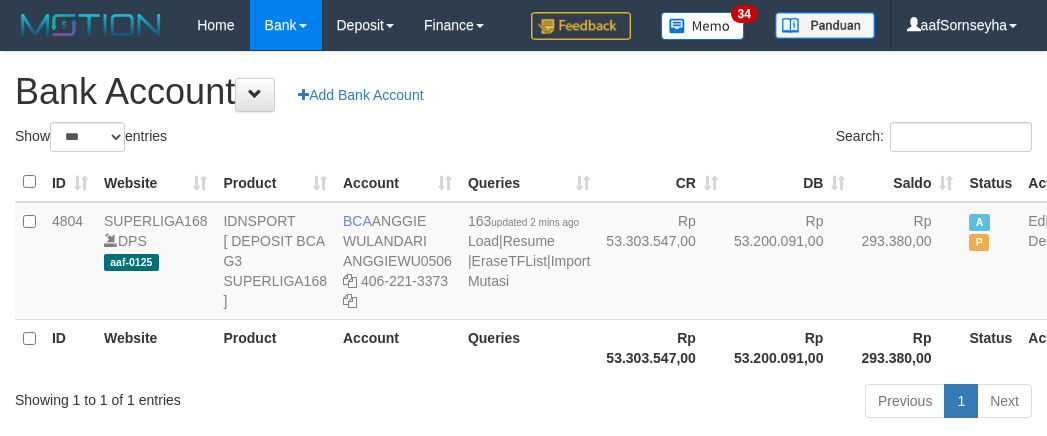 scroll, scrollTop: 115, scrollLeft: 0, axis: vertical 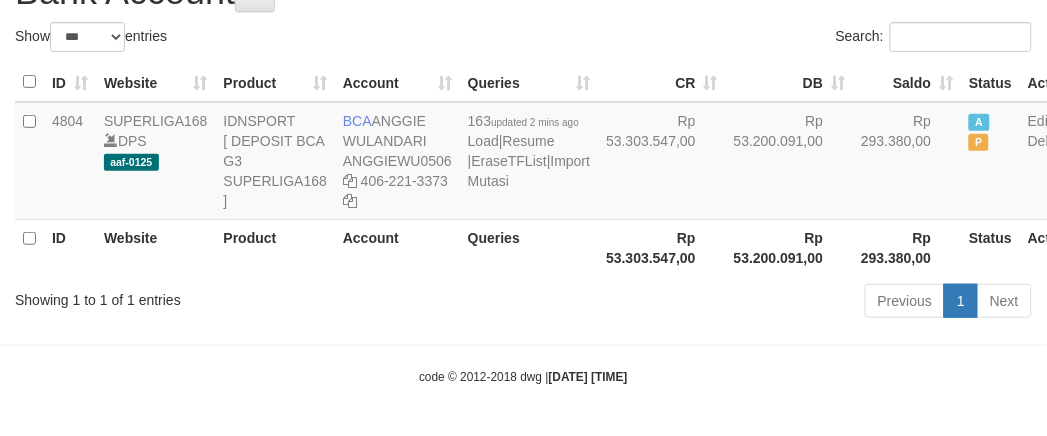 click on "ID Website Product Account Queries CR DB Saldo Status Action
4804
SUPERLIGA168
DPS
aaf-0125
IDNSPORT
[ DEPOSIT BCA G3 SUPERLIGA168 ]
BCA
ANGGIE WULANDARI
ANGGIEWU0506
406-221-3373
163  updated 2 mins ago
Load
|
Resume
|
EraseTFList
|
Import Mutasi
Rp 53.303.547,00
Rp 53.200.091,00
Rp 293.380,00
A
P
Edit
Delete
ID Website Product Account Queries Rp 53.303.547,00 Rp 53.200.091,00" at bounding box center (523, 169) 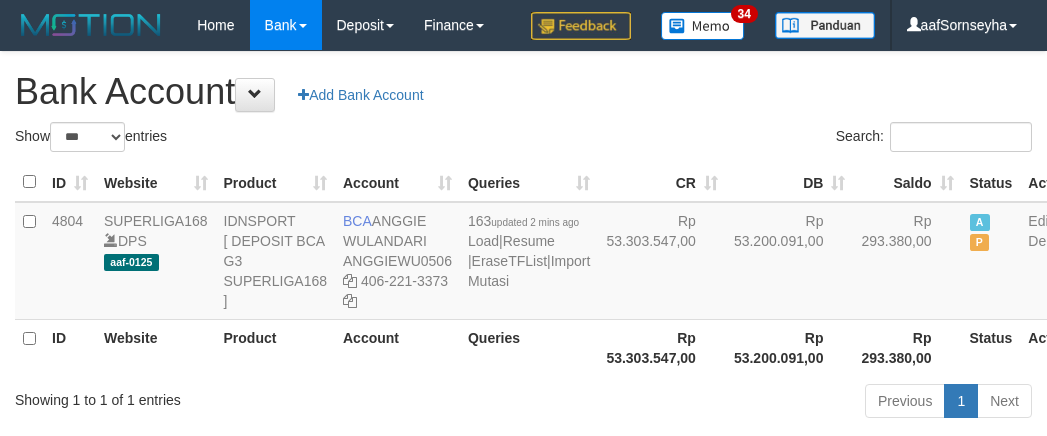 select on "***" 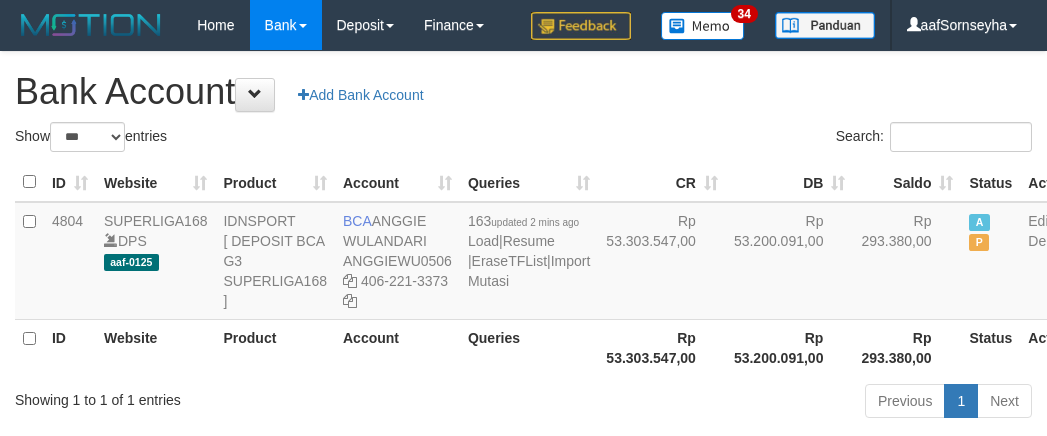 scroll, scrollTop: 115, scrollLeft: 0, axis: vertical 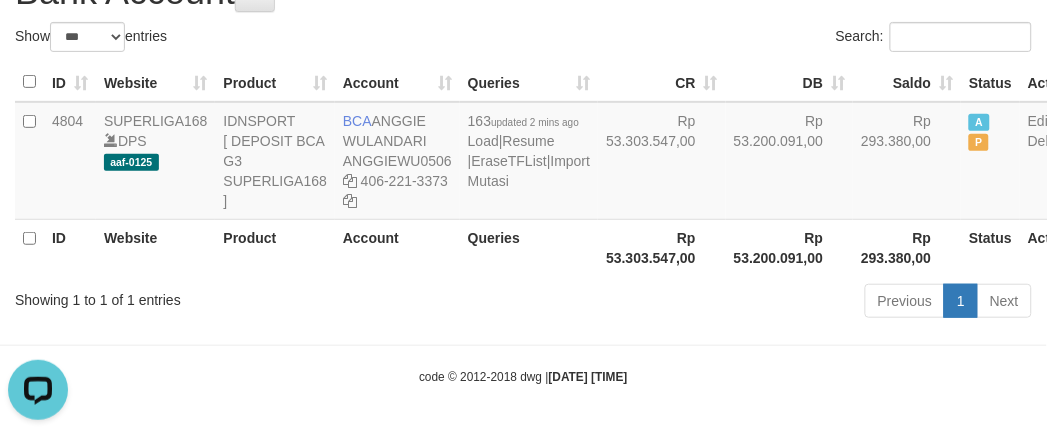 click on "Showing 1 to 1 of 1 entries Previous 1 Next" at bounding box center (523, 303) 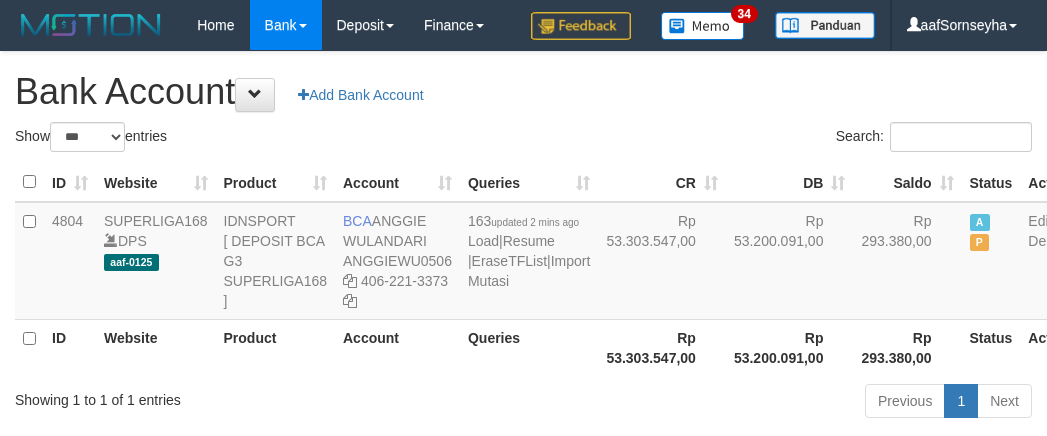 select on "***" 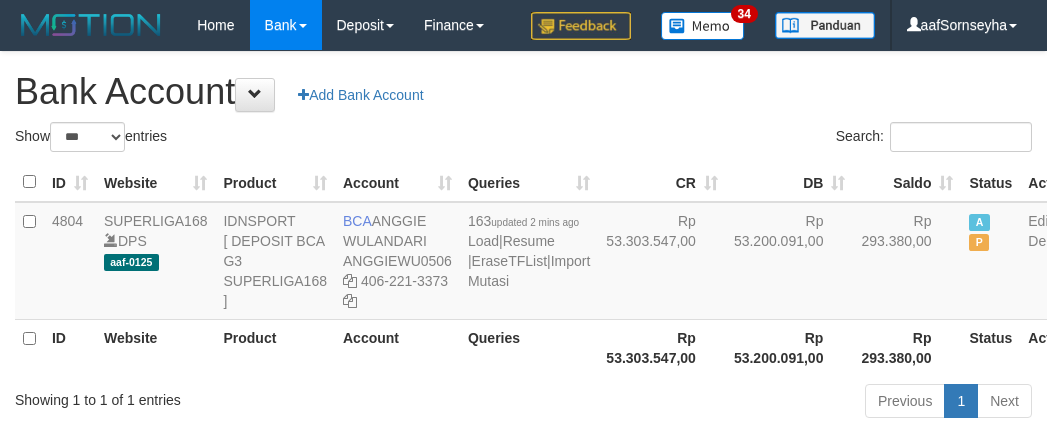 scroll, scrollTop: 115, scrollLeft: 0, axis: vertical 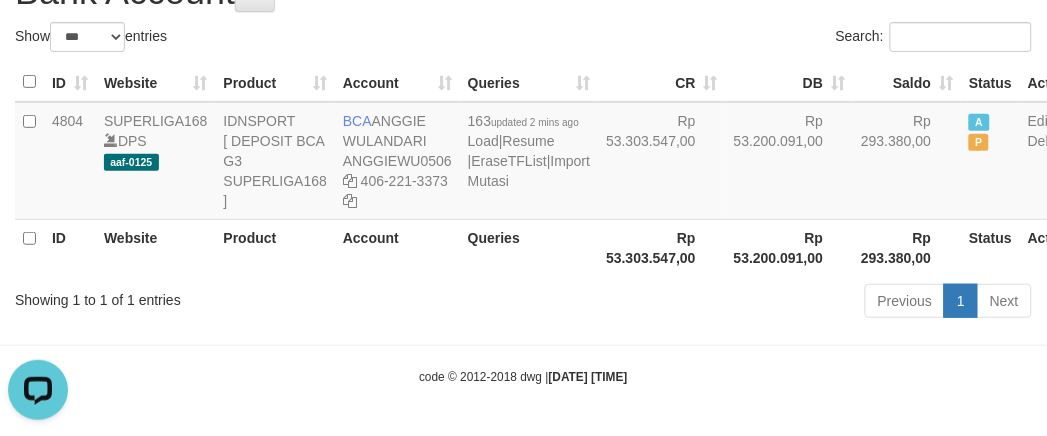 click on "Showing 1 to 1 of 1 entries Previous 1 Next" at bounding box center [523, 303] 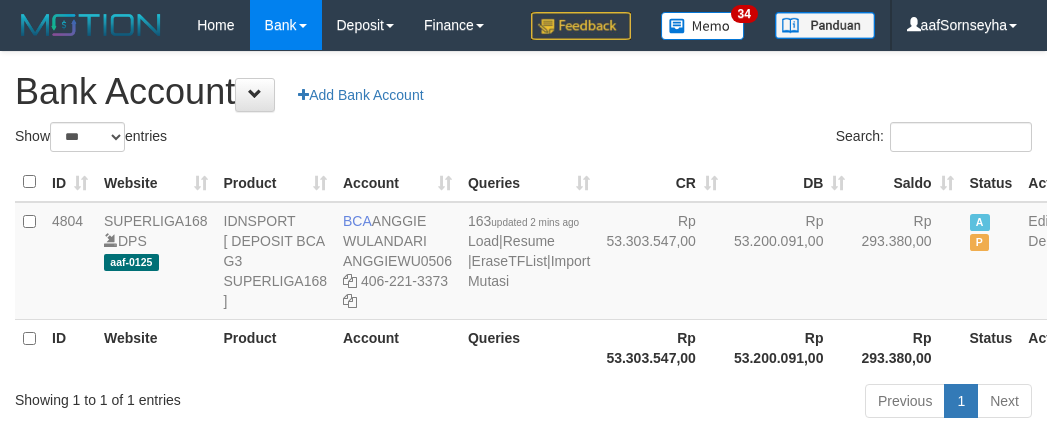 select on "***" 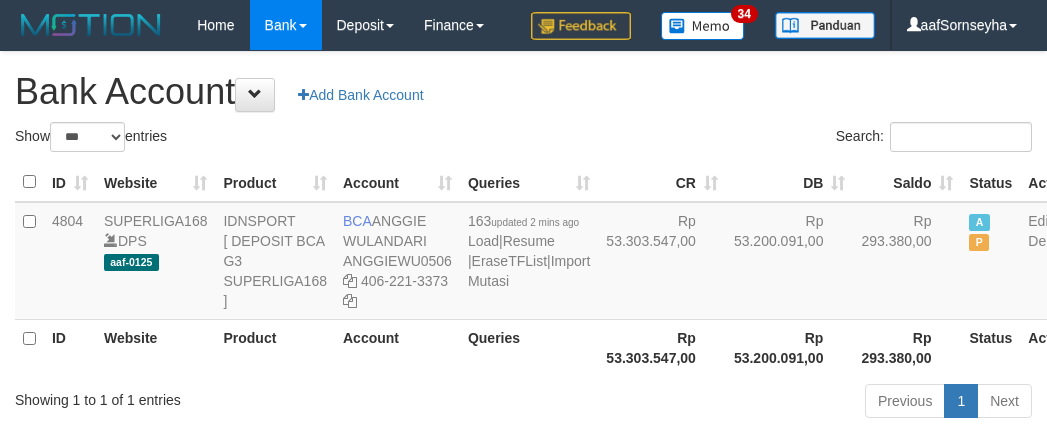 scroll, scrollTop: 115, scrollLeft: 0, axis: vertical 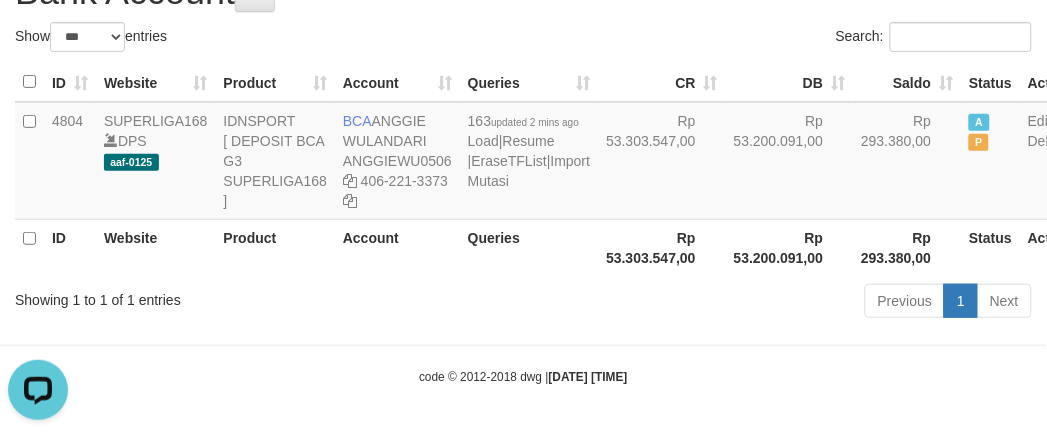 drag, startPoint x: 0, startPoint y: 0, endPoint x: 374, endPoint y: 353, distance: 514.28107 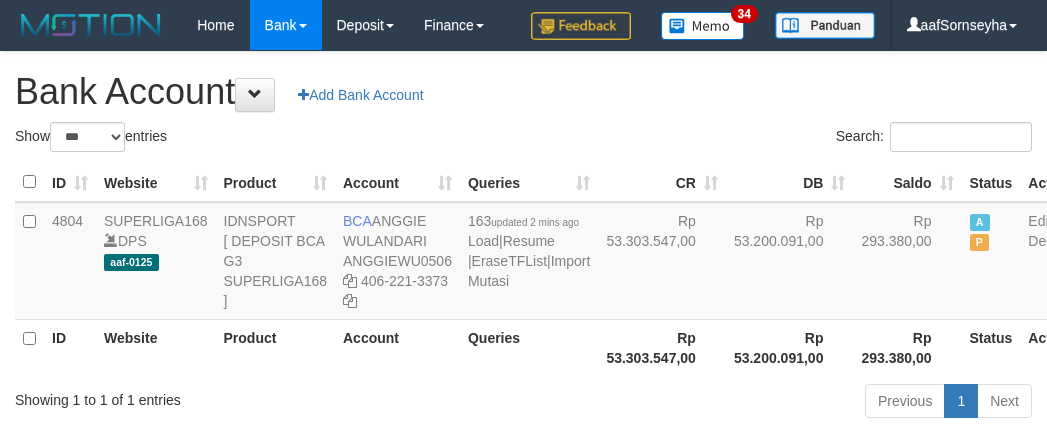 select on "***" 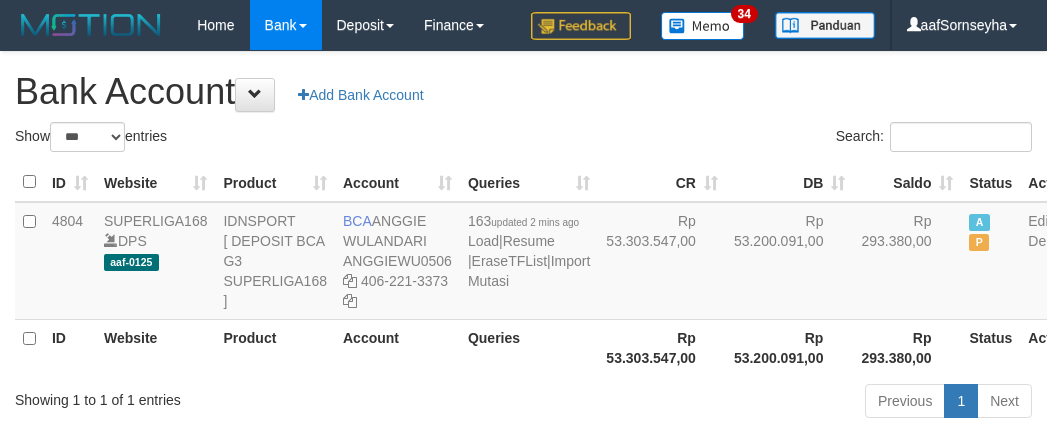 scroll, scrollTop: 115, scrollLeft: 0, axis: vertical 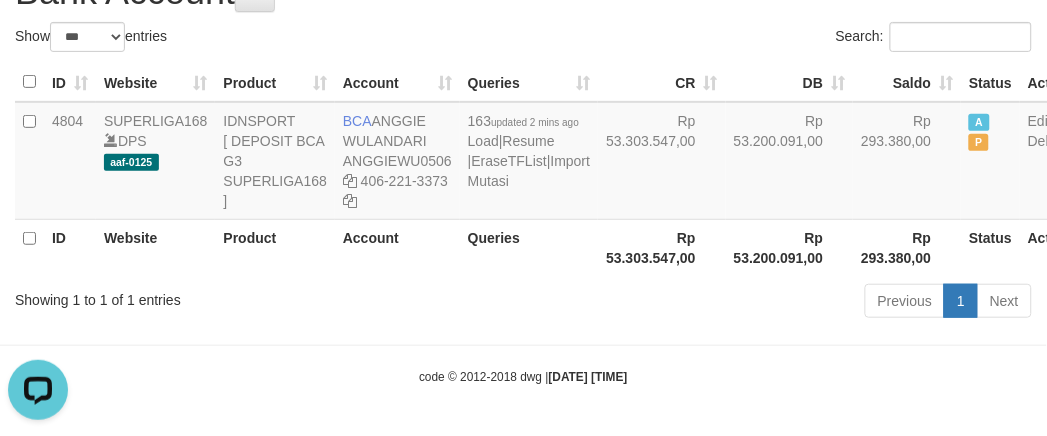 click on "Showing 1 to 1 of 1 entries" at bounding box center [218, 296] 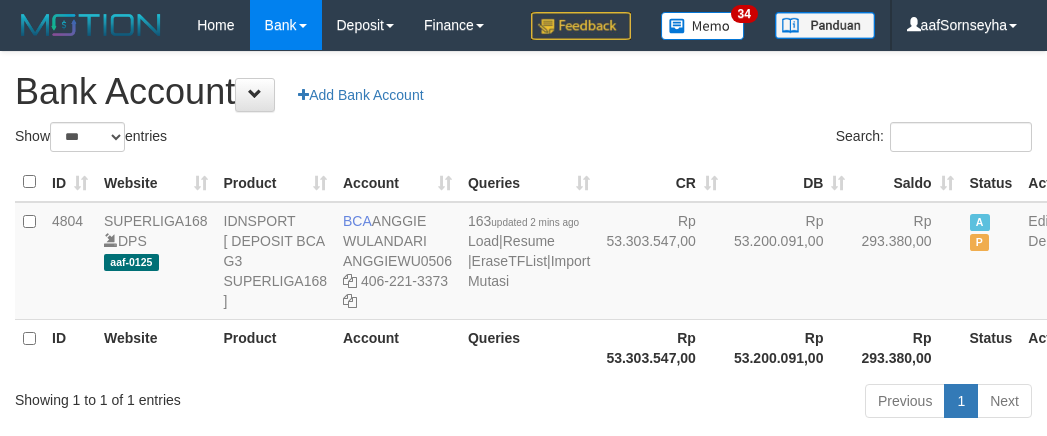 select on "***" 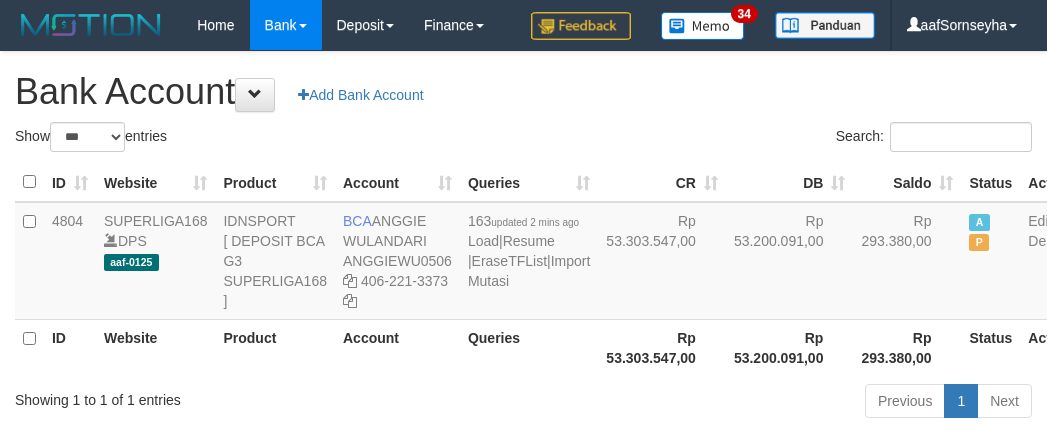 scroll, scrollTop: 115, scrollLeft: 0, axis: vertical 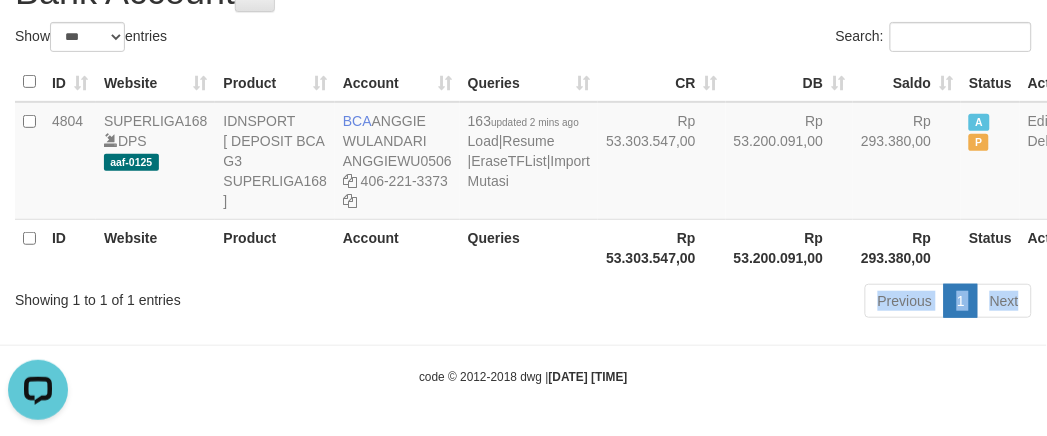 click on "Toggle navigation
Home
Bank
Account List
Load
By Website
Group
[ISPORT]													SUPERLIGA168
By Load Group (DPS)
34" at bounding box center (523, 168) 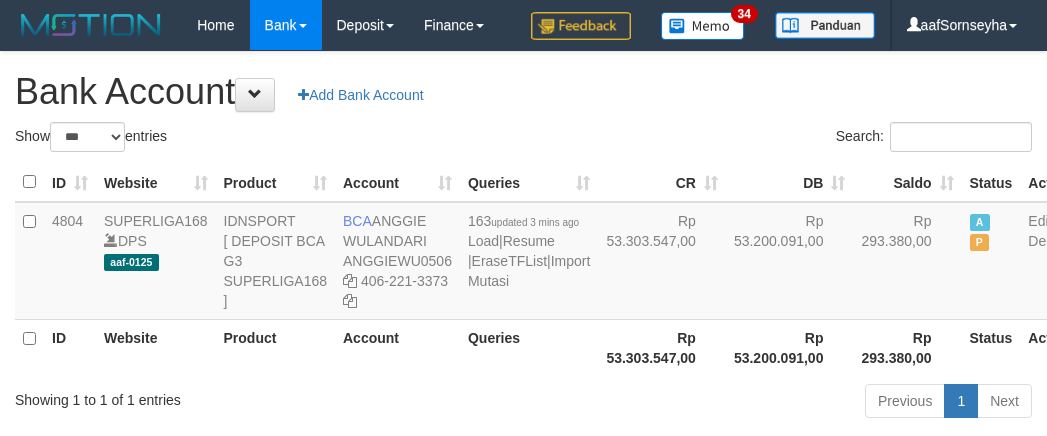 select on "***" 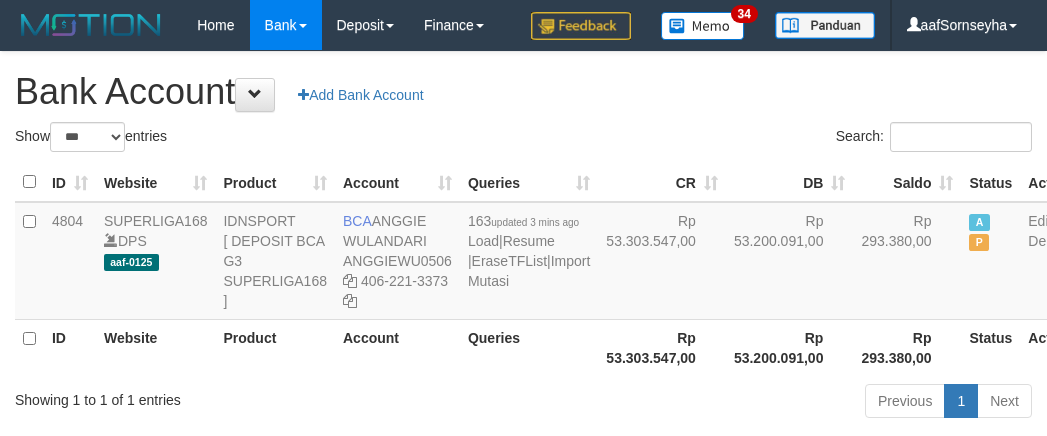 scroll, scrollTop: 115, scrollLeft: 0, axis: vertical 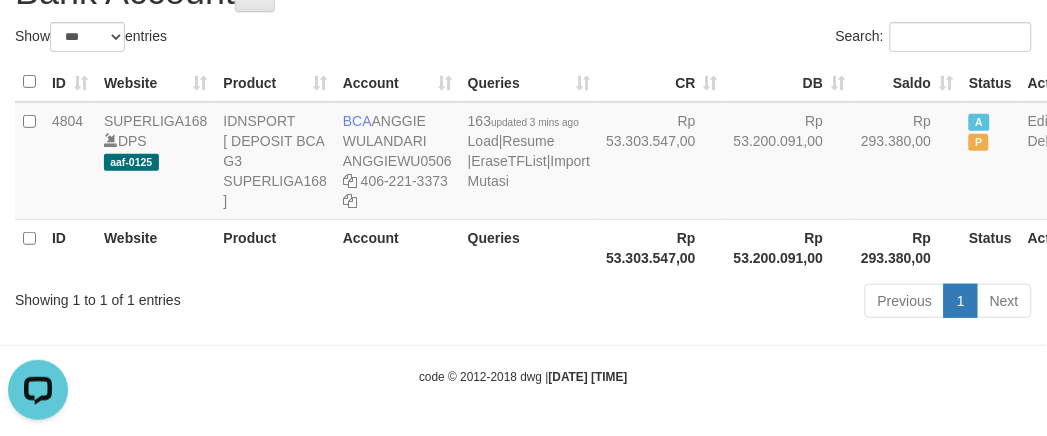 click on "Toggle navigation
Home
Bank
Account List
Load
By Website
Group
[ISPORT]													SUPERLIGA168
By Load Group (DPS)
34" at bounding box center (523, 168) 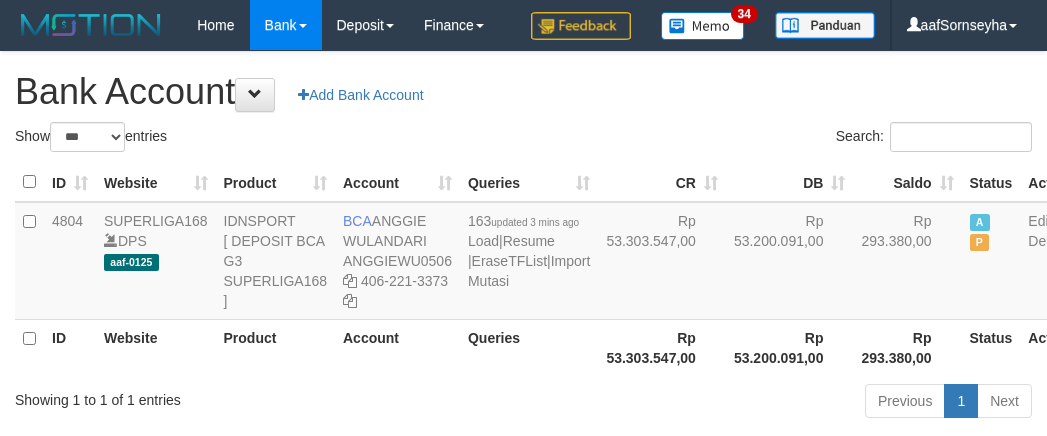 select on "***" 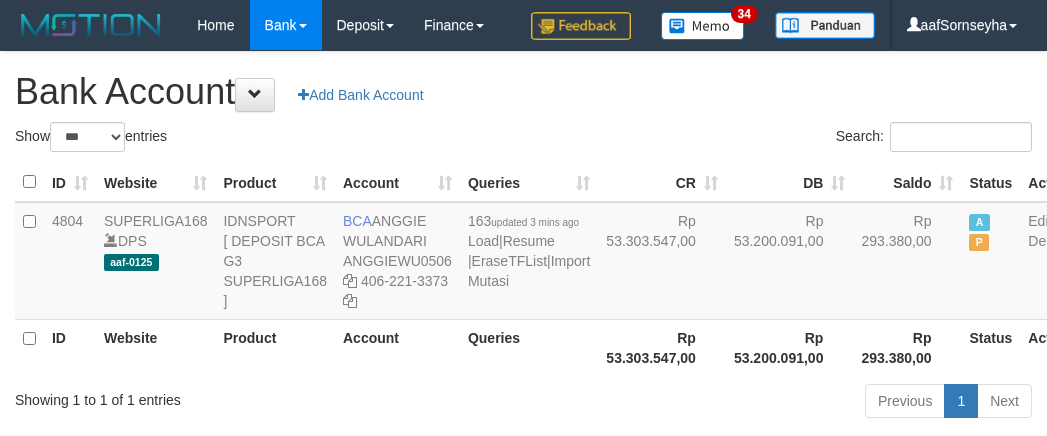 scroll, scrollTop: 115, scrollLeft: 0, axis: vertical 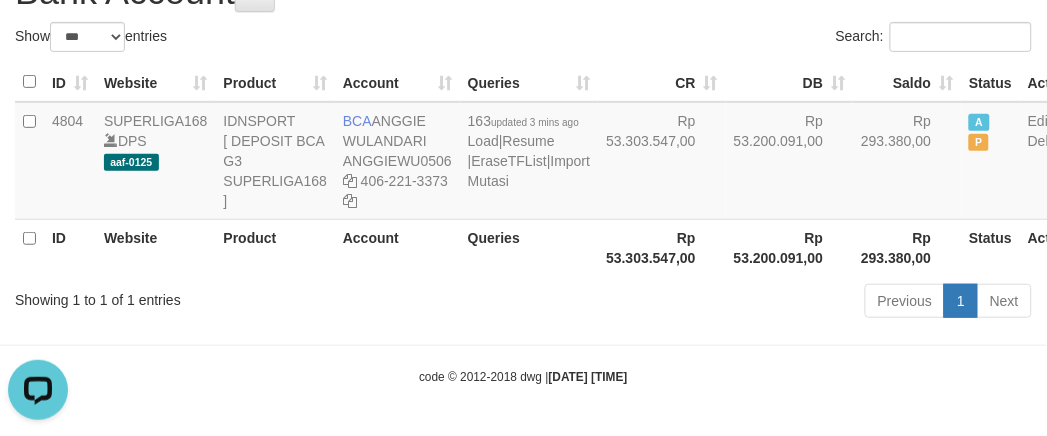 click on "Showing 1 to 1 of 1 entries Previous 1 Next" at bounding box center (523, 303) 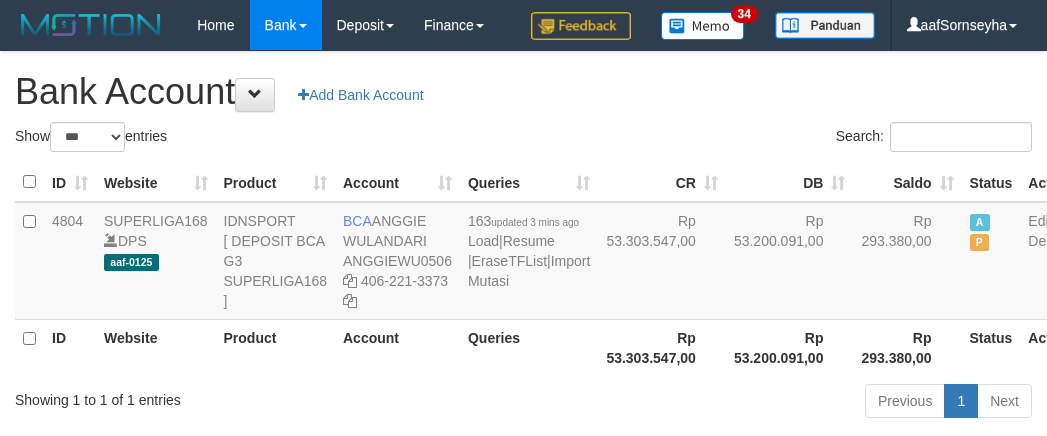 select on "***" 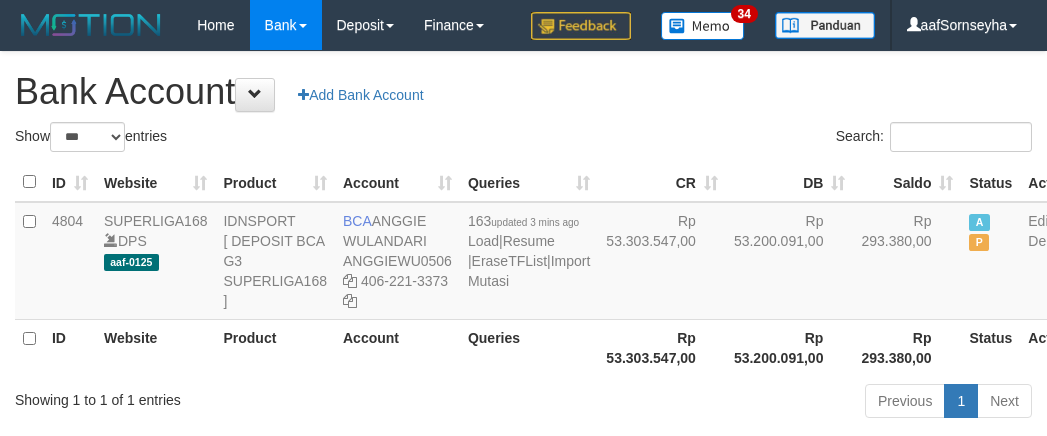 scroll, scrollTop: 115, scrollLeft: 0, axis: vertical 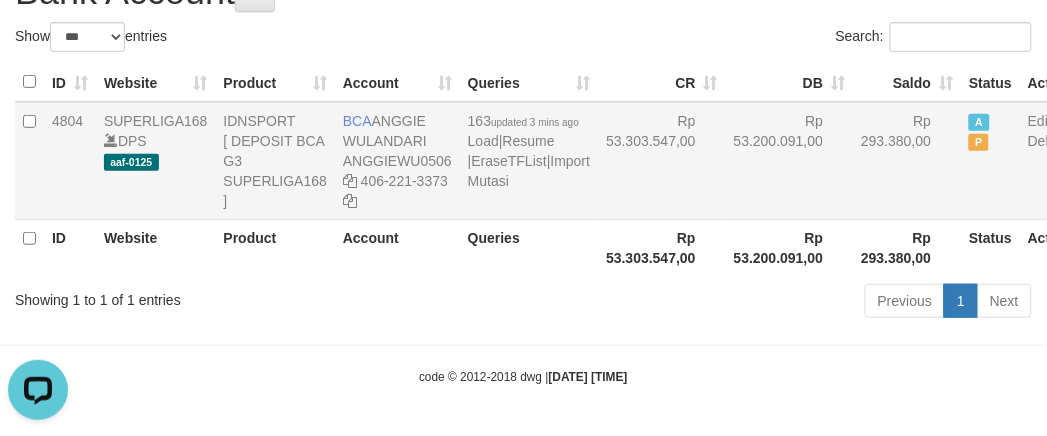 drag, startPoint x: 350, startPoint y: 237, endPoint x: 364, endPoint y: 238, distance: 14.035668 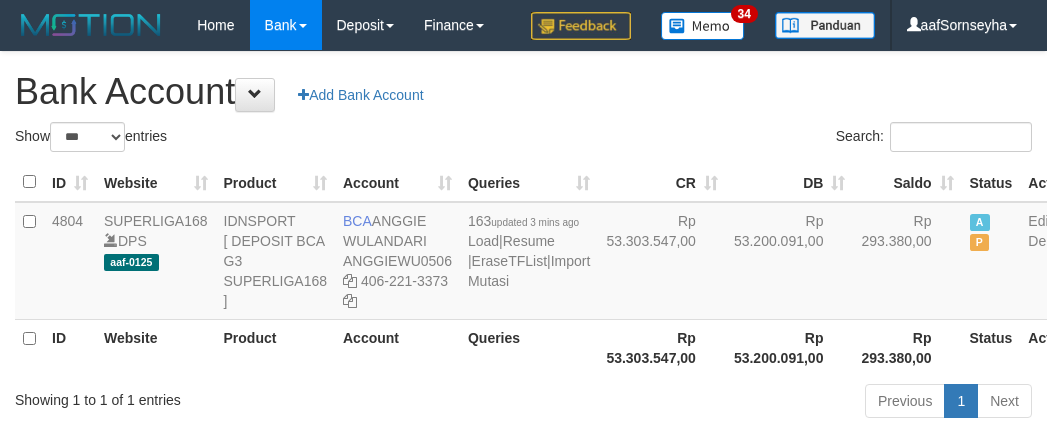 select on "***" 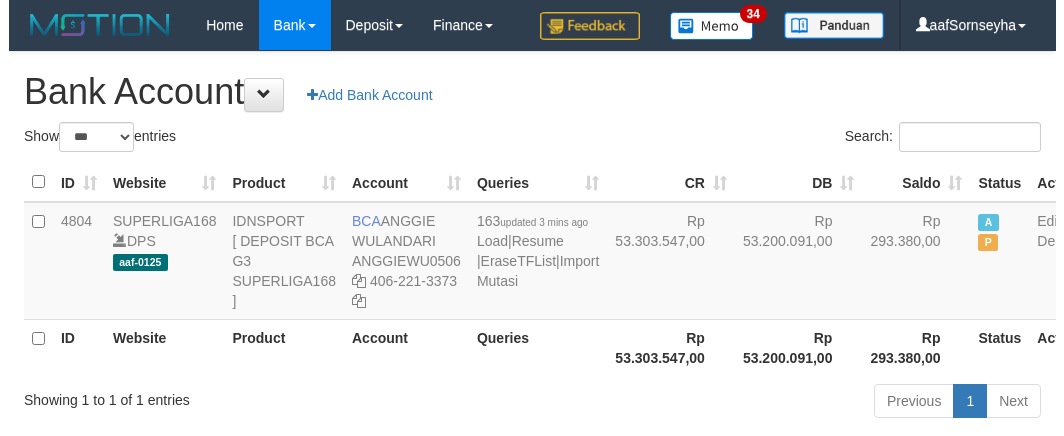 scroll, scrollTop: 115, scrollLeft: 0, axis: vertical 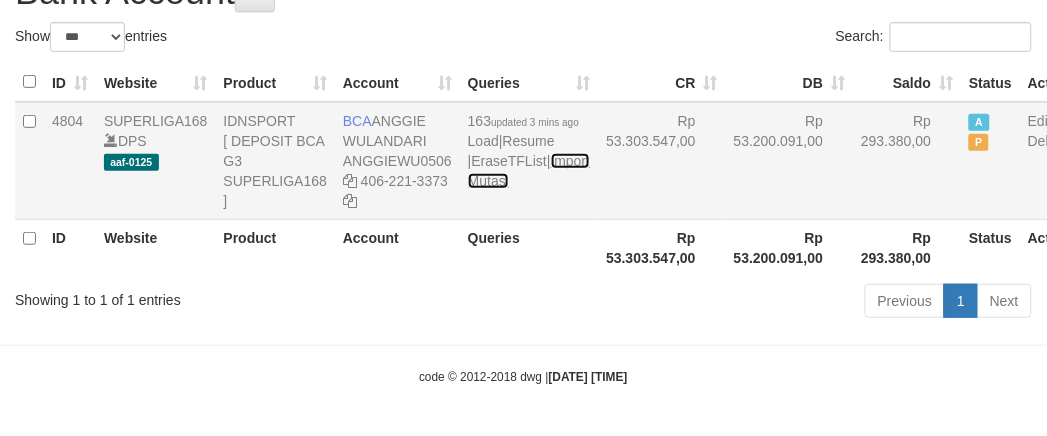 click on "Import Mutasi" at bounding box center (529, 171) 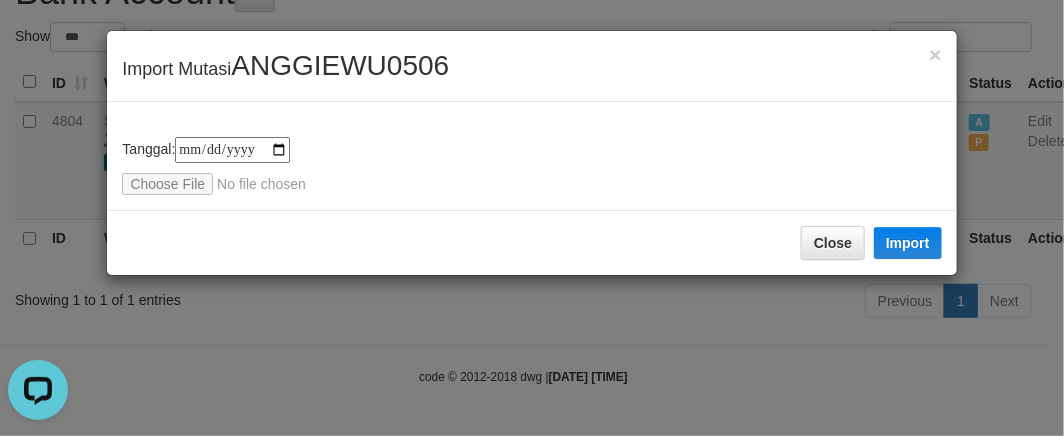 scroll, scrollTop: 0, scrollLeft: 0, axis: both 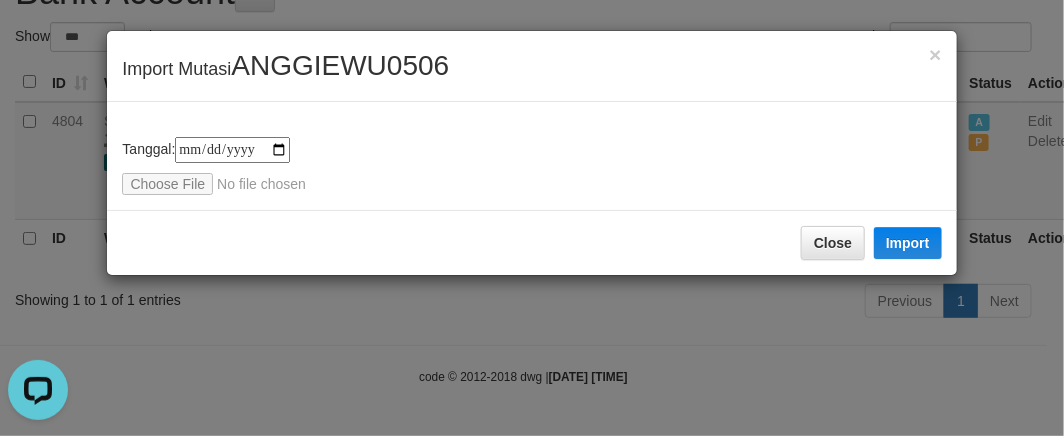 type on "**********" 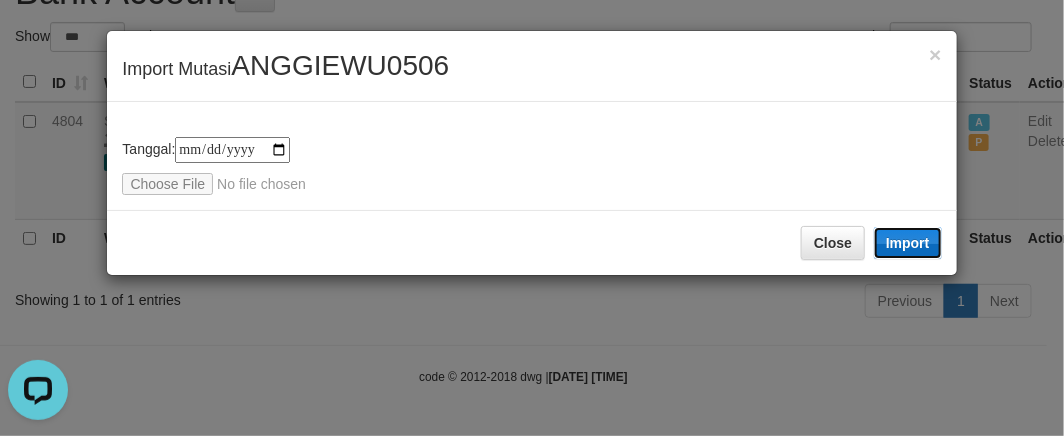 click on "Import" at bounding box center (908, 243) 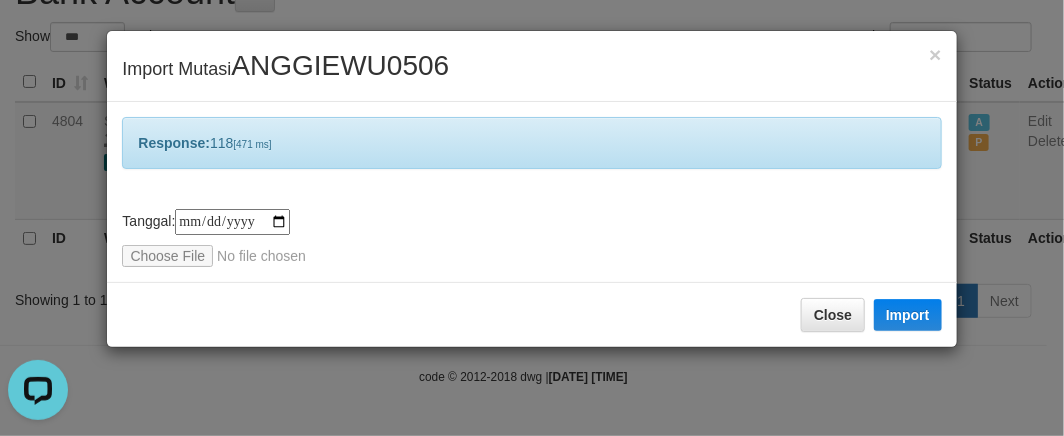 drag, startPoint x: 298, startPoint y: 393, endPoint x: 317, endPoint y: 387, distance: 19.924858 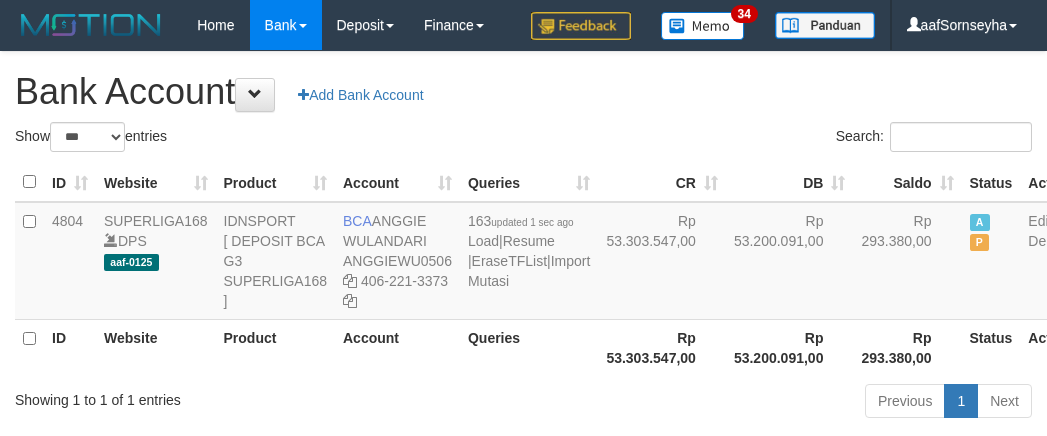 select on "***" 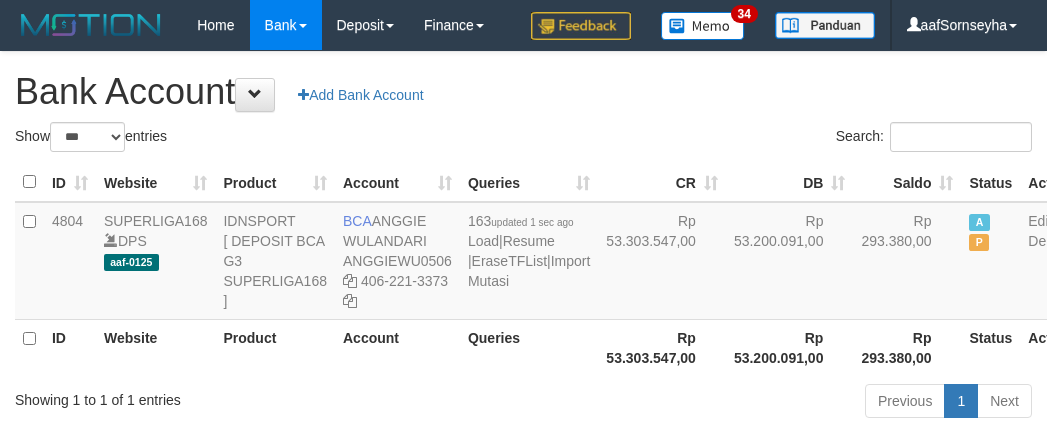 scroll, scrollTop: 115, scrollLeft: 0, axis: vertical 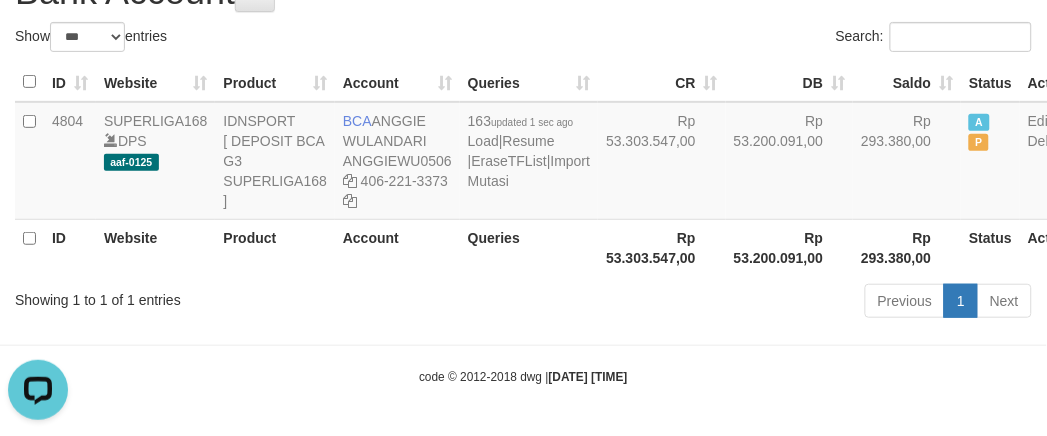 click on "Toggle navigation
Home
Bank
Account List
Load
By Website
Group
[ISPORT]													SUPERLIGA168
By Load Group (DPS)
34" at bounding box center (523, 168) 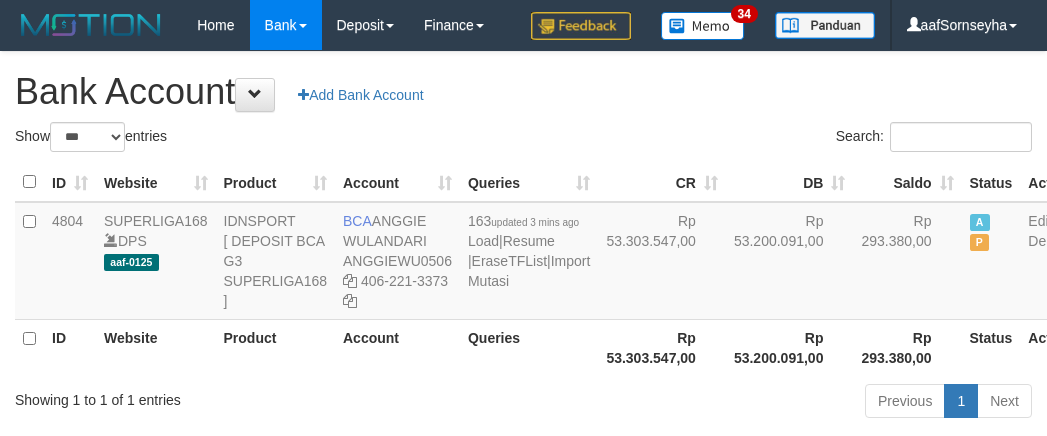 select on "***" 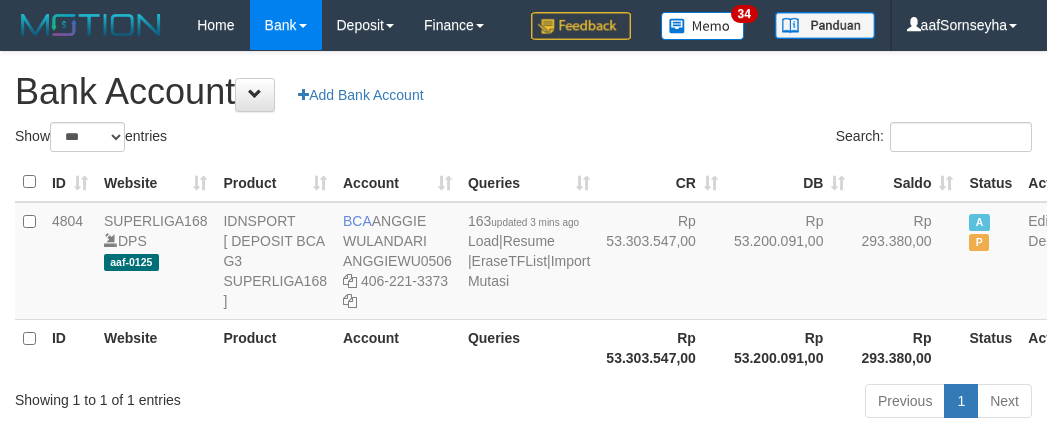scroll, scrollTop: 115, scrollLeft: 0, axis: vertical 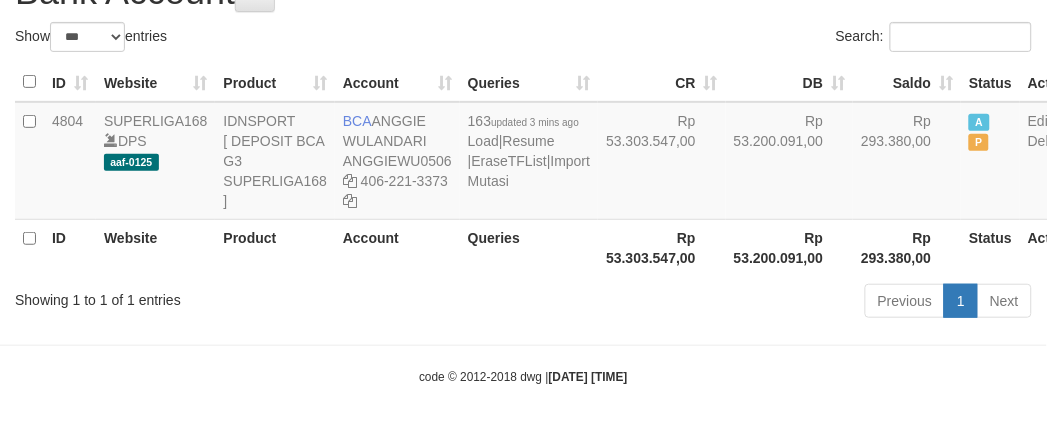 click on "Account" at bounding box center [397, 247] 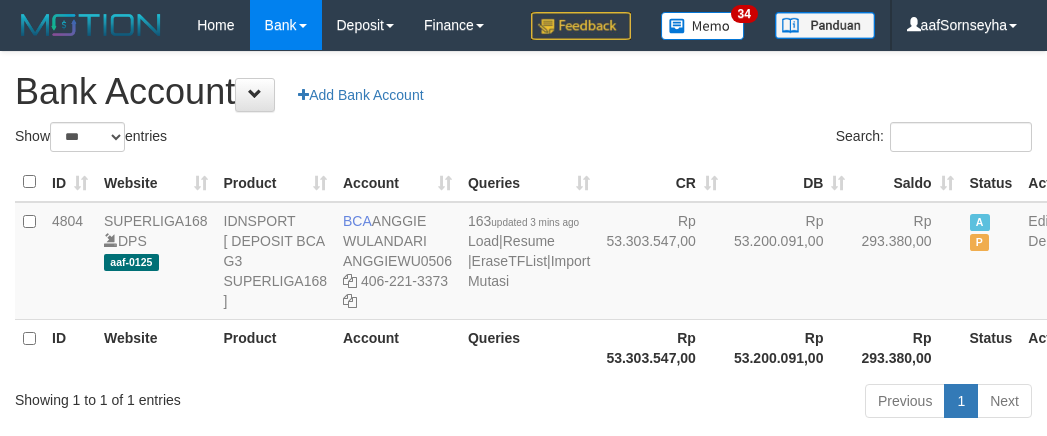 select on "***" 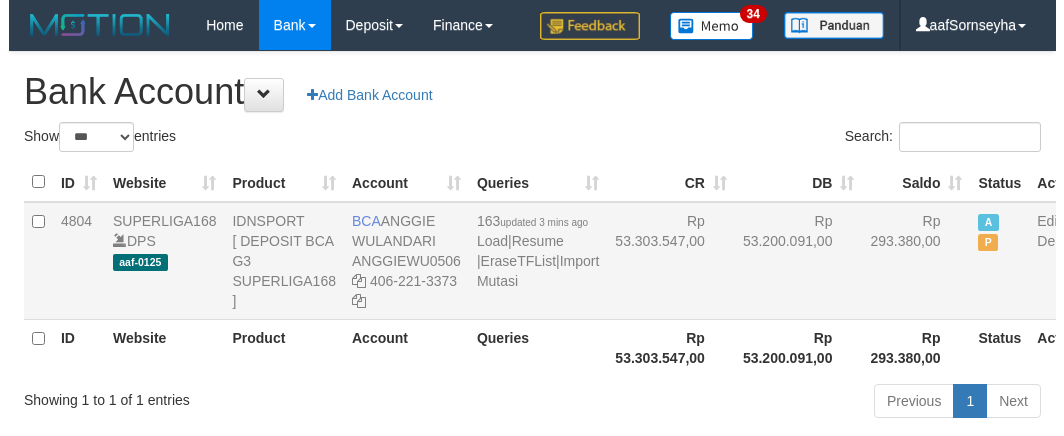 scroll, scrollTop: 115, scrollLeft: 0, axis: vertical 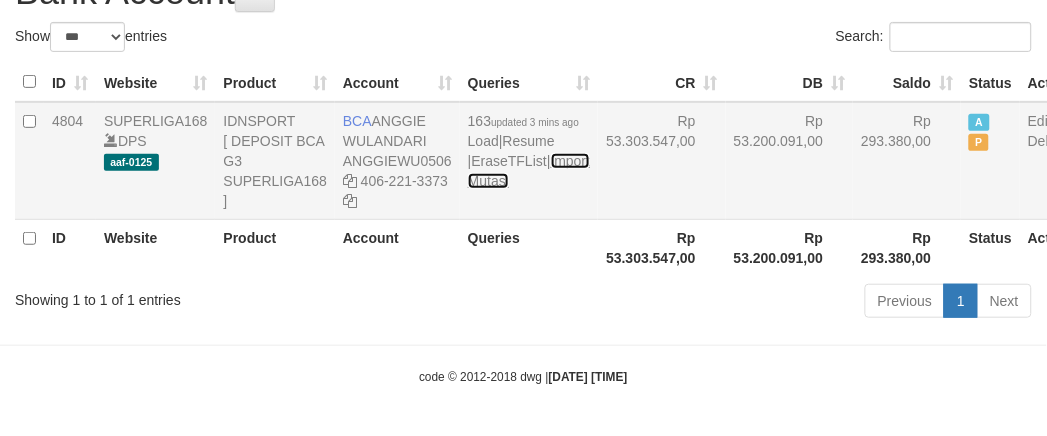 click on "Import Mutasi" at bounding box center [529, 171] 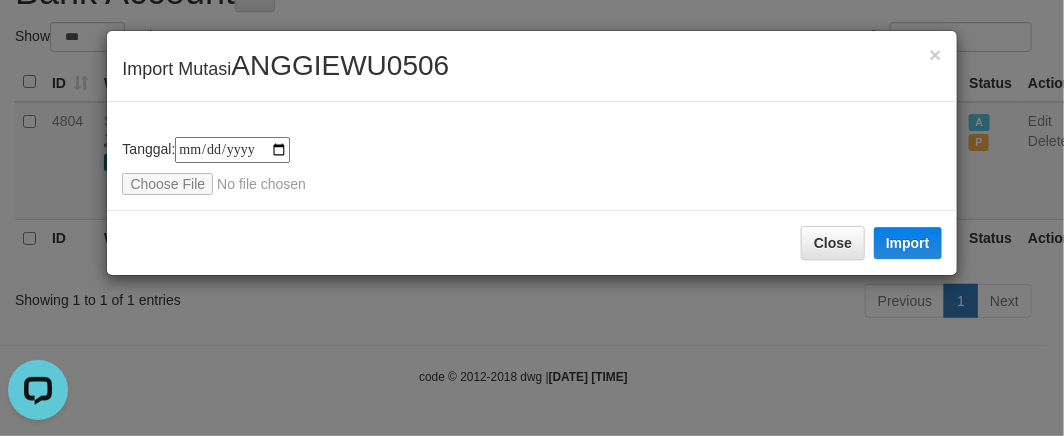scroll, scrollTop: 0, scrollLeft: 0, axis: both 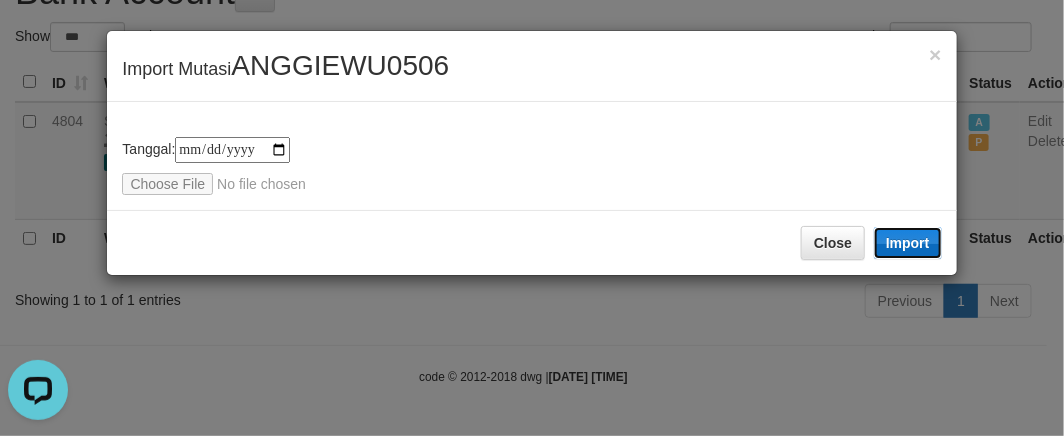 click on "Import" at bounding box center (908, 243) 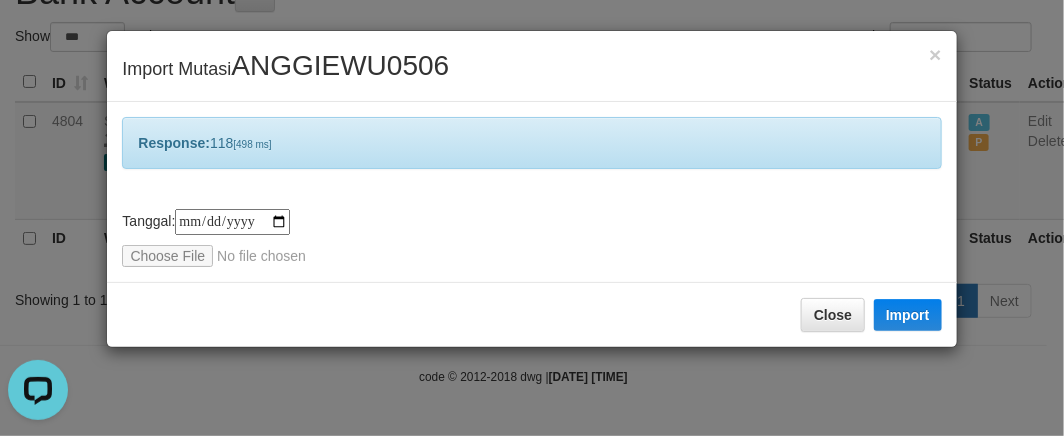 click on "**********" at bounding box center [532, 218] 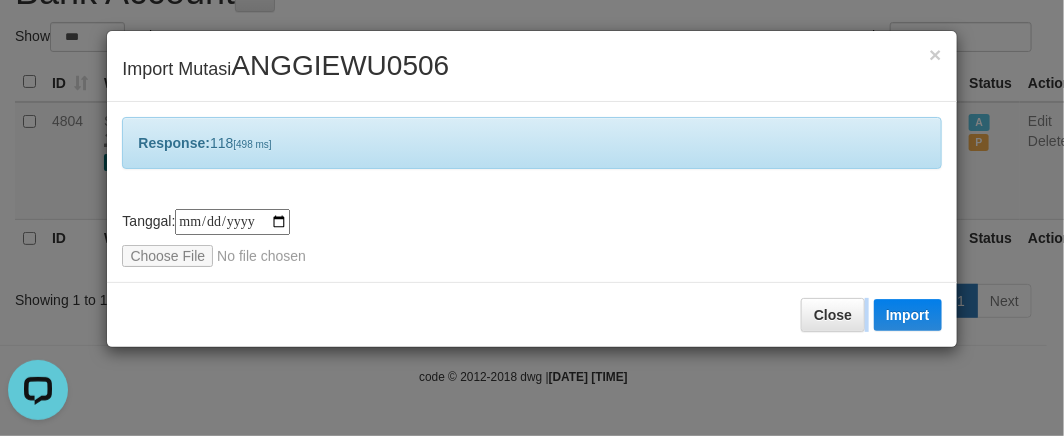 click on "**********" at bounding box center (532, 218) 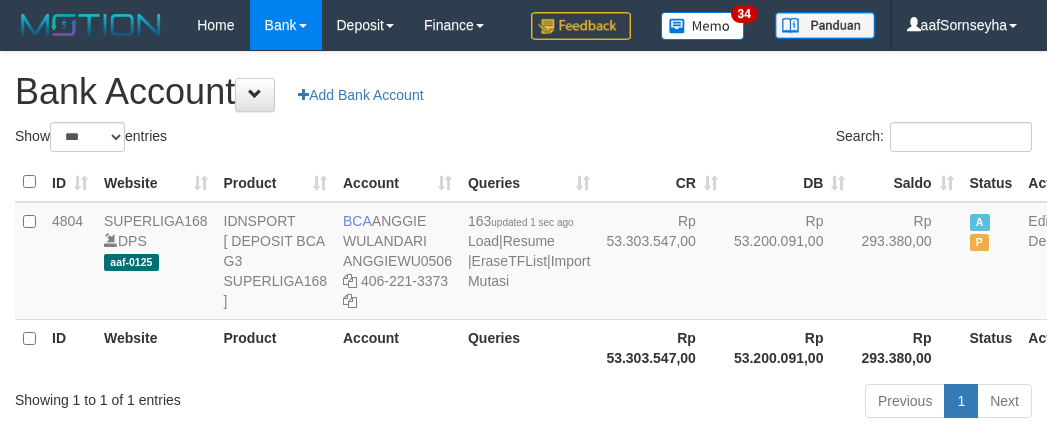 select on "***" 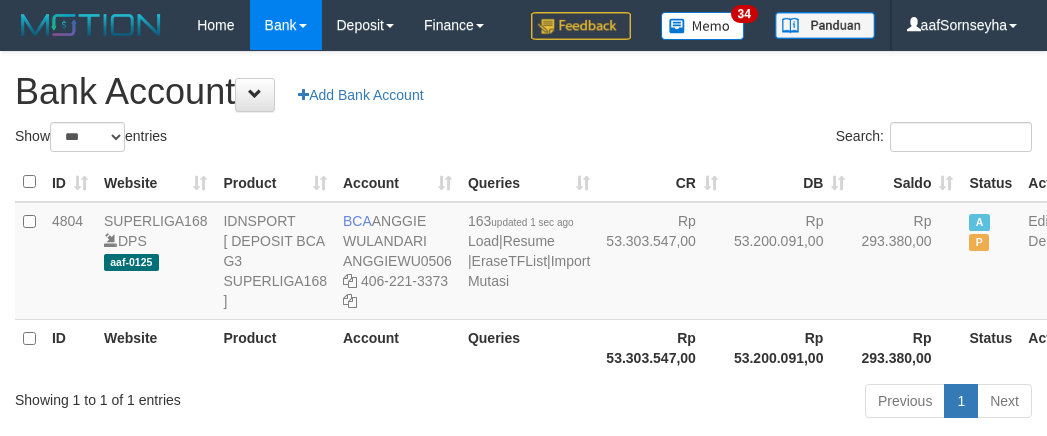 scroll, scrollTop: 115, scrollLeft: 0, axis: vertical 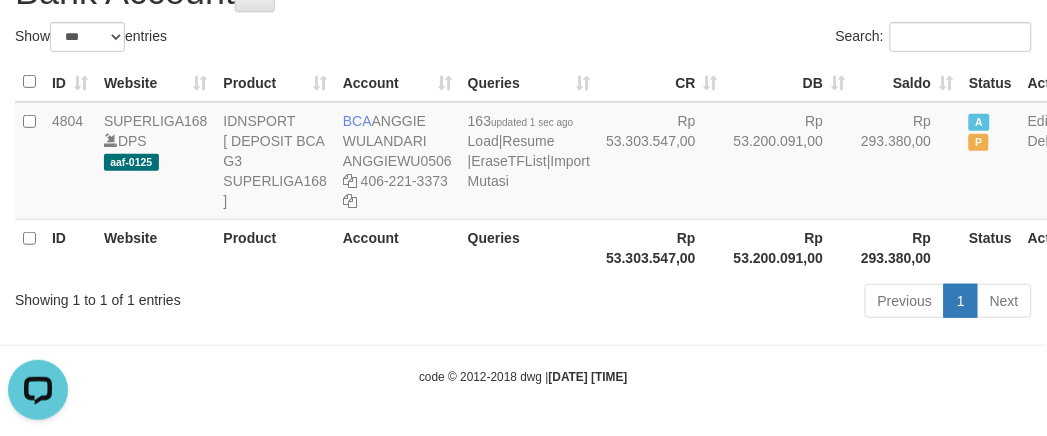 click on "Account" at bounding box center [397, 247] 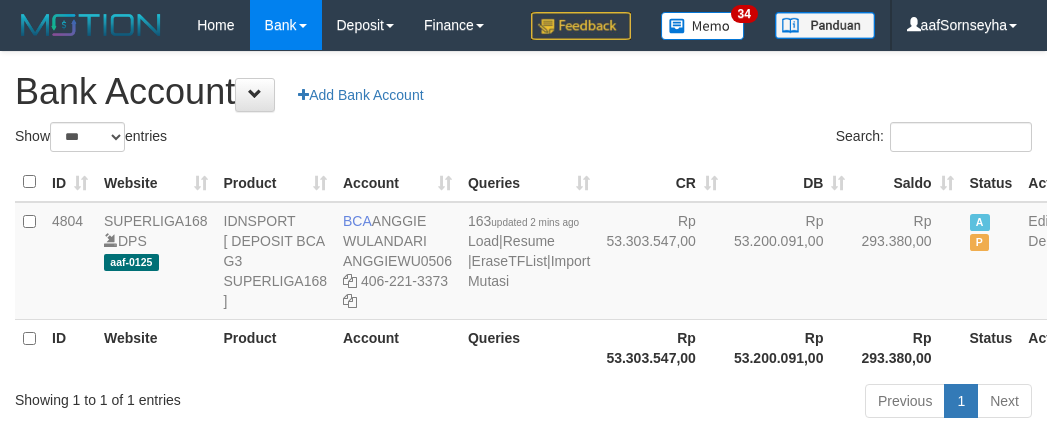 select on "***" 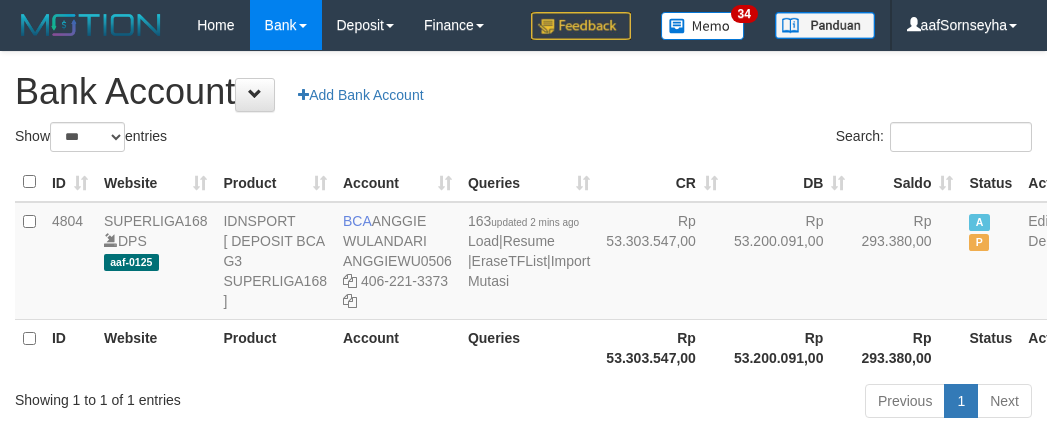 scroll, scrollTop: 115, scrollLeft: 0, axis: vertical 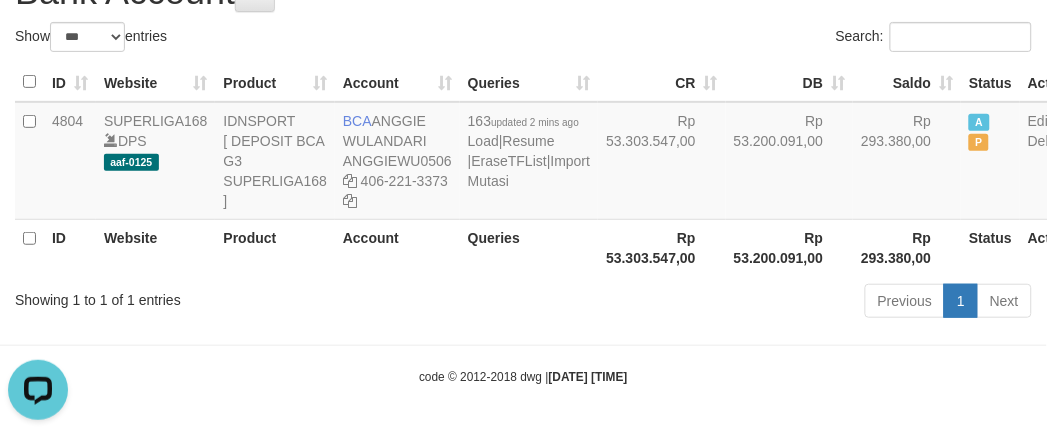 click on "Showing 1 to 1 of 1 entries" at bounding box center (218, 296) 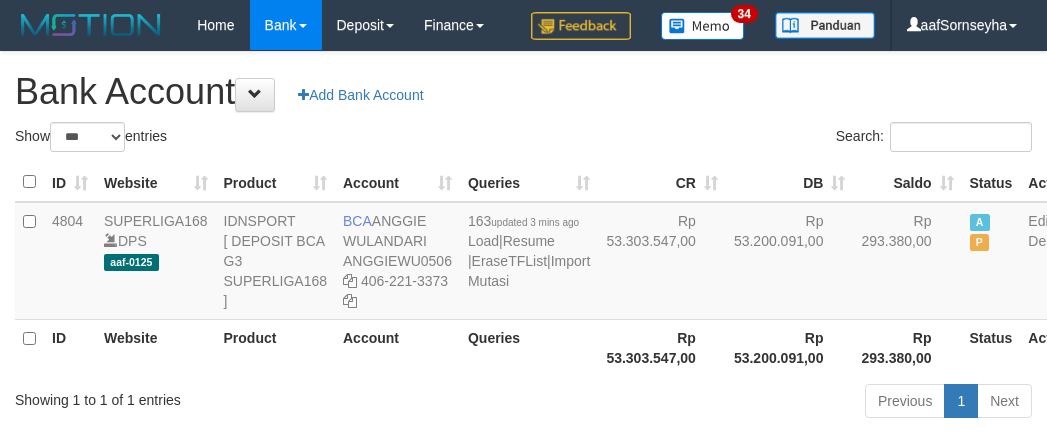 select on "***" 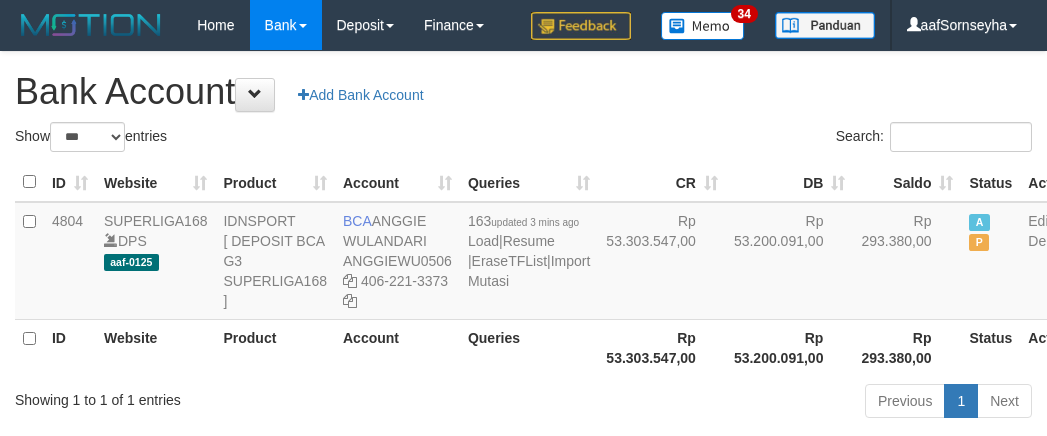 scroll, scrollTop: 115, scrollLeft: 0, axis: vertical 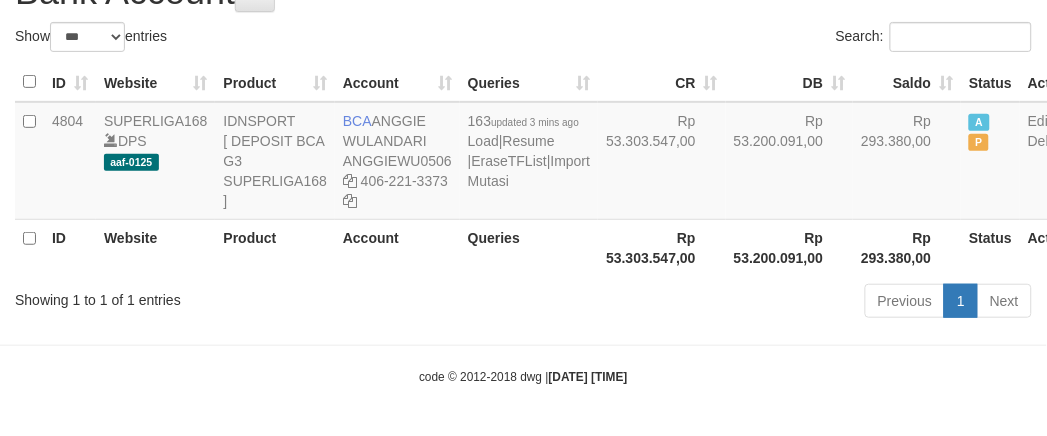 click on "Showing 1 to 1 of 1 entries" at bounding box center [218, 296] 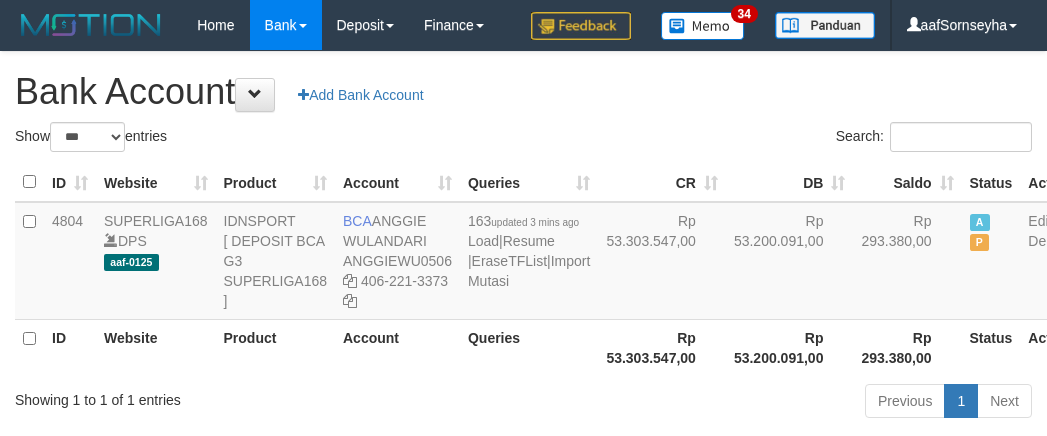 select on "***" 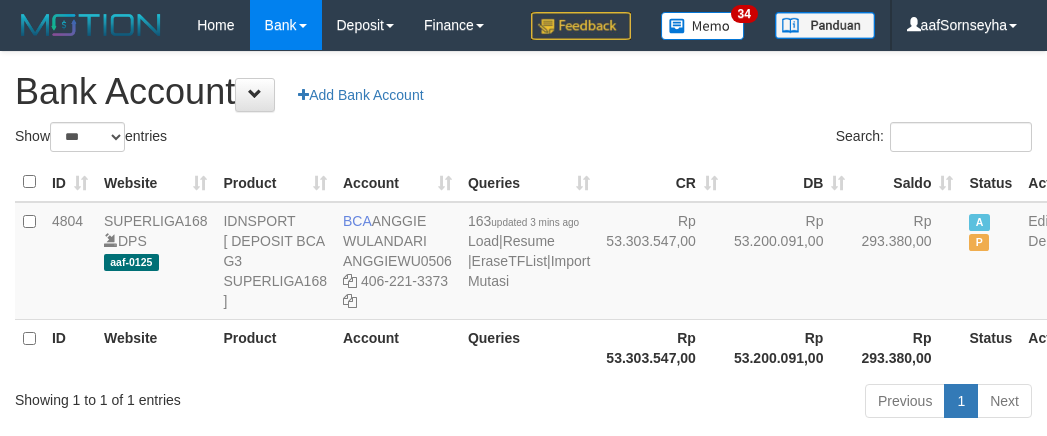scroll, scrollTop: 115, scrollLeft: 0, axis: vertical 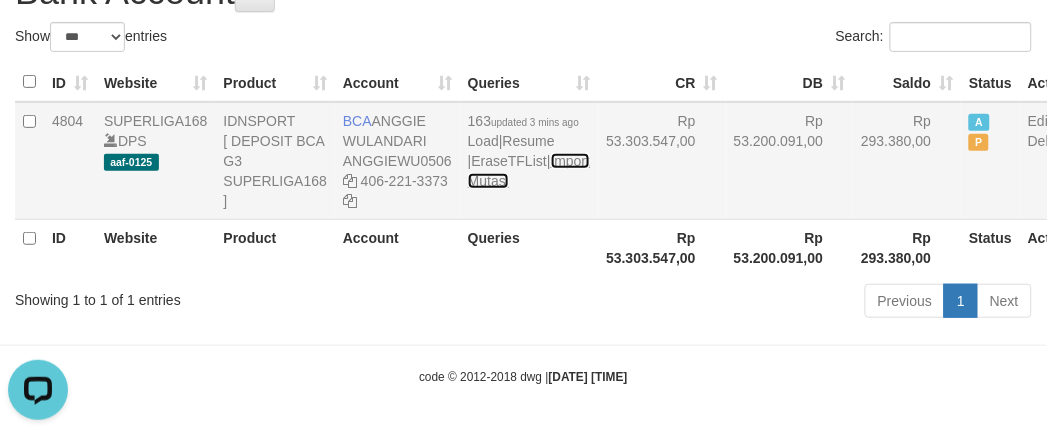 click on "Import Mutasi" at bounding box center (529, 171) 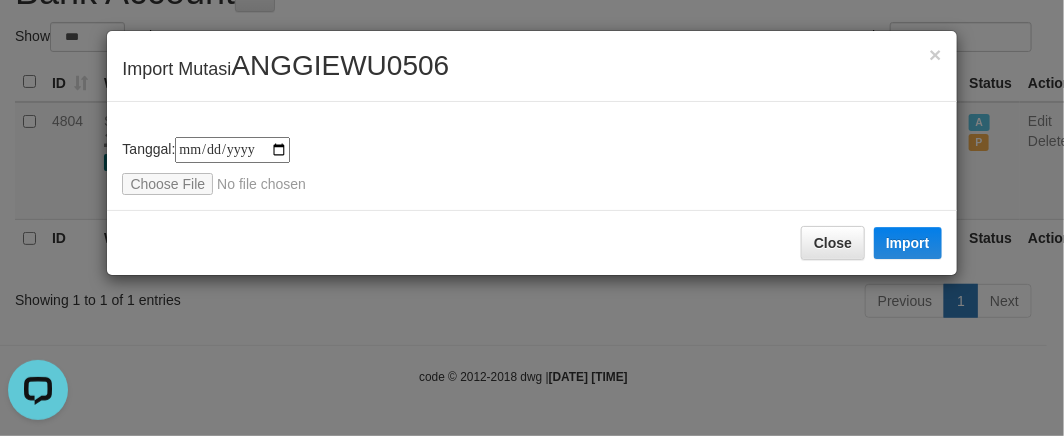 type on "**********" 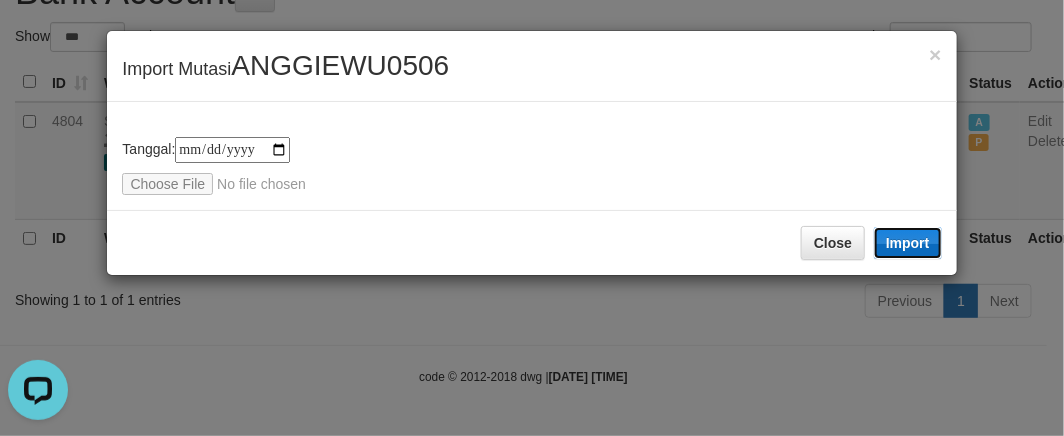 click on "Import" at bounding box center [908, 243] 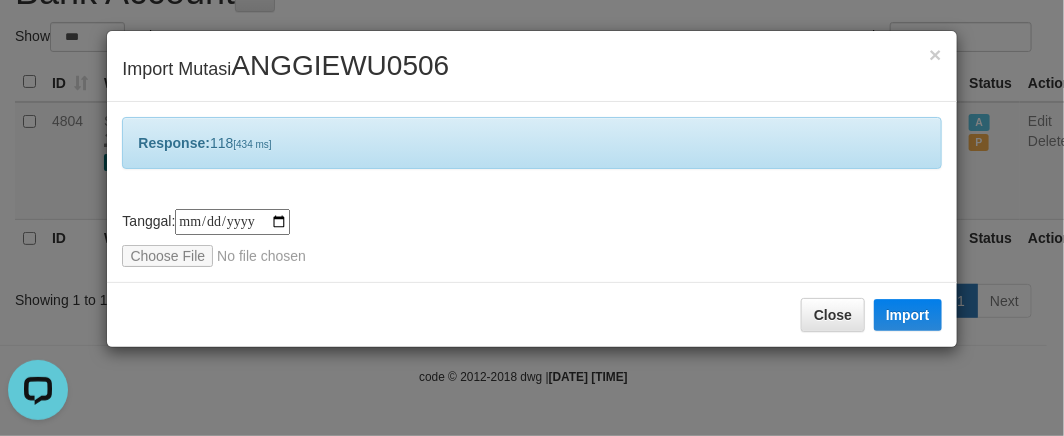 drag, startPoint x: 283, startPoint y: 391, endPoint x: 291, endPoint y: 378, distance: 15.264338 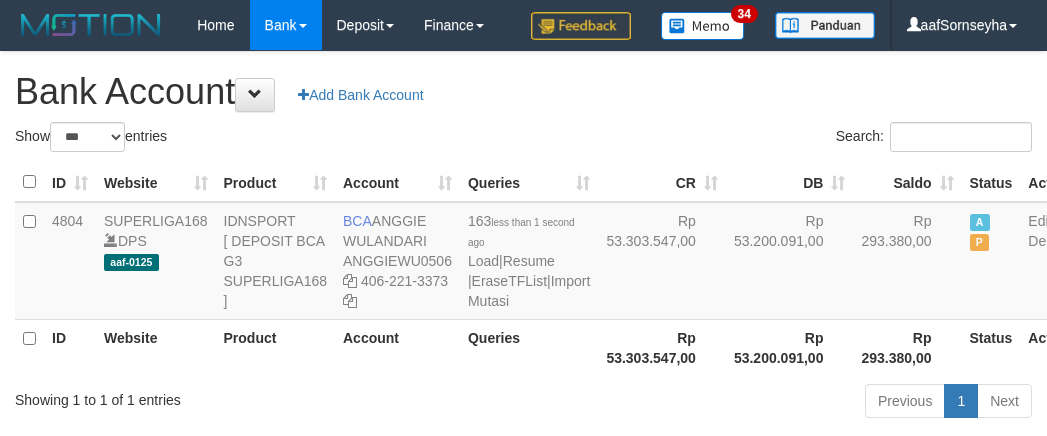 select on "***" 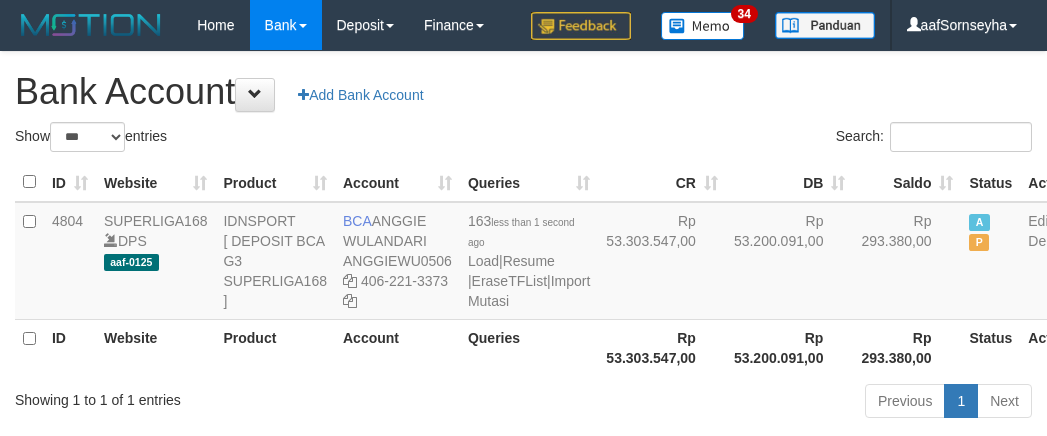 scroll, scrollTop: 115, scrollLeft: 0, axis: vertical 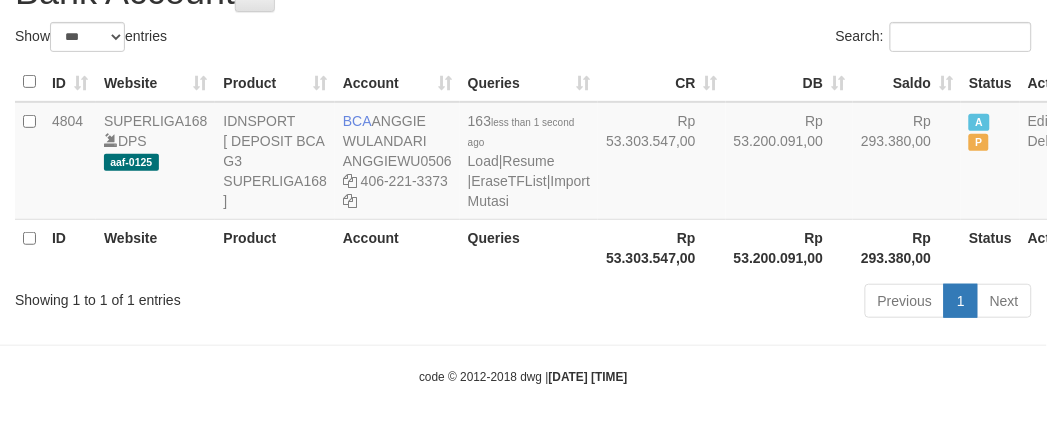 click on "Toggle navigation
Home
Bank
Account List
Load
By Website
Group
[ISPORT]													SUPERLIGA168
By Load Group (DPS)
34" at bounding box center [523, 168] 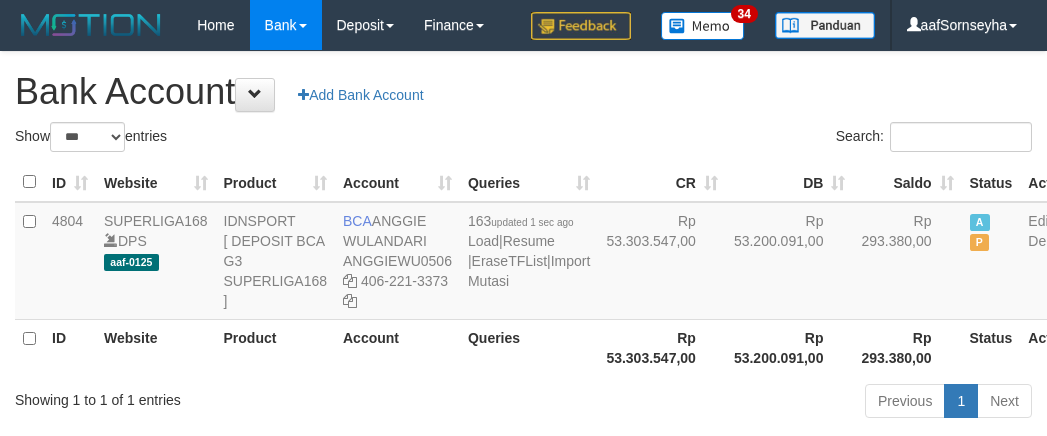 select on "***" 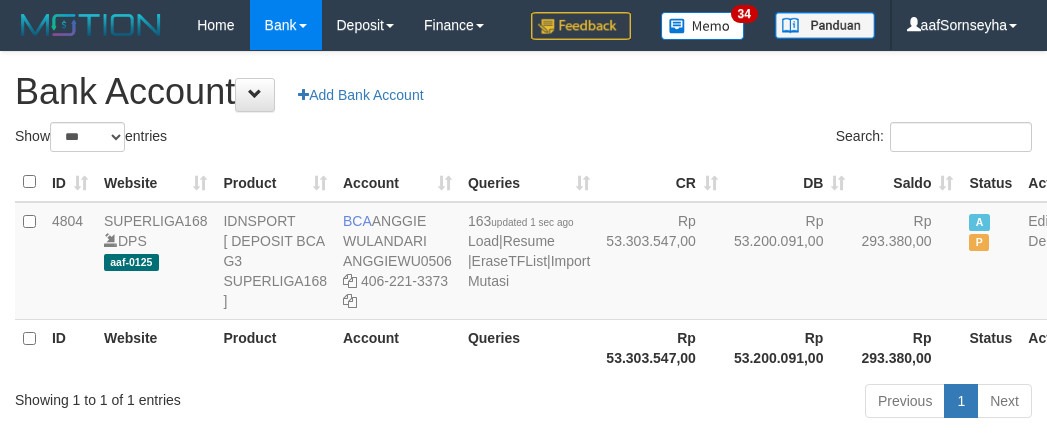 scroll, scrollTop: 115, scrollLeft: 0, axis: vertical 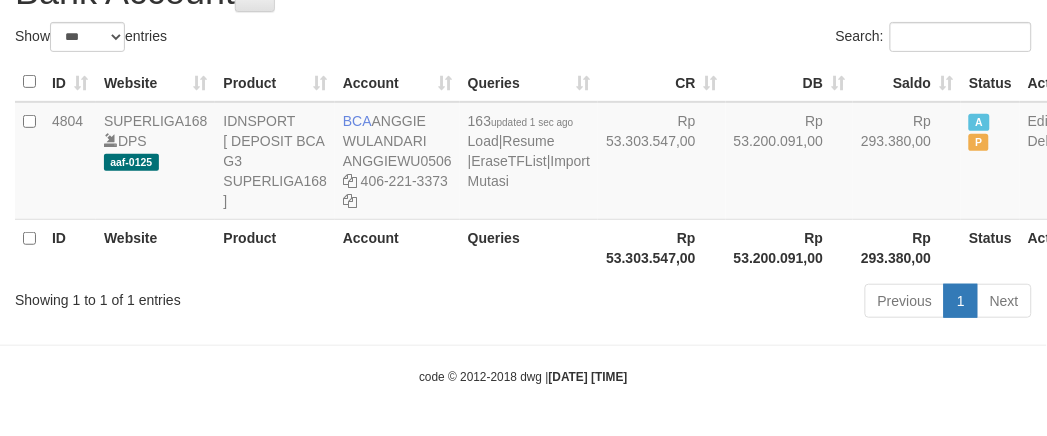 click on "Toggle navigation
Home
Bank
Account List
Load
By Website
Group
[ISPORT]													SUPERLIGA168
By Load Group (DPS)
34" at bounding box center (523, 168) 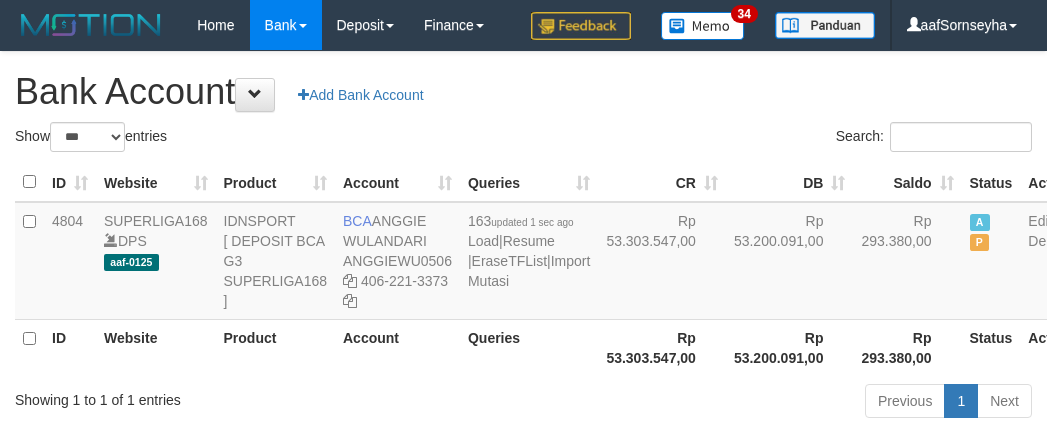 select on "***" 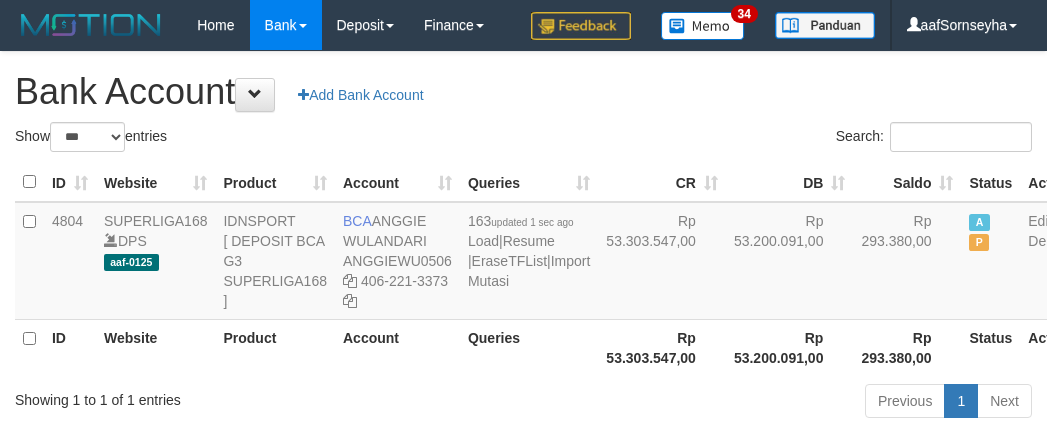 scroll, scrollTop: 115, scrollLeft: 0, axis: vertical 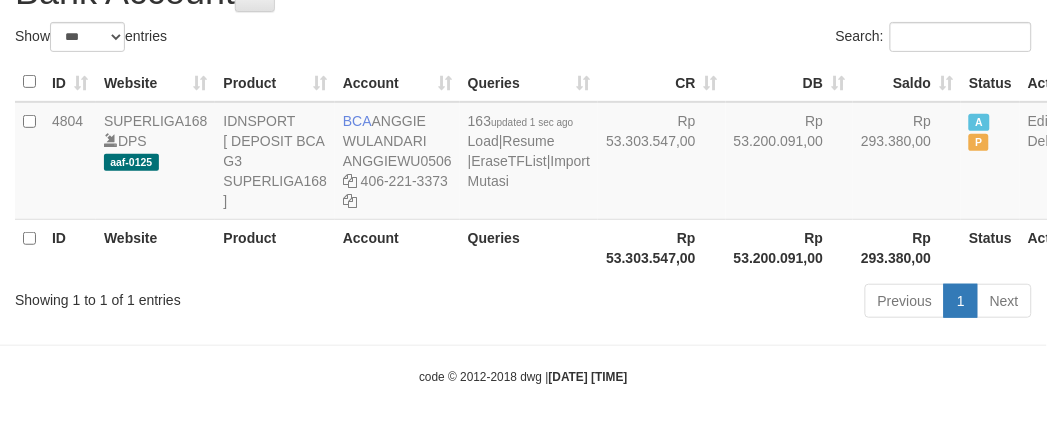 drag, startPoint x: 0, startPoint y: 0, endPoint x: 286, endPoint y: 374, distance: 470.82056 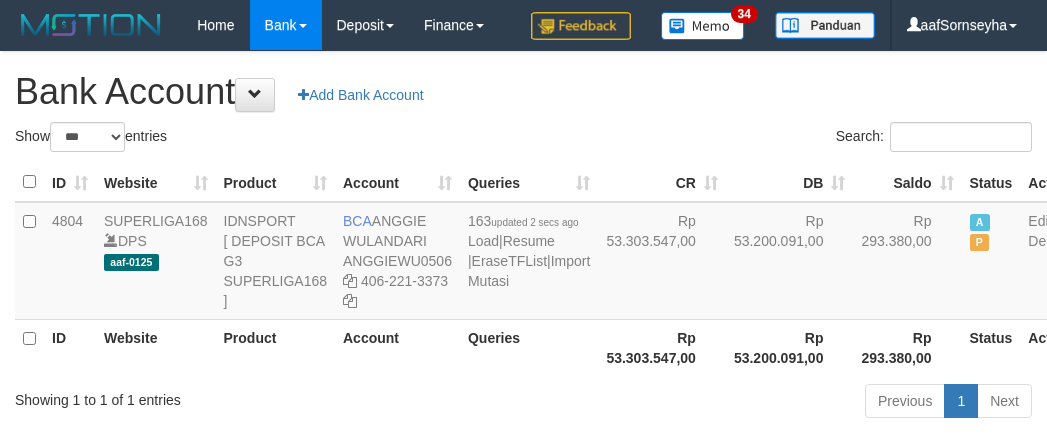 select on "***" 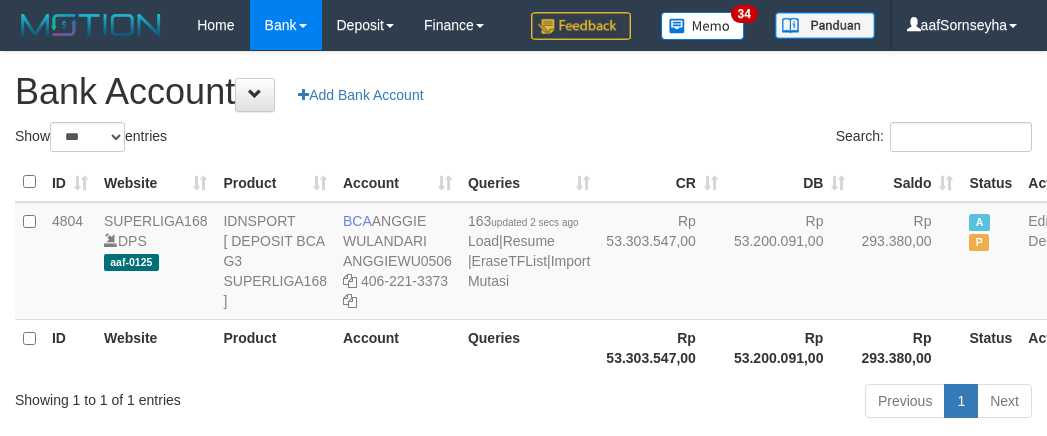 scroll, scrollTop: 115, scrollLeft: 0, axis: vertical 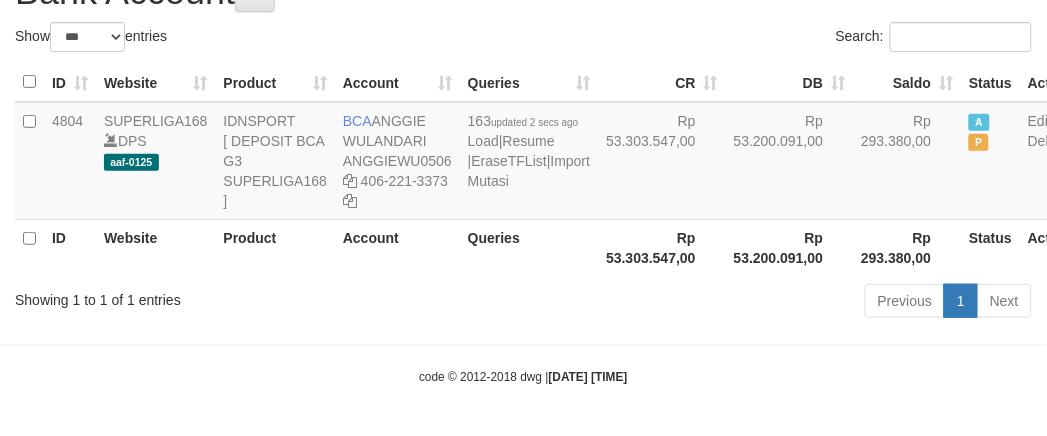 click on "Toggle navigation
Home
Bank
Account List
Load
By Website
Group
[ISPORT]													SUPERLIGA168
By Load Group (DPS)
34" at bounding box center [523, 168] 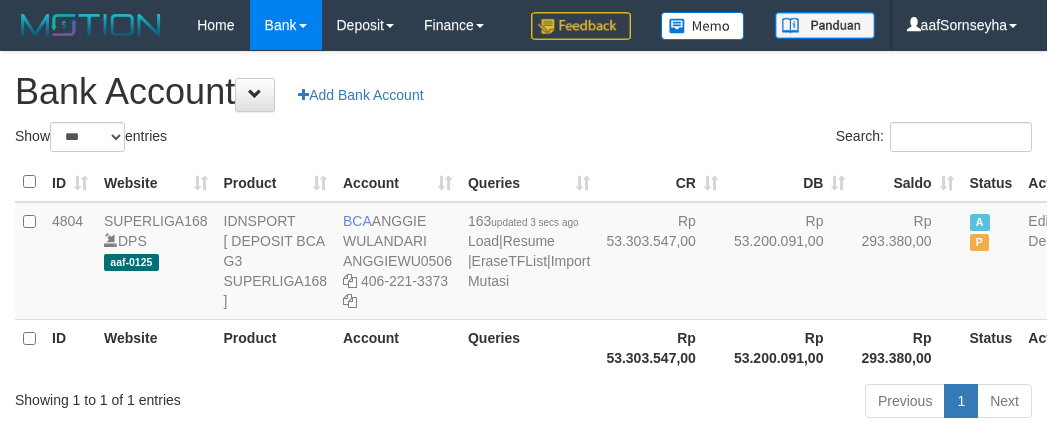 select on "***" 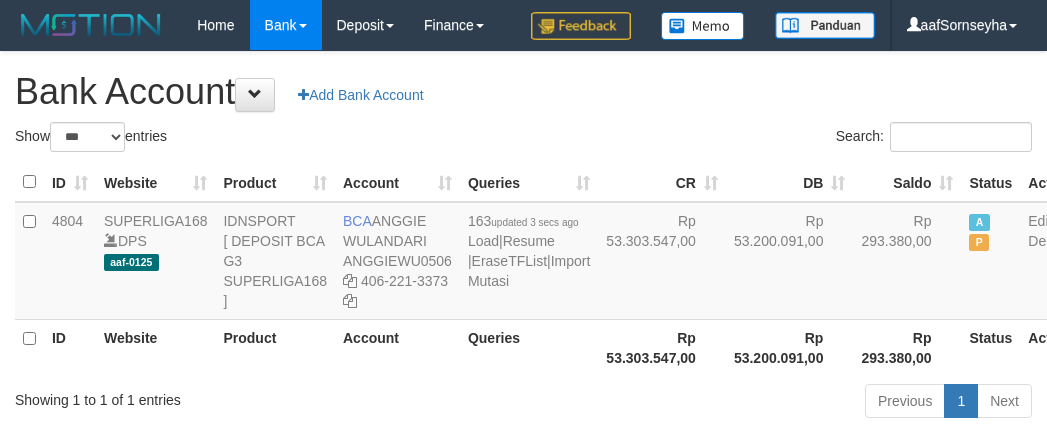 scroll, scrollTop: 115, scrollLeft: 0, axis: vertical 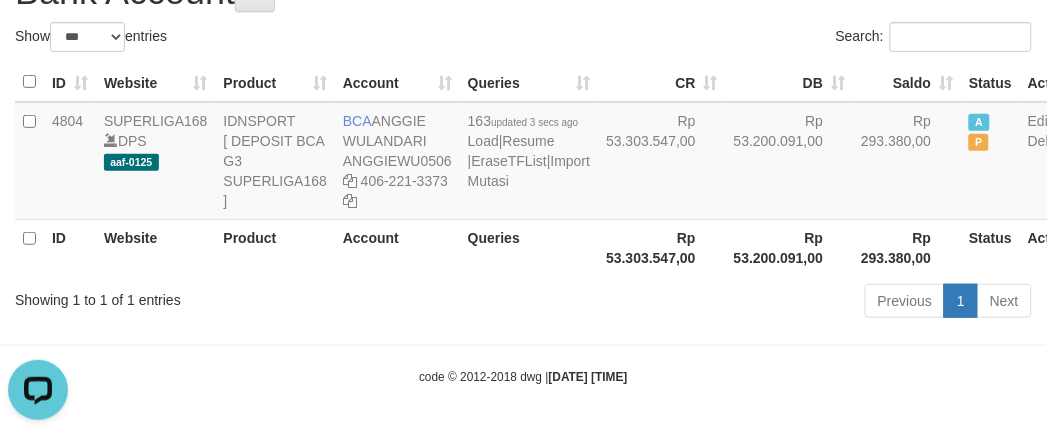 drag, startPoint x: 297, startPoint y: 370, endPoint x: 297, endPoint y: 341, distance: 29 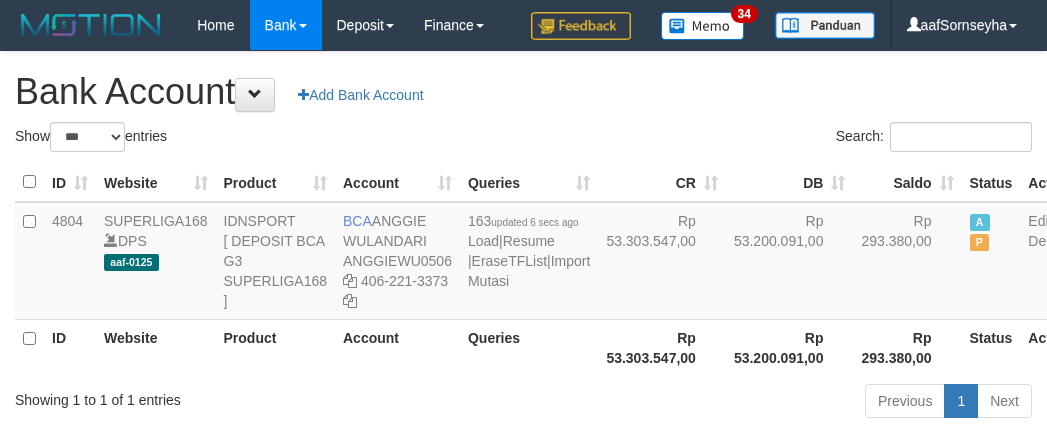 select on "***" 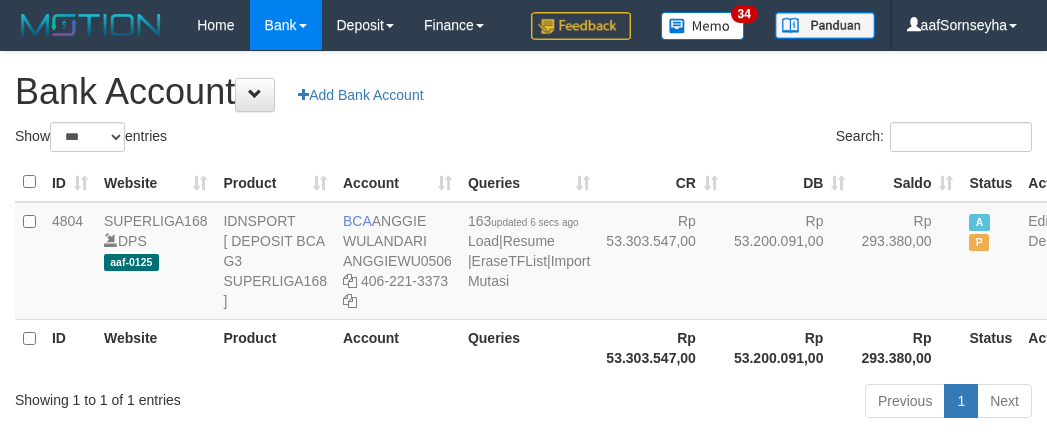 scroll, scrollTop: 115, scrollLeft: 0, axis: vertical 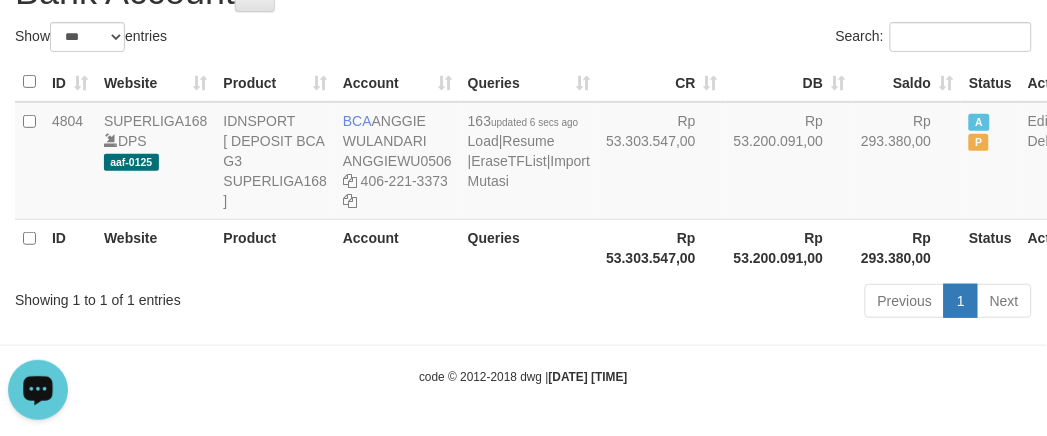 click on "Account" at bounding box center [397, 247] 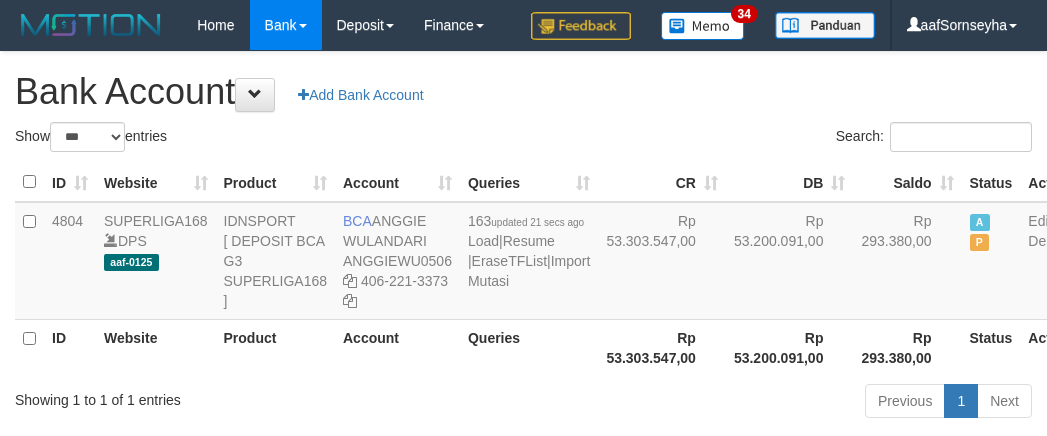 select on "***" 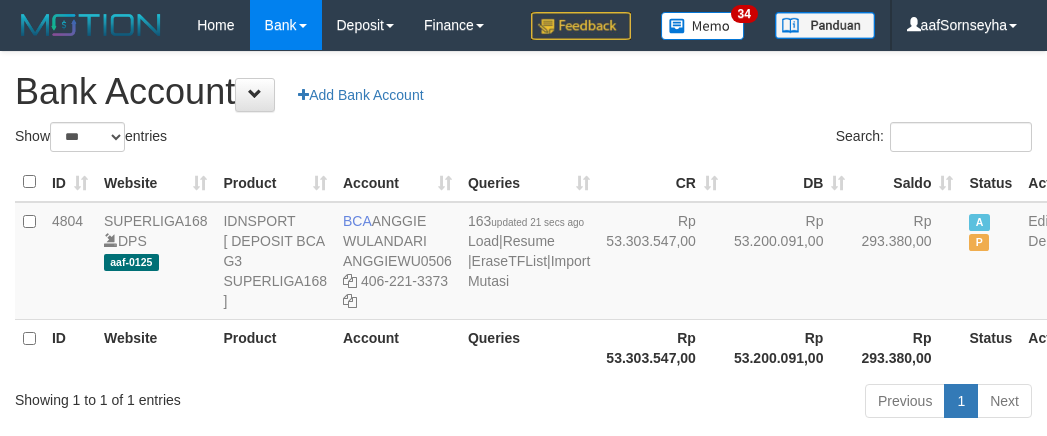 scroll, scrollTop: 115, scrollLeft: 0, axis: vertical 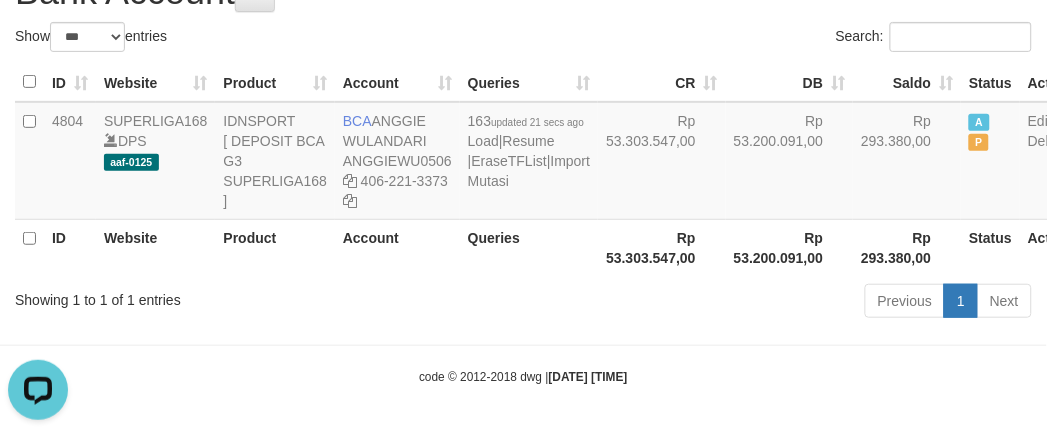 click on "Product" at bounding box center [275, 247] 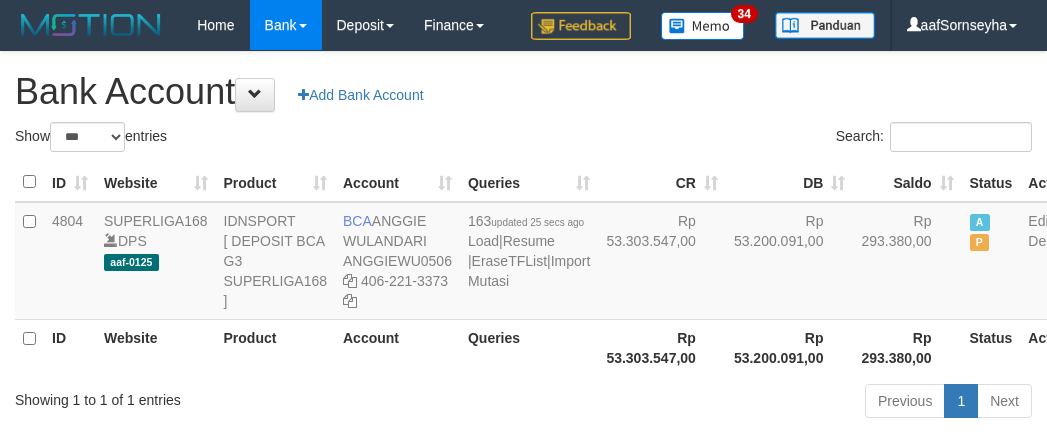 select on "***" 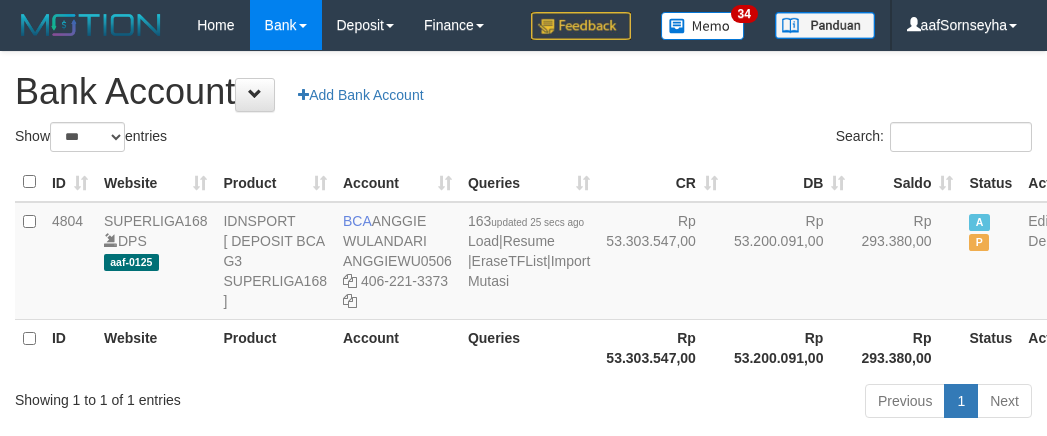 scroll, scrollTop: 115, scrollLeft: 0, axis: vertical 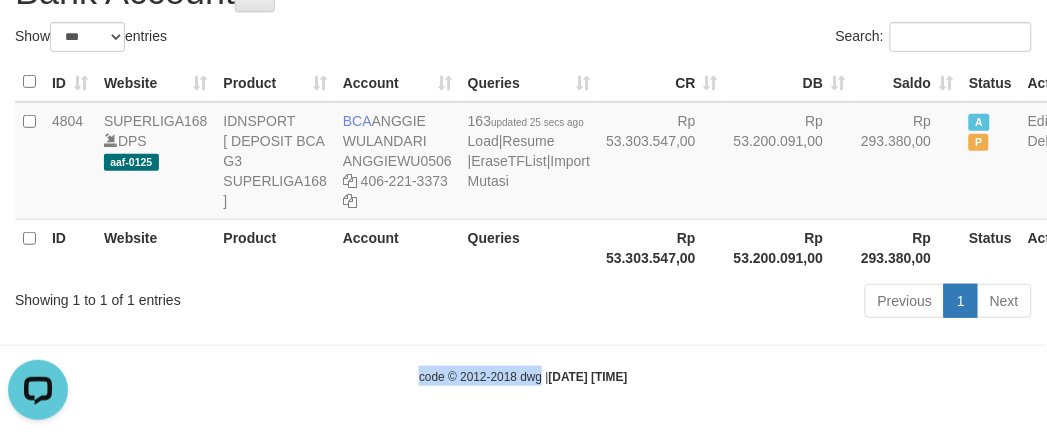 drag, startPoint x: 473, startPoint y: 370, endPoint x: 524, endPoint y: 373, distance: 51.088158 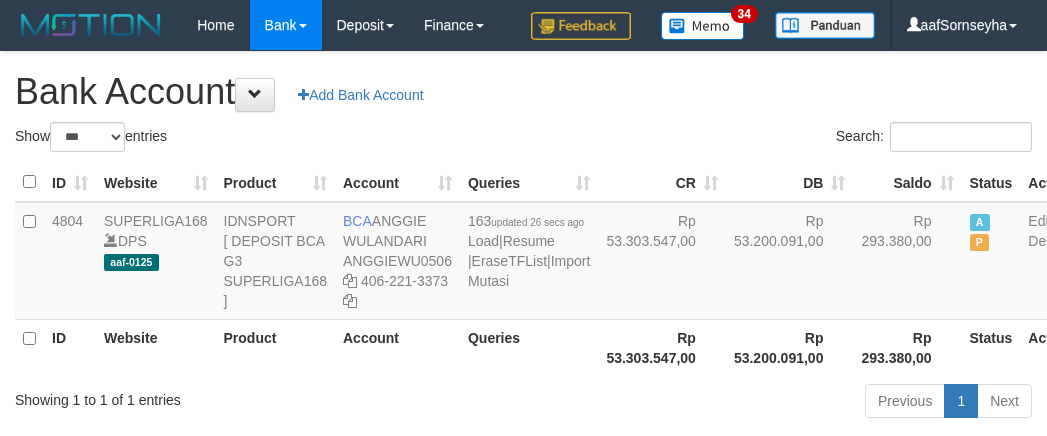 select on "***" 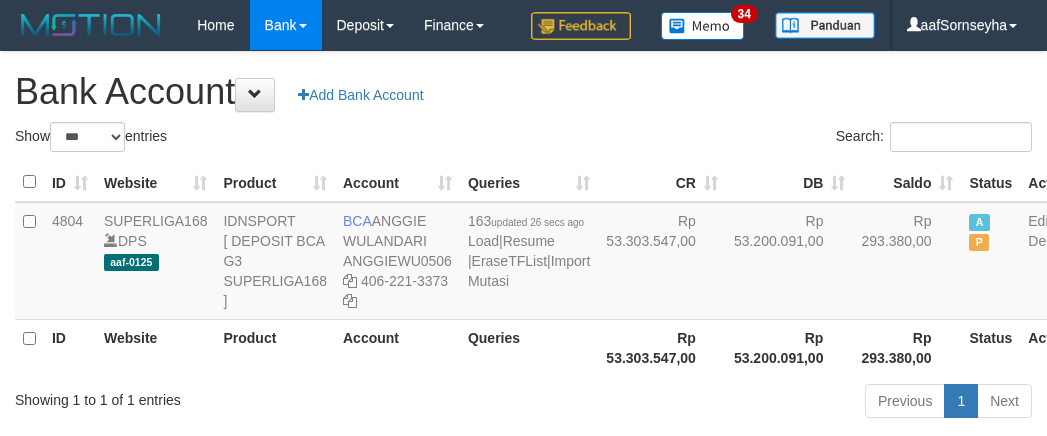 scroll, scrollTop: 115, scrollLeft: 0, axis: vertical 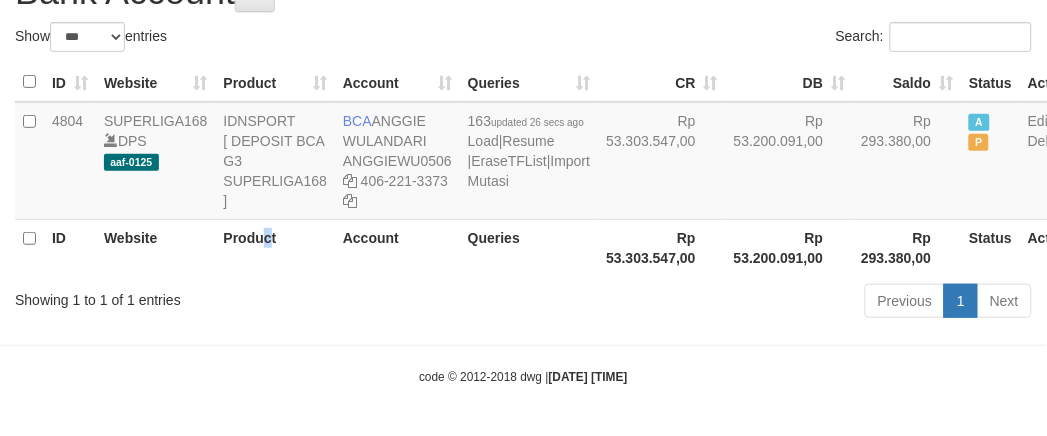 click on "Product" at bounding box center [275, 247] 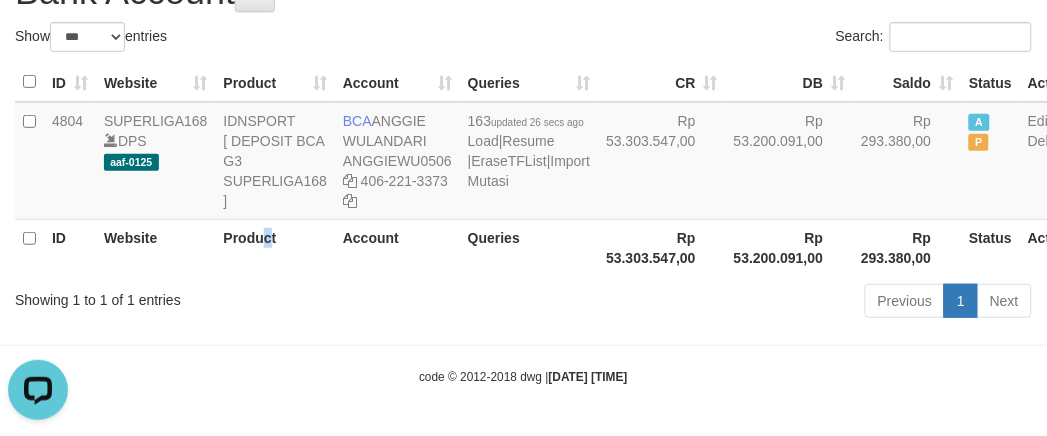 scroll, scrollTop: 0, scrollLeft: 0, axis: both 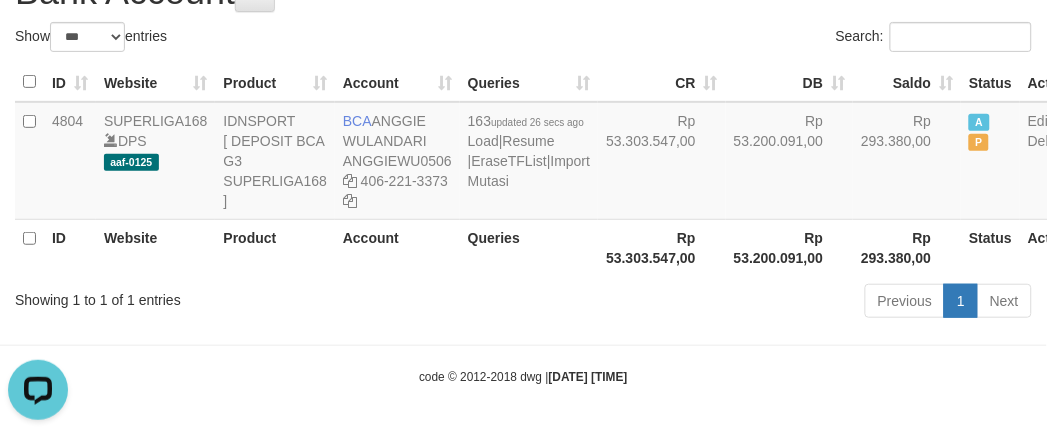 click on "Previous 1 Next" at bounding box center [741, 303] 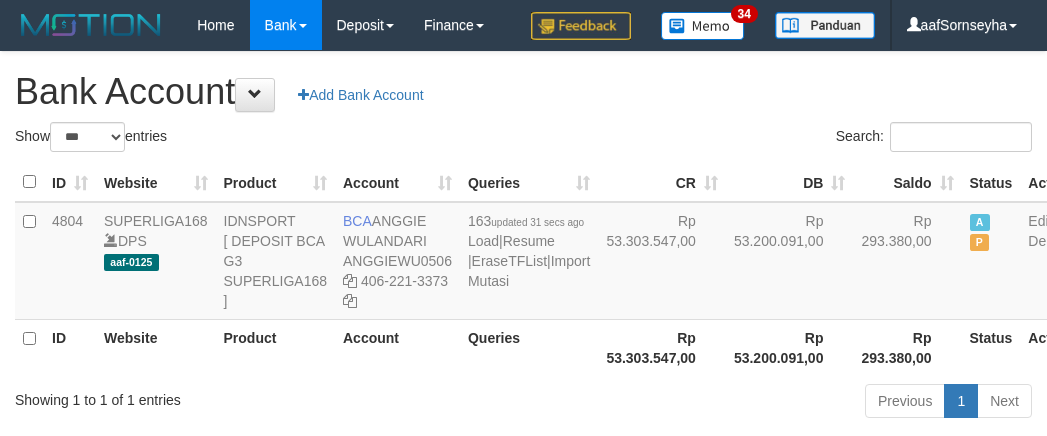 select on "***" 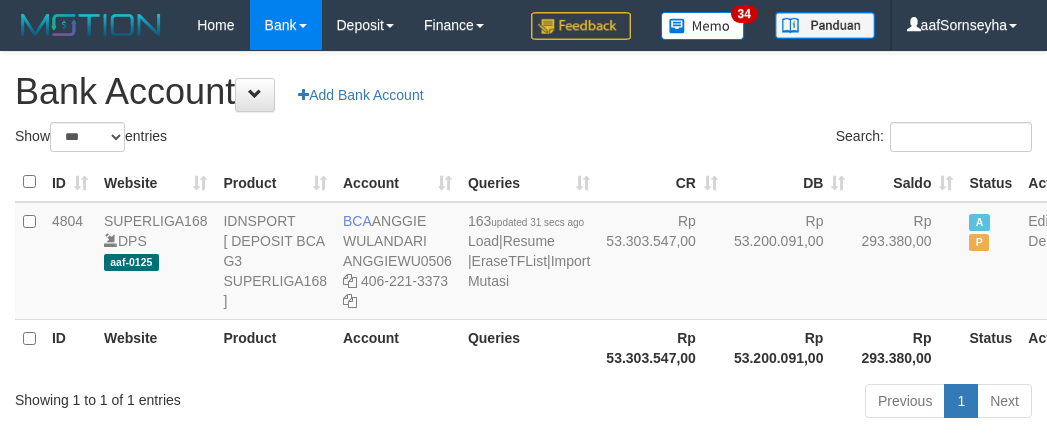 scroll, scrollTop: 115, scrollLeft: 0, axis: vertical 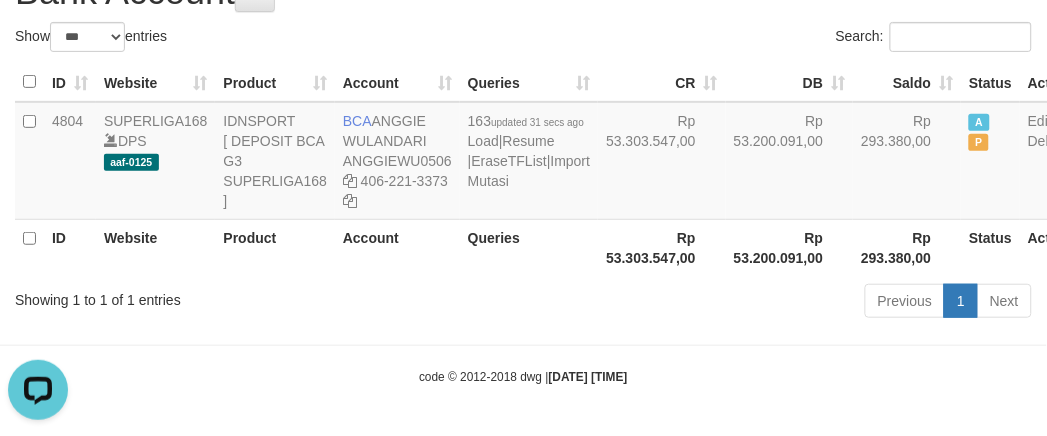 click on "Account" at bounding box center (397, 247) 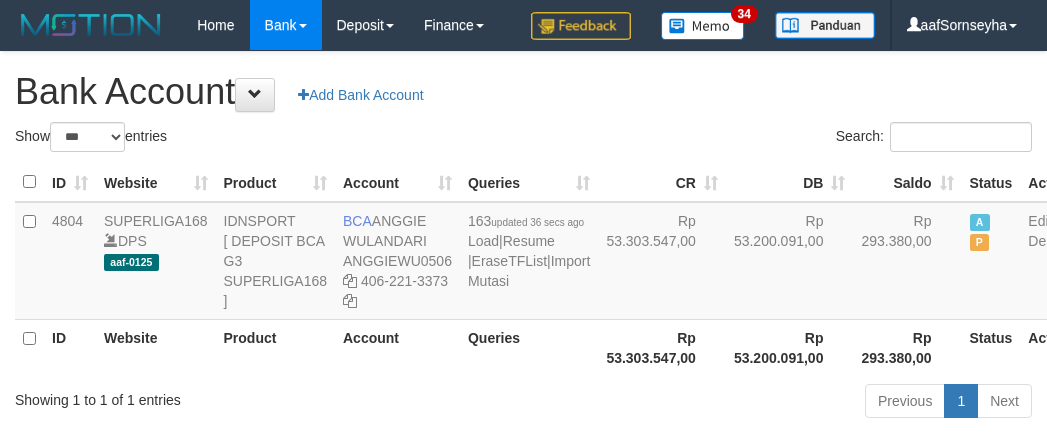 select on "***" 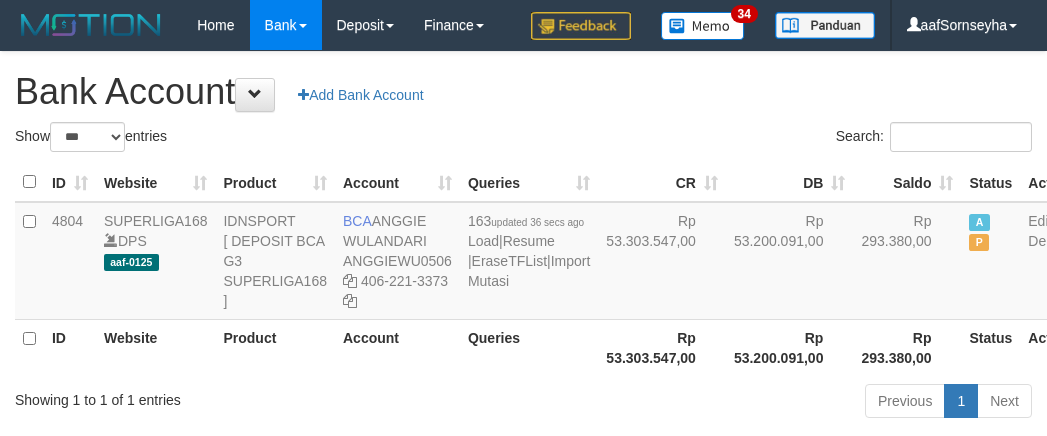 scroll, scrollTop: 115, scrollLeft: 0, axis: vertical 